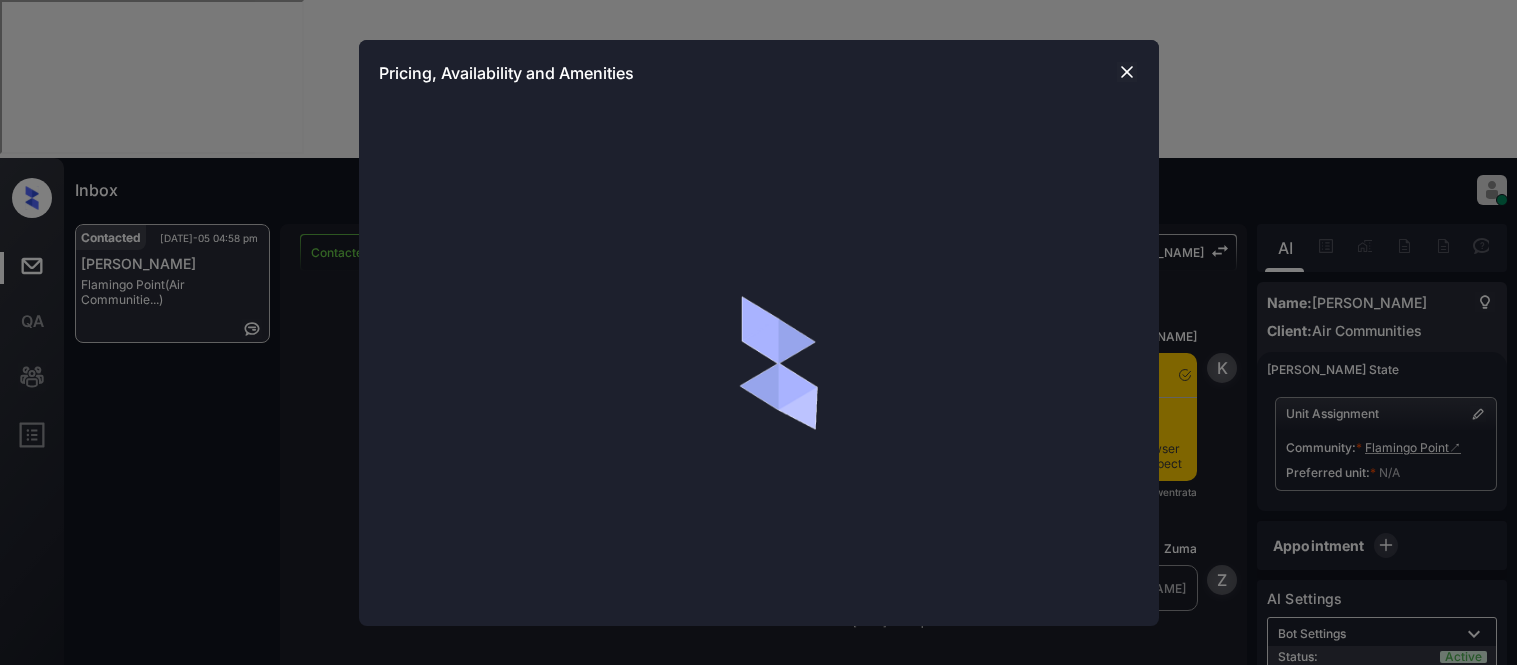 scroll, scrollTop: 0, scrollLeft: 0, axis: both 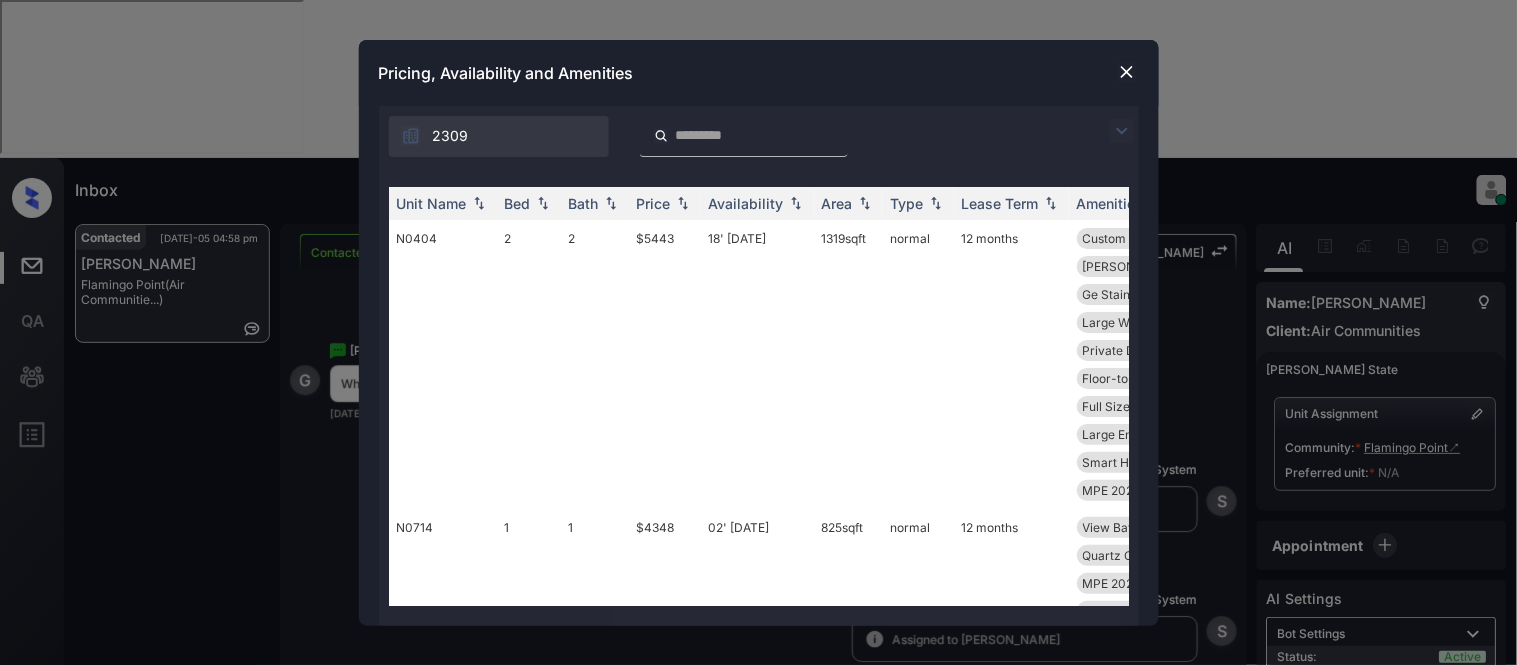 click at bounding box center (865, 203) 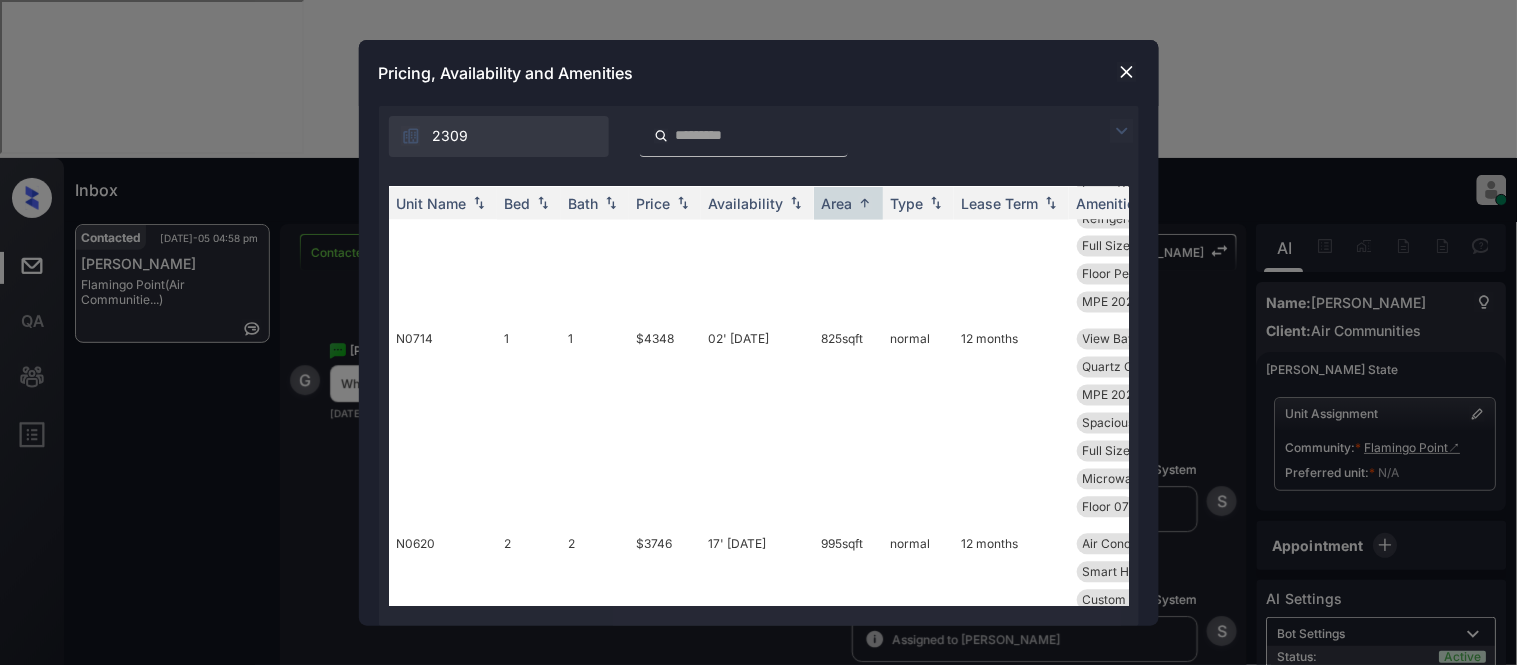 scroll, scrollTop: 3520, scrollLeft: 0, axis: vertical 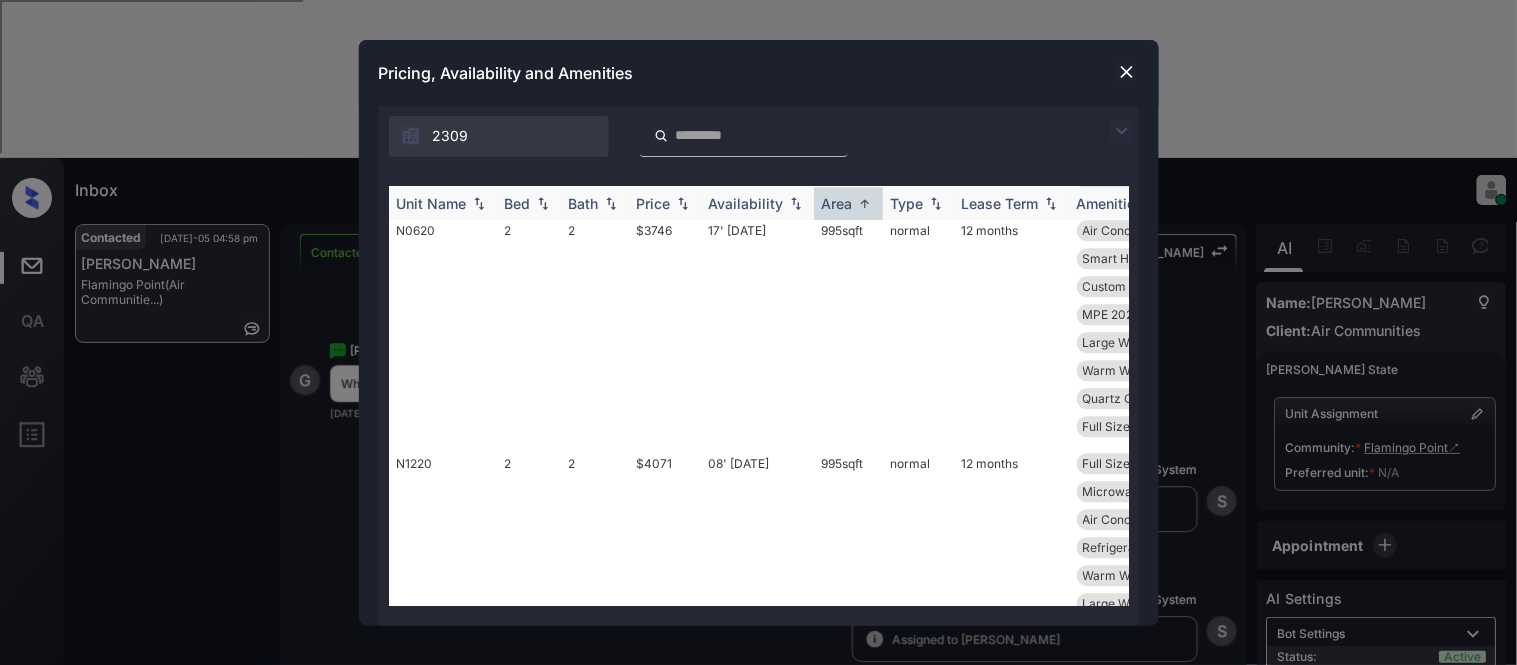 click on "Price" at bounding box center [654, 203] 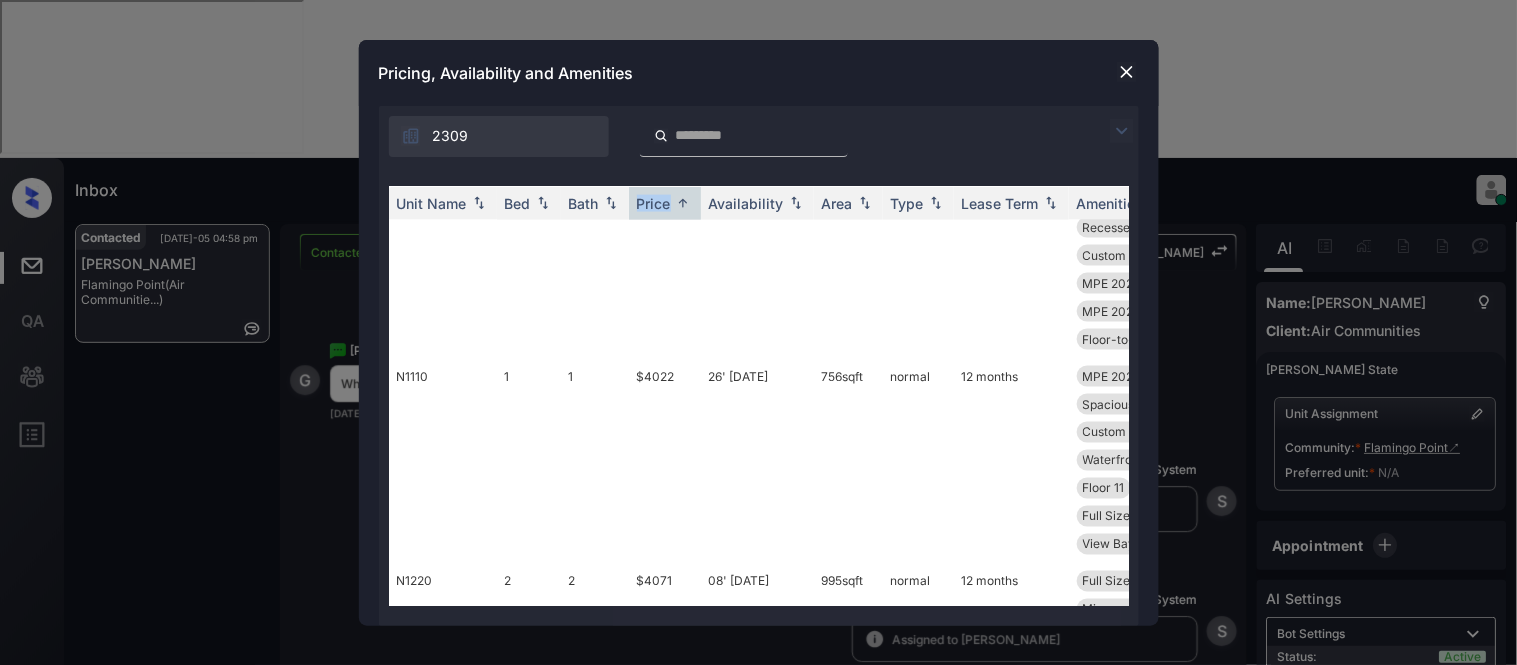 scroll, scrollTop: 2131, scrollLeft: 0, axis: vertical 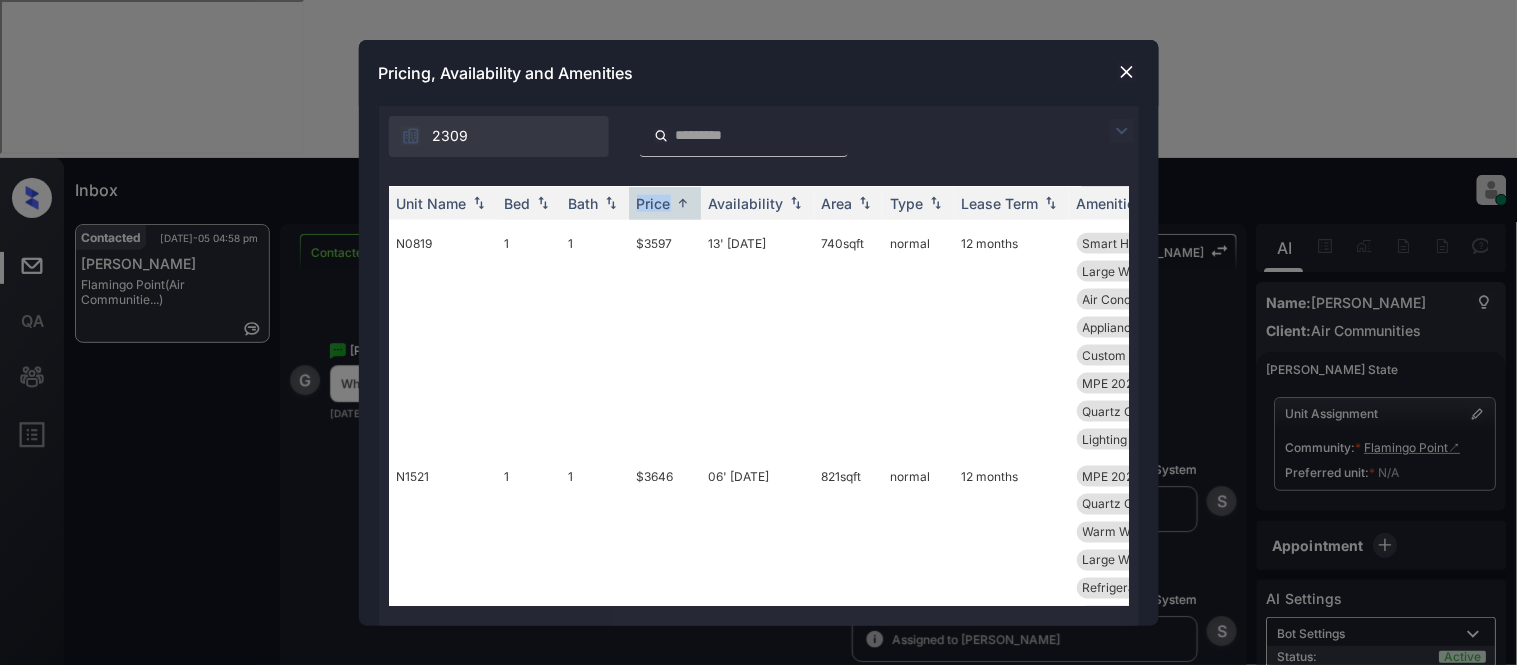click at bounding box center (1127, 72) 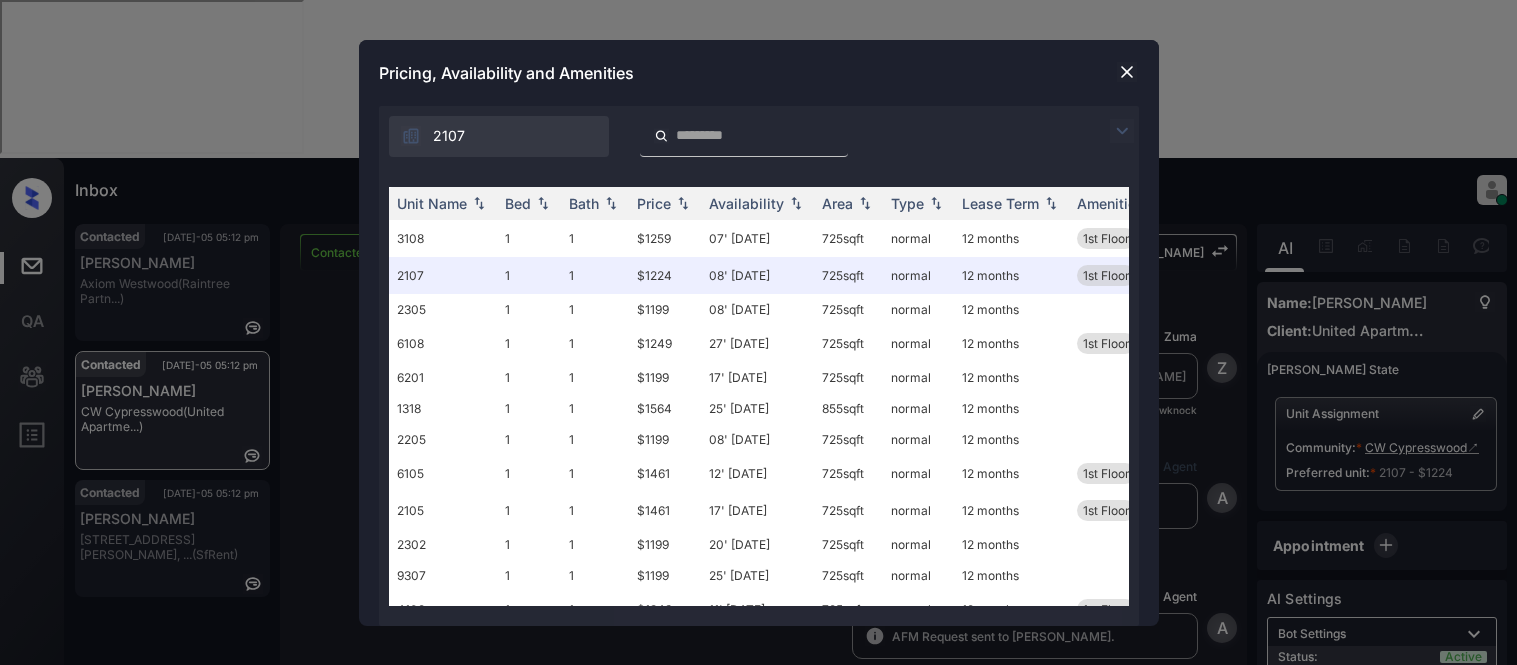 scroll, scrollTop: 0, scrollLeft: 0, axis: both 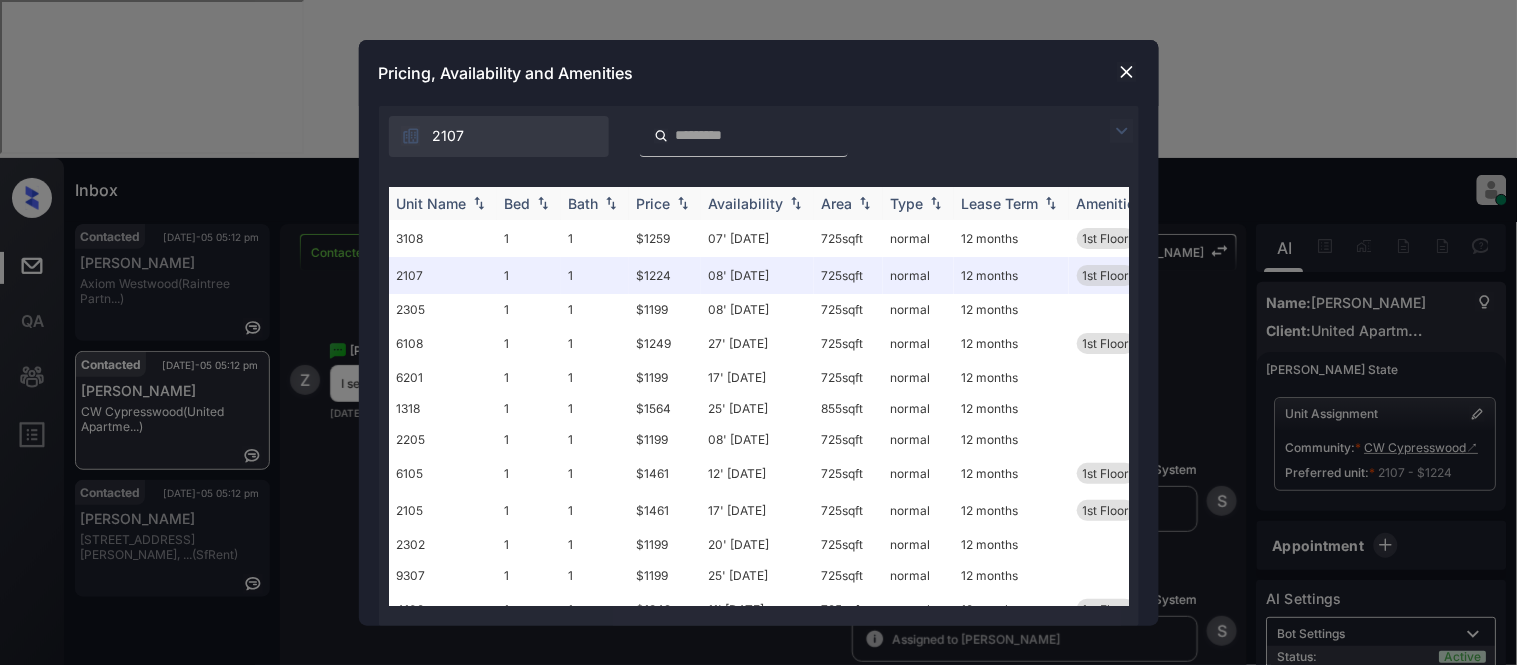 click at bounding box center (683, 203) 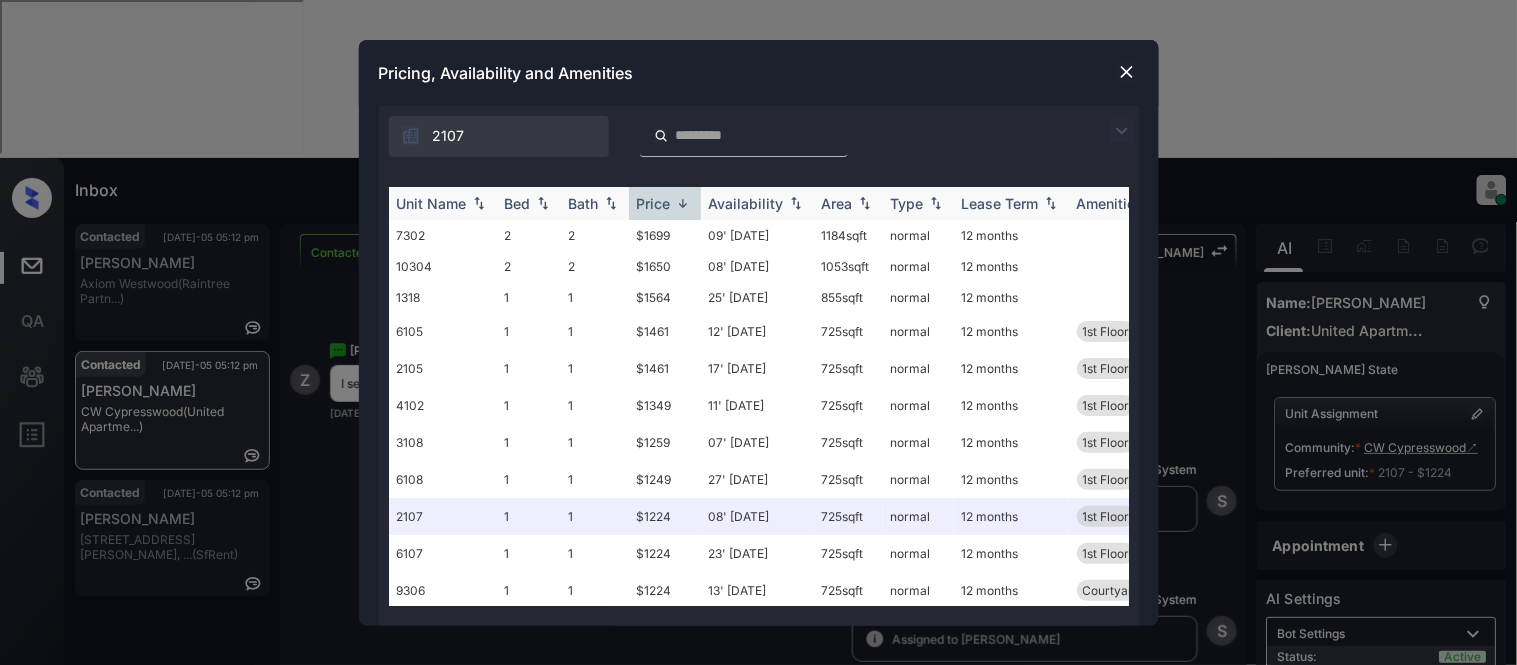 click at bounding box center (683, 203) 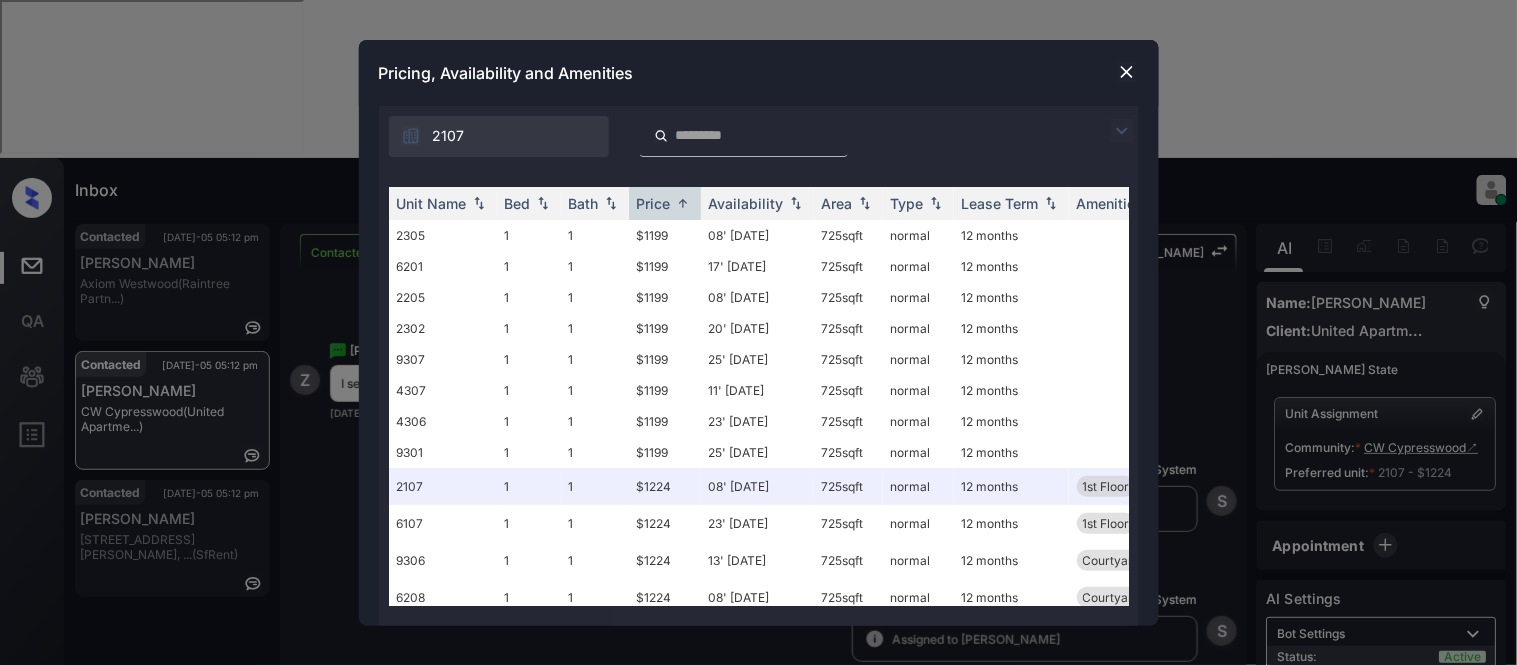 click at bounding box center [1127, 72] 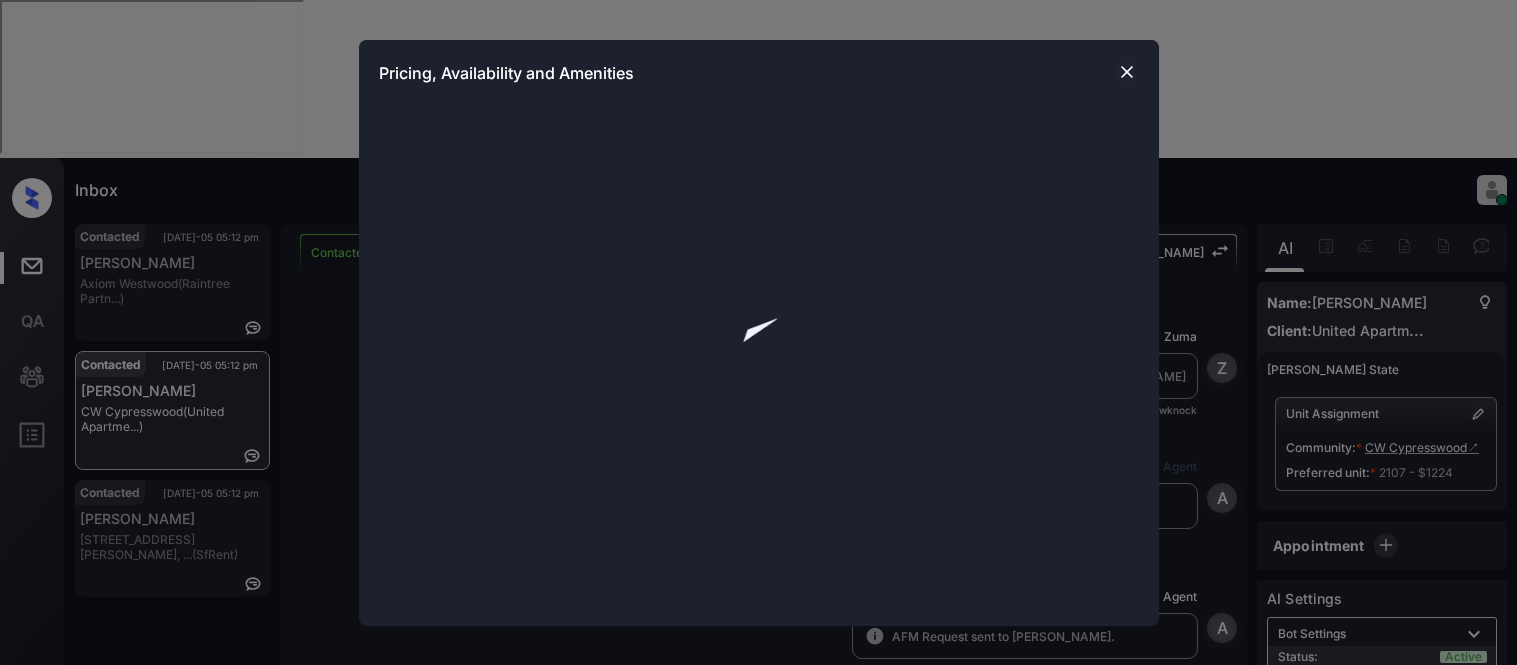 scroll, scrollTop: 0, scrollLeft: 0, axis: both 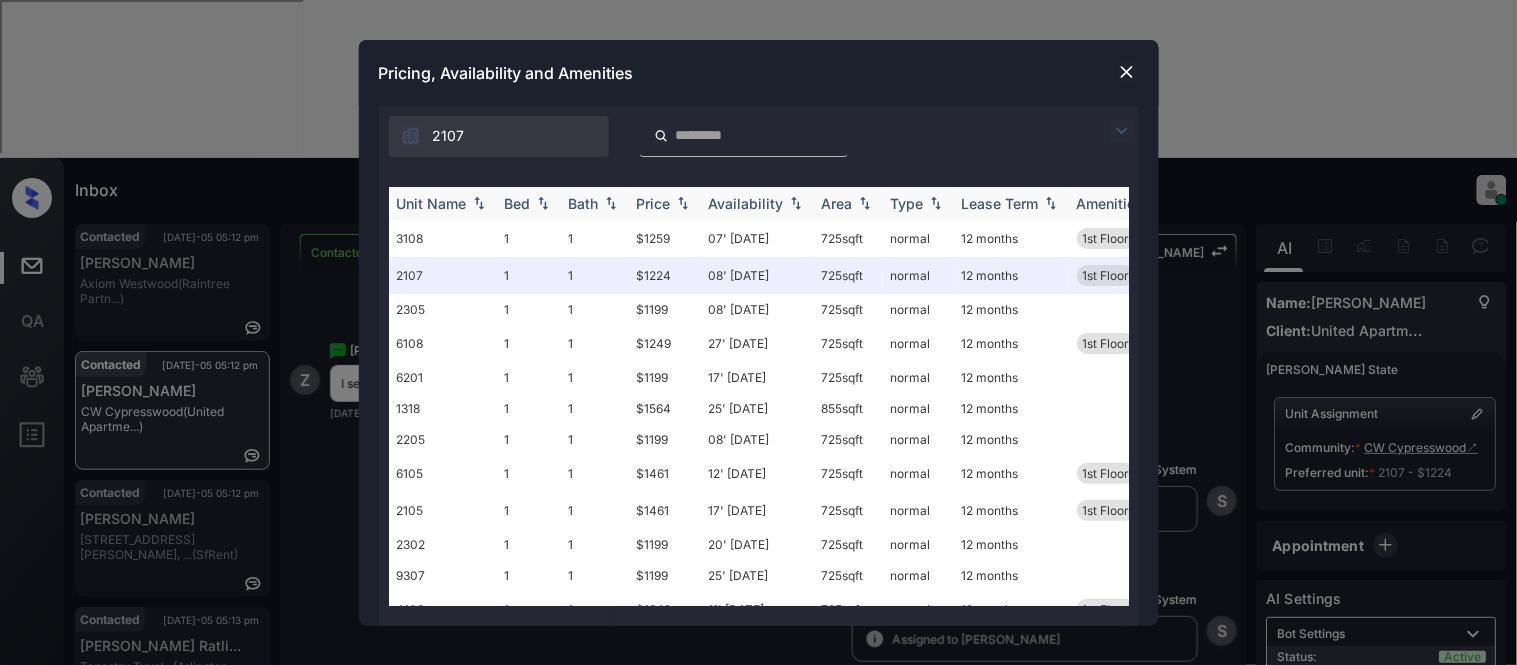 click at bounding box center [683, 203] 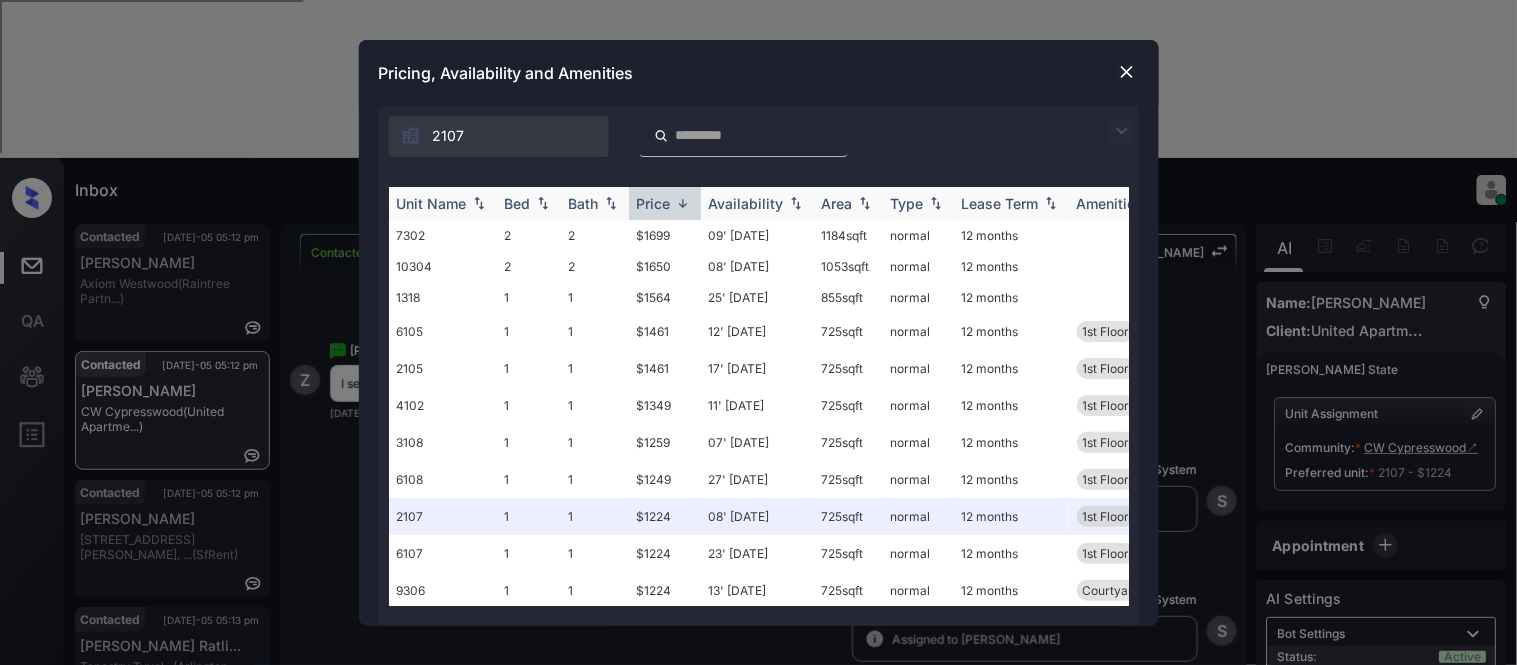 click at bounding box center (683, 203) 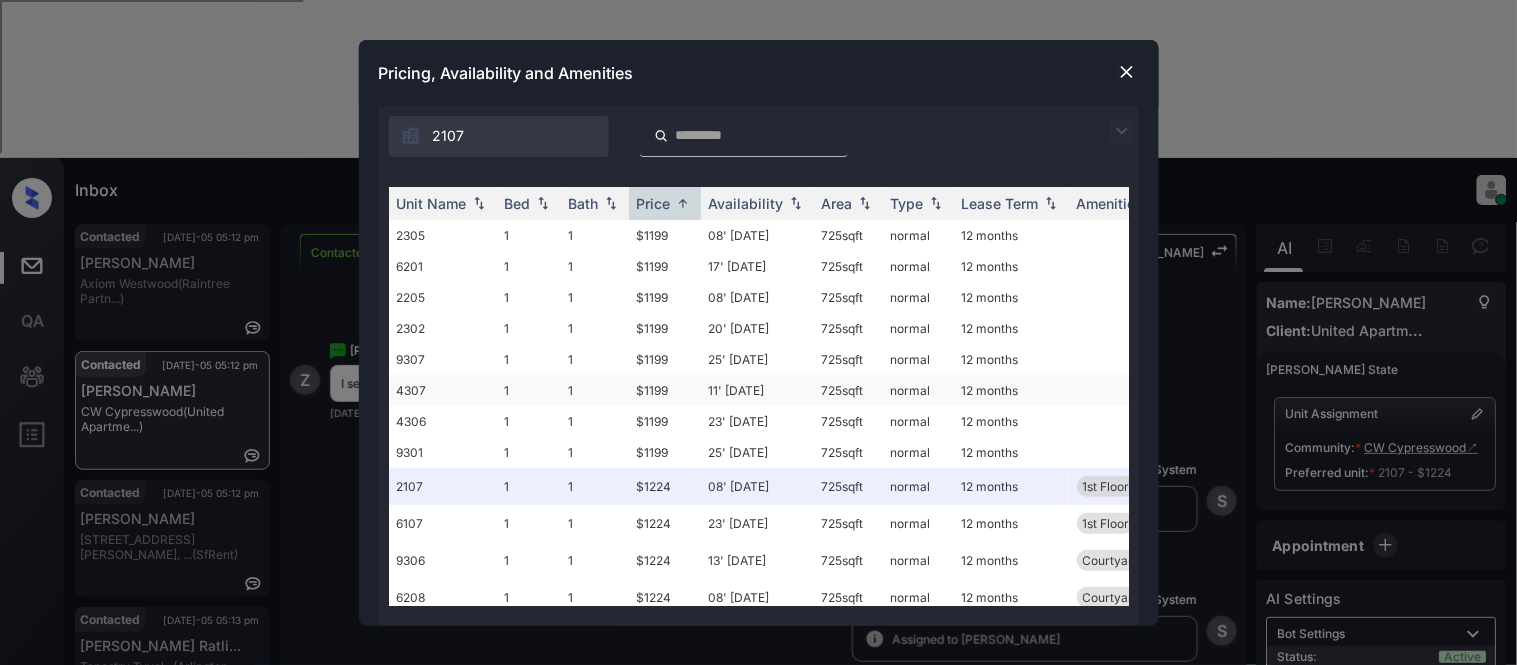click on "11' Jul 25" at bounding box center [757, 390] 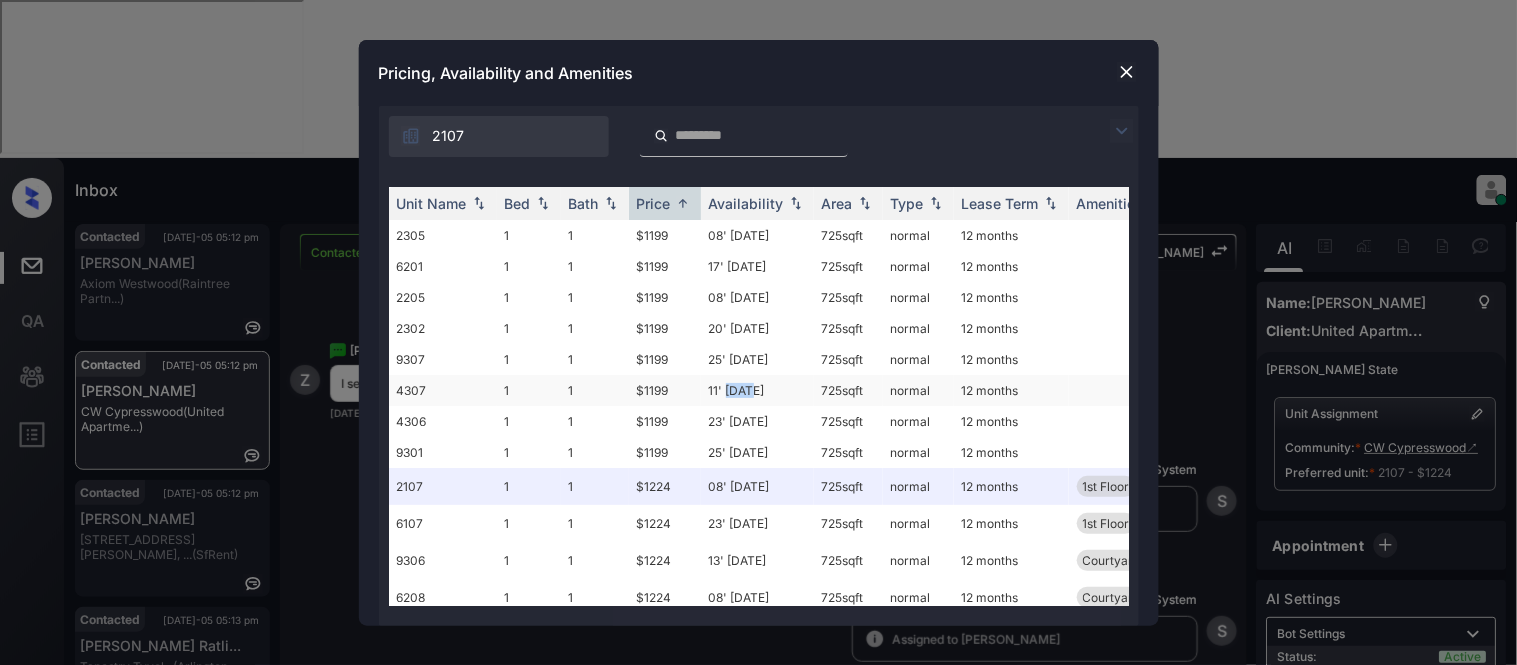 click on "11' Jul 25" at bounding box center (757, 390) 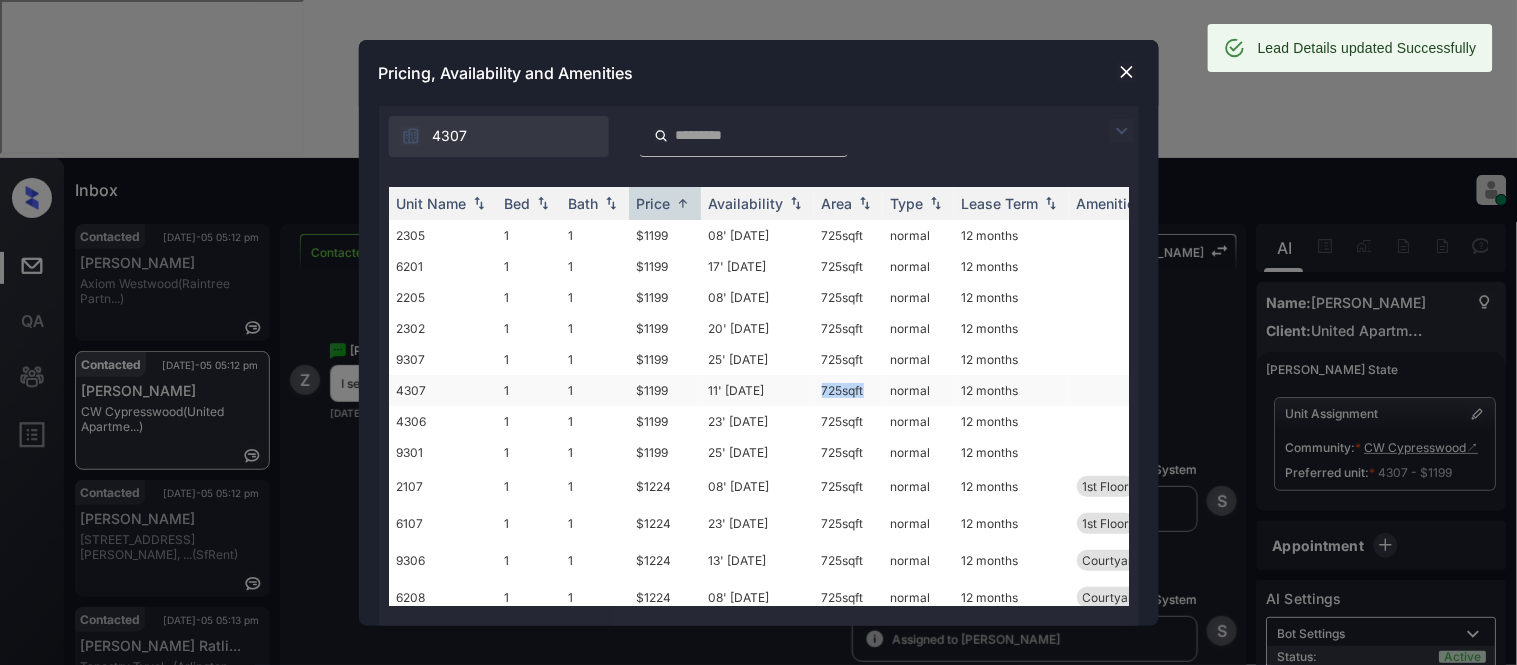 drag, startPoint x: 817, startPoint y: 381, endPoint x: 863, endPoint y: 383, distance: 46.043457 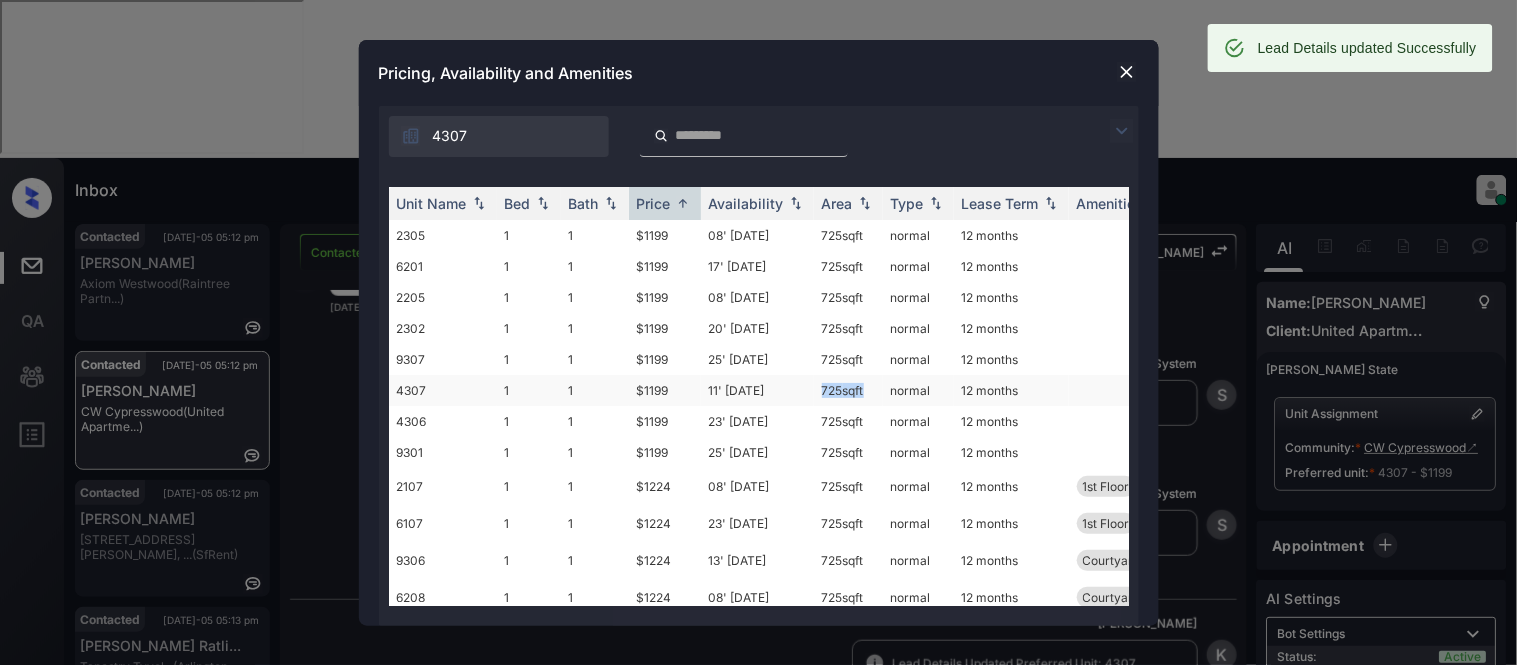 scroll, scrollTop: 2478, scrollLeft: 0, axis: vertical 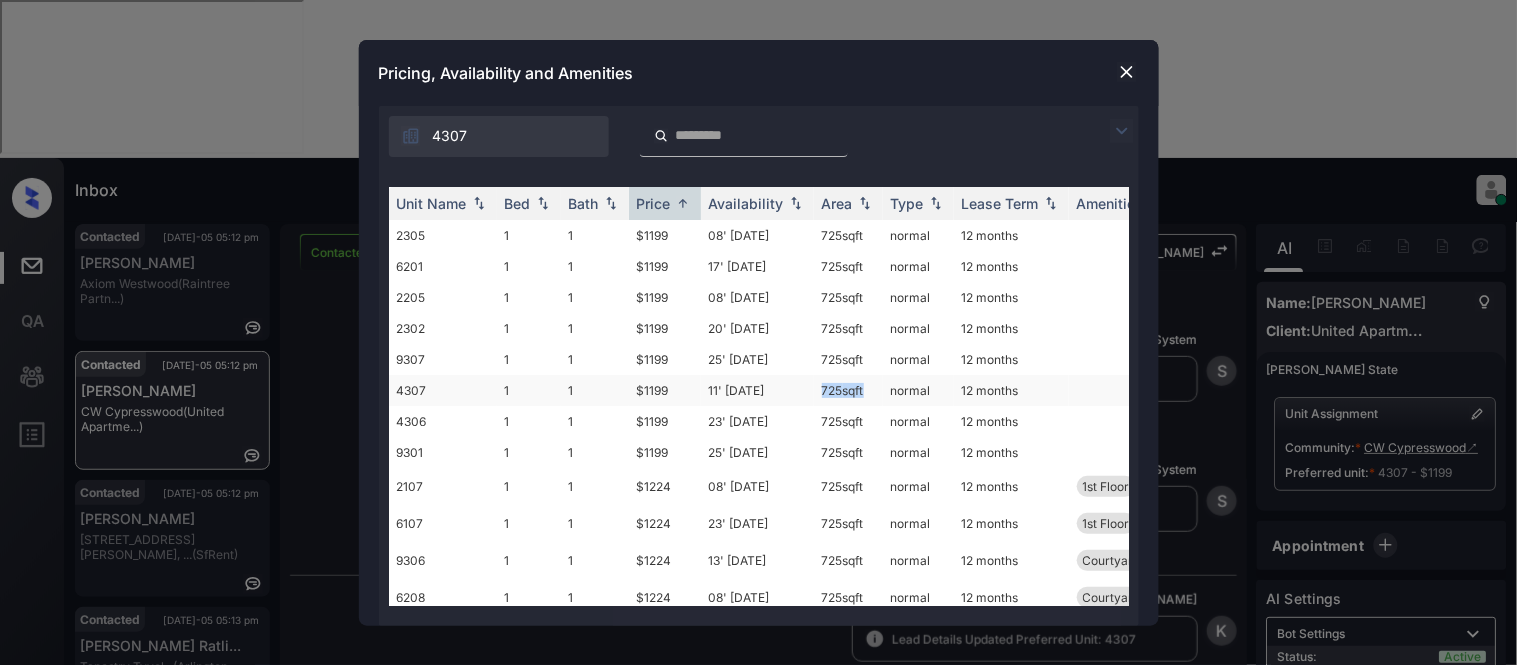 copy on "725  sqf" 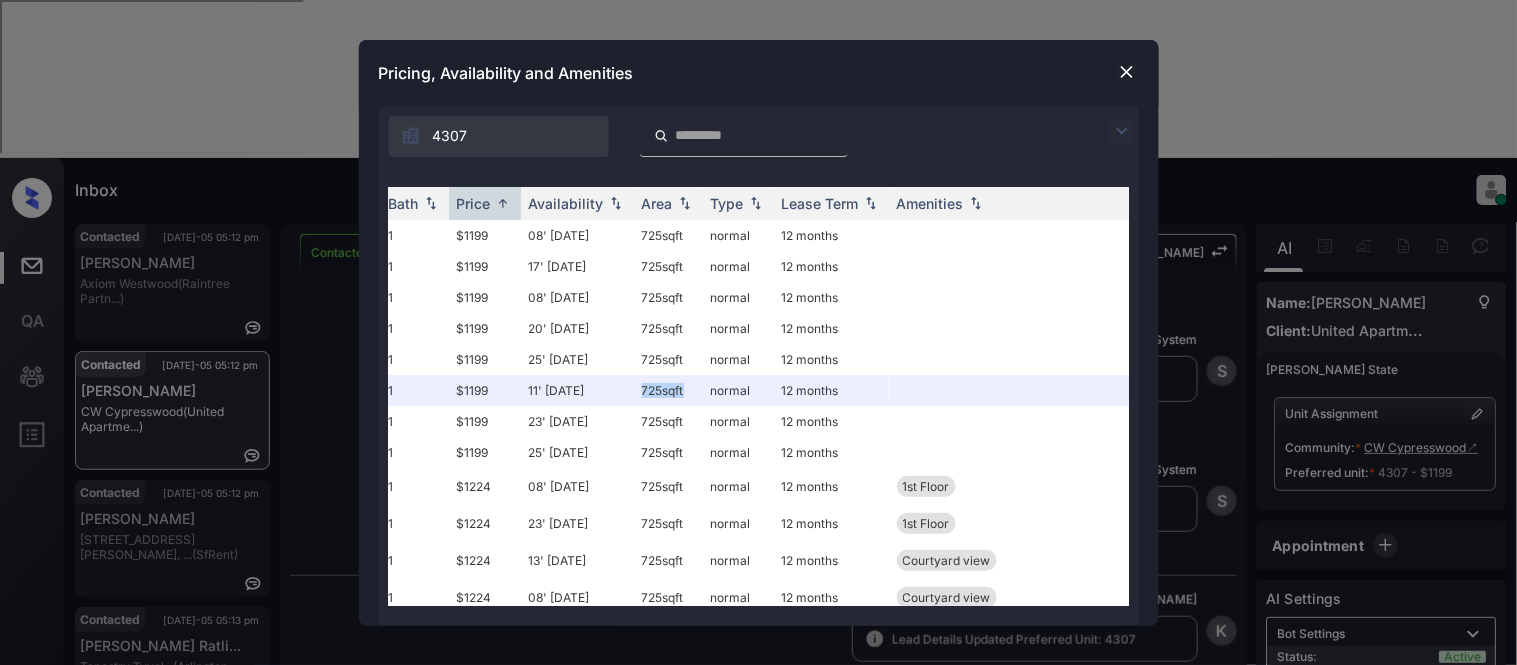 scroll, scrollTop: 0, scrollLeft: 250, axis: horizontal 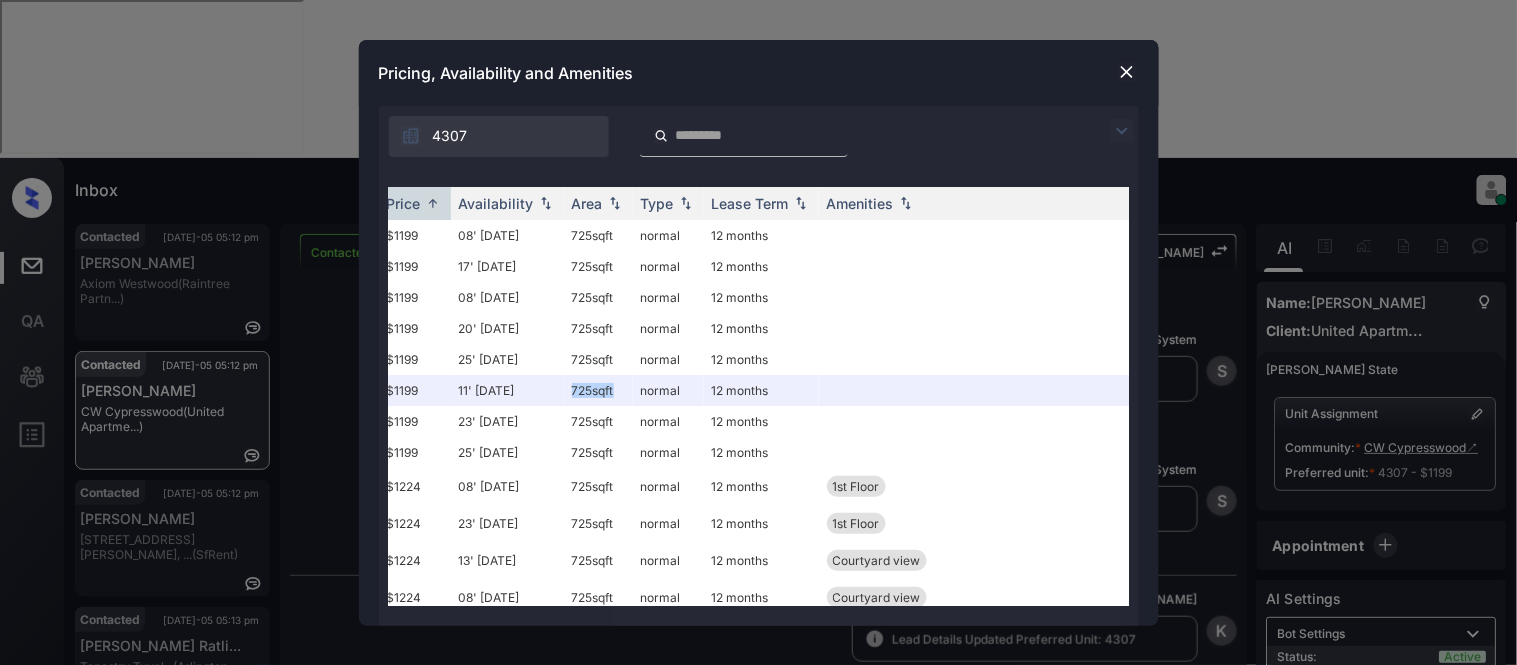 click at bounding box center (1127, 72) 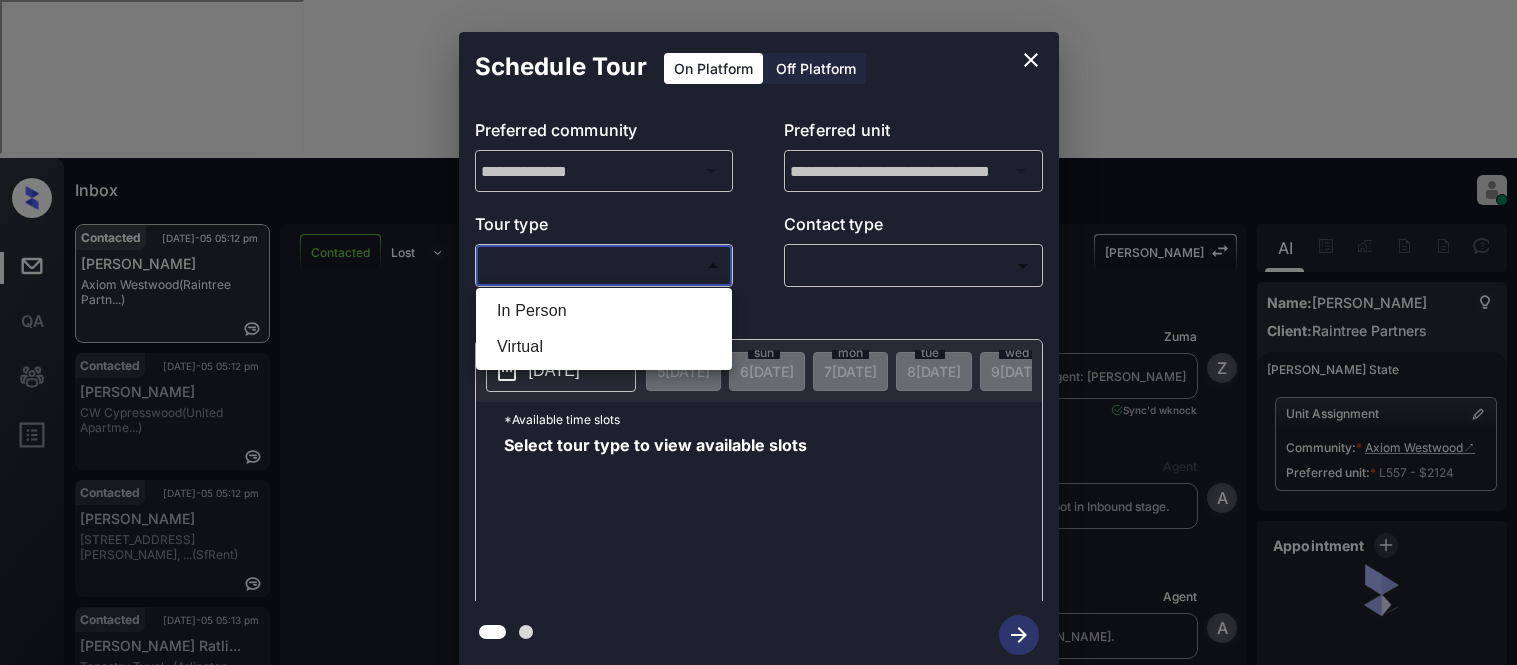scroll, scrollTop: 0, scrollLeft: 0, axis: both 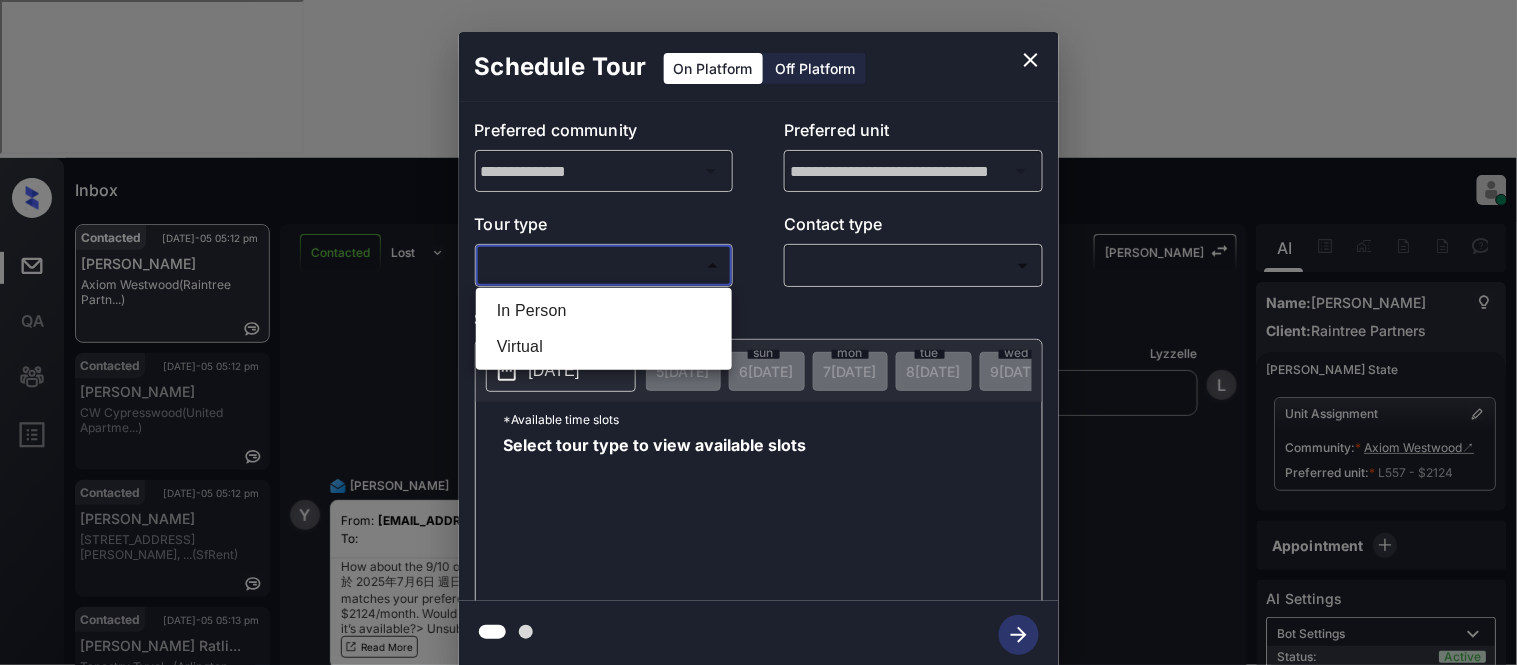 click at bounding box center [758, 332] 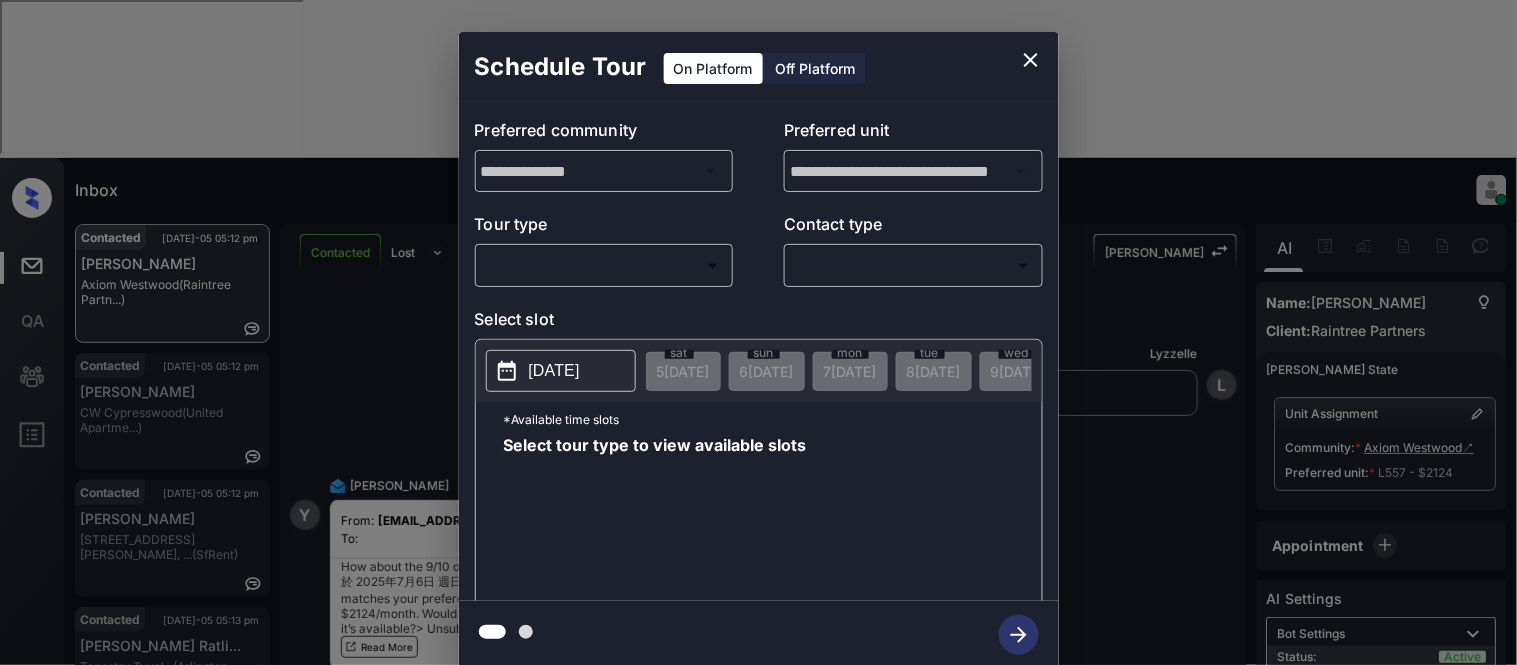 click on "**********" at bounding box center (758, 350) 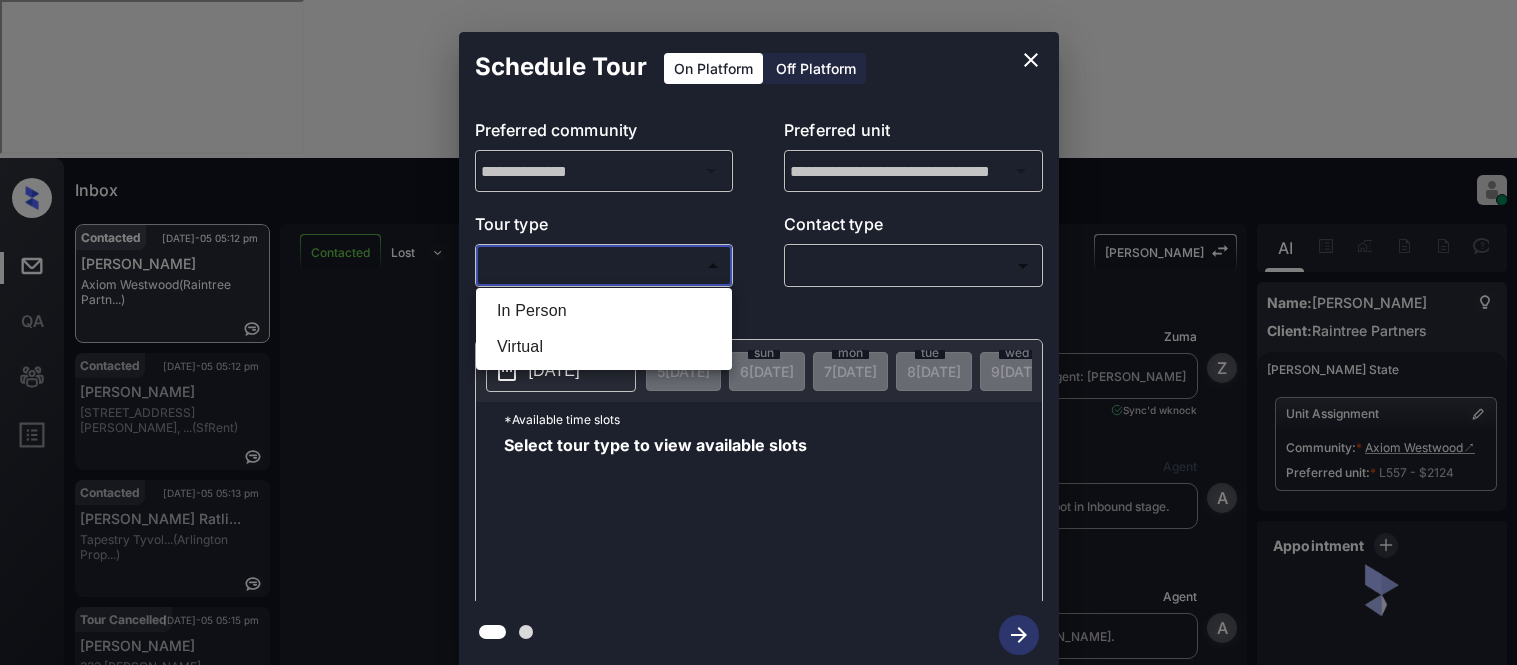 scroll, scrollTop: 0, scrollLeft: 0, axis: both 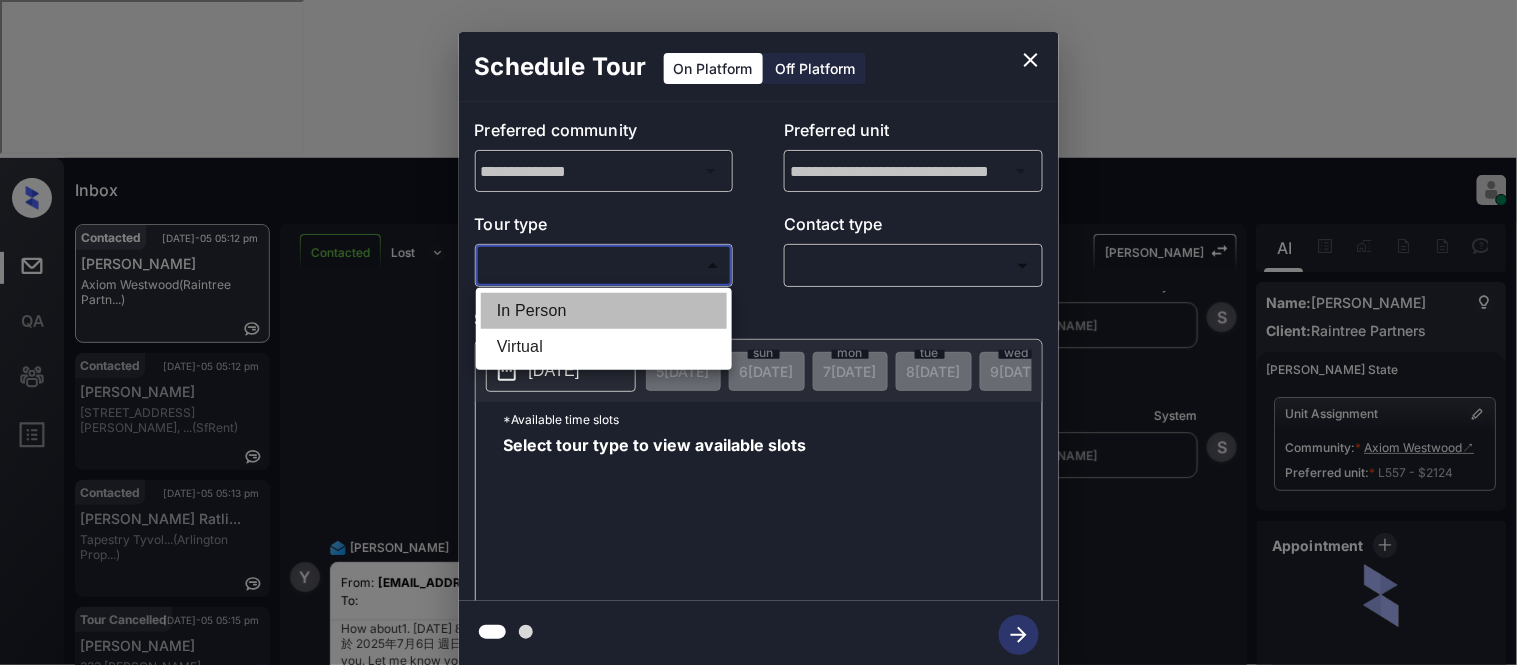 click on "In Person" at bounding box center (604, 311) 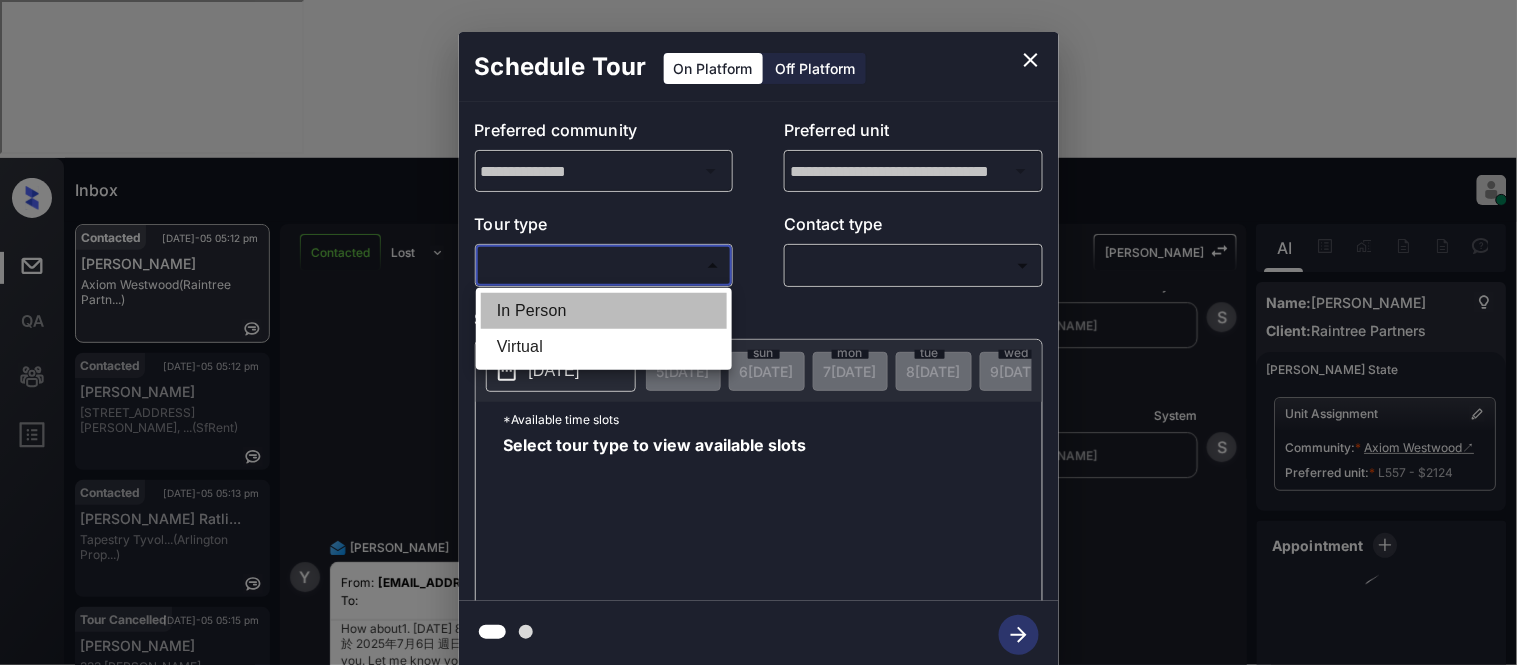 type on "********" 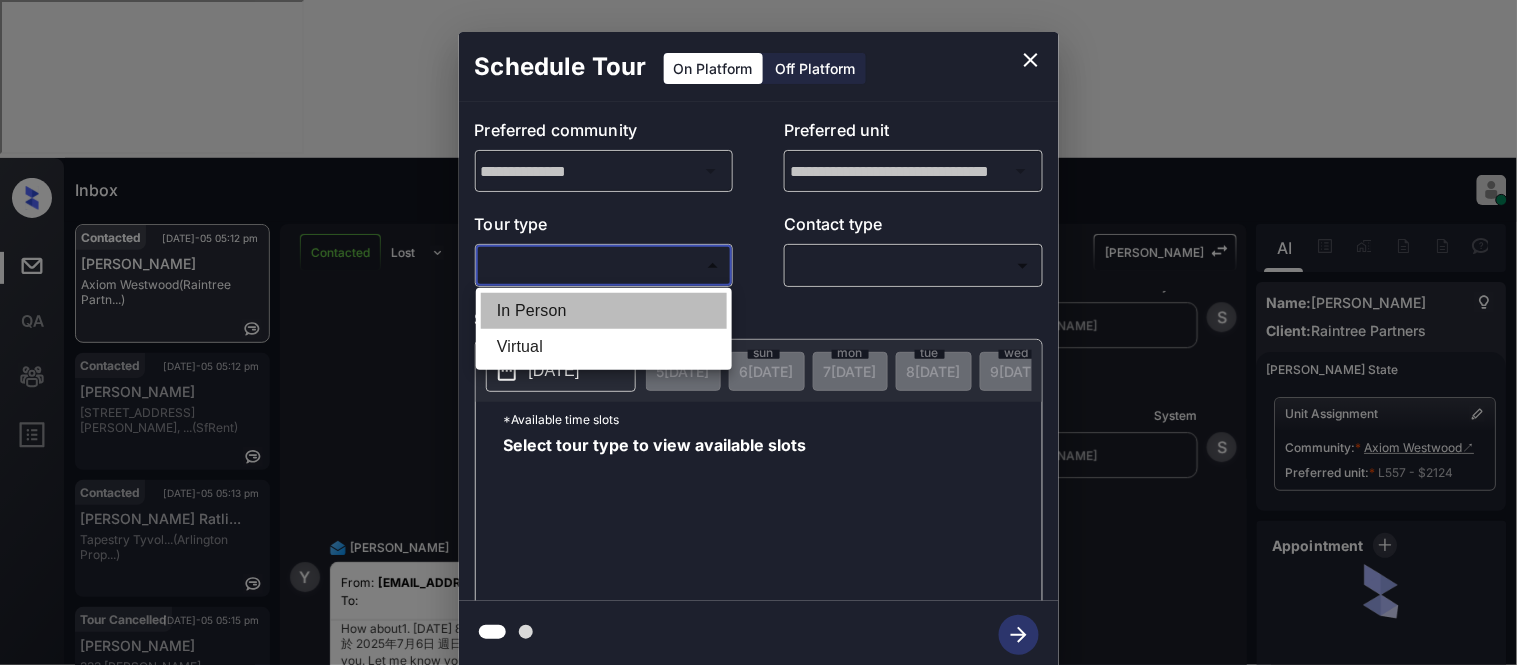 click at bounding box center (758, 332) 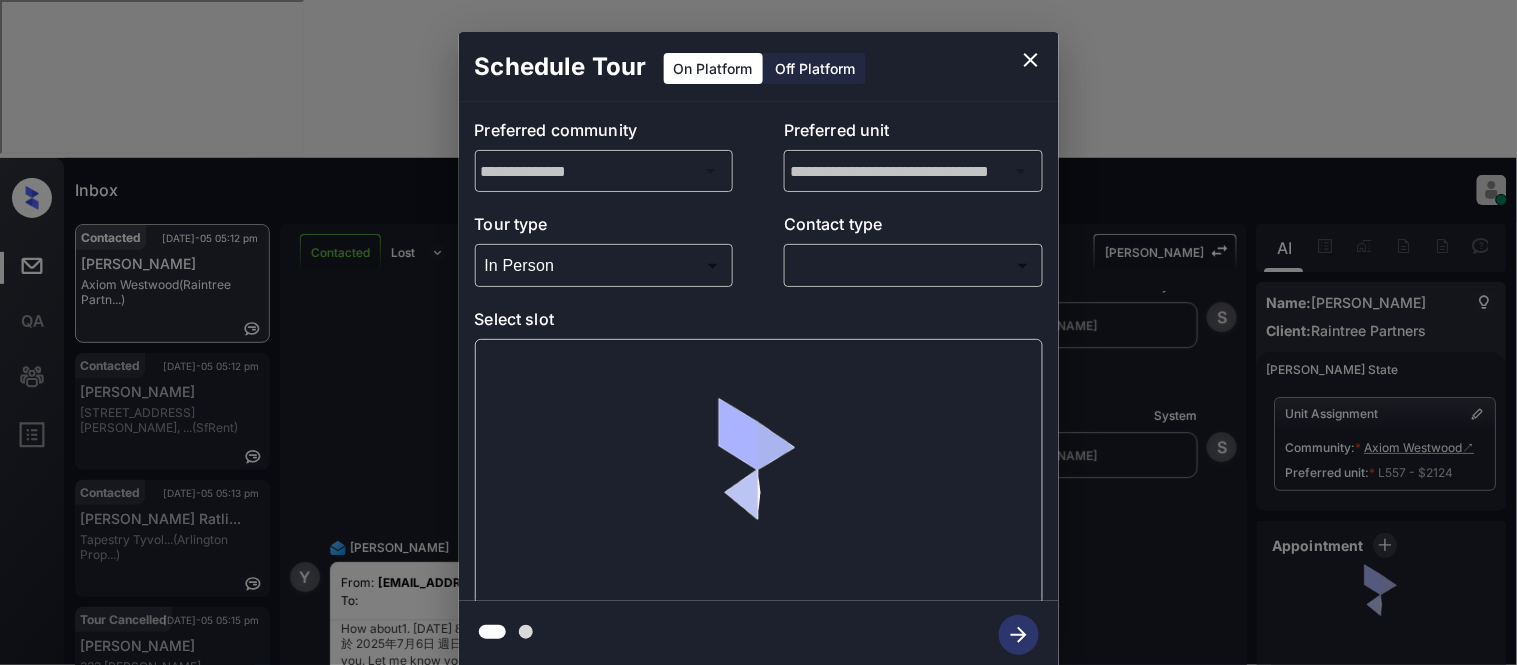 click at bounding box center (758, 332) 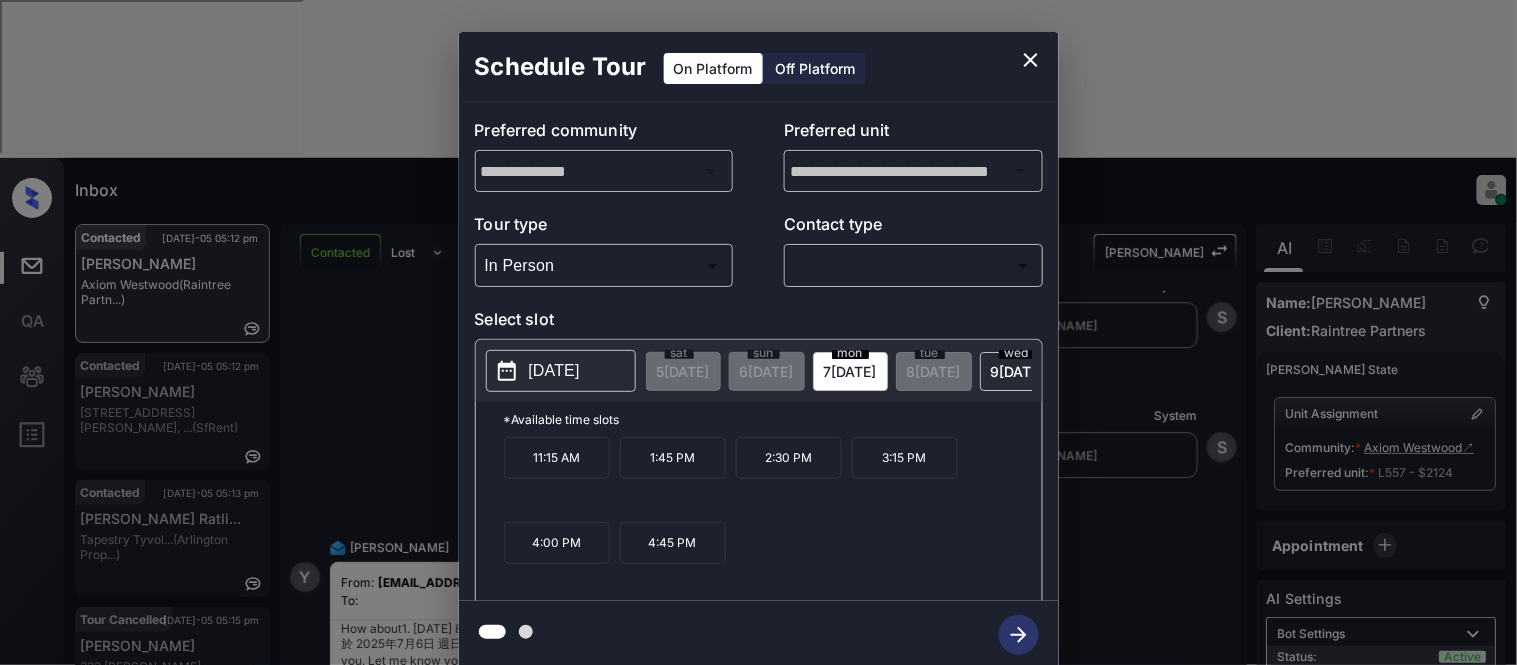 click 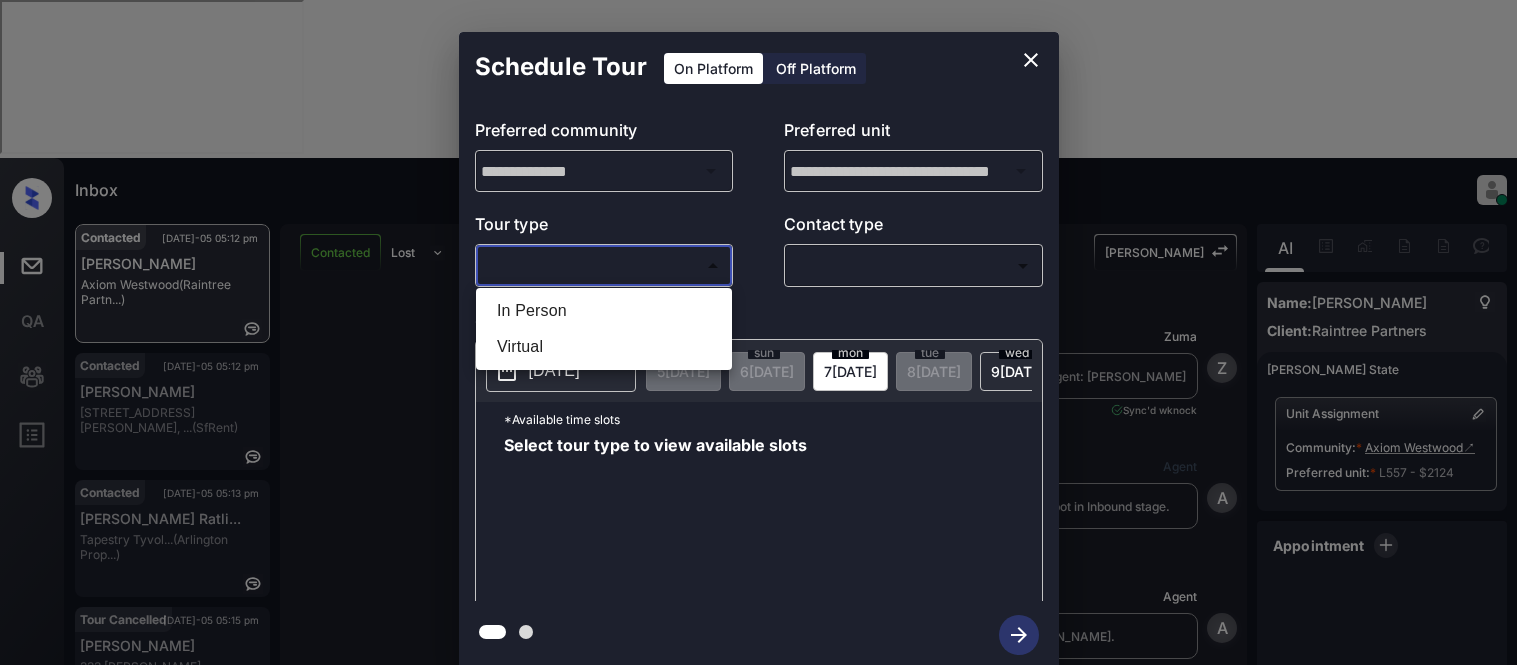 scroll, scrollTop: 0, scrollLeft: 0, axis: both 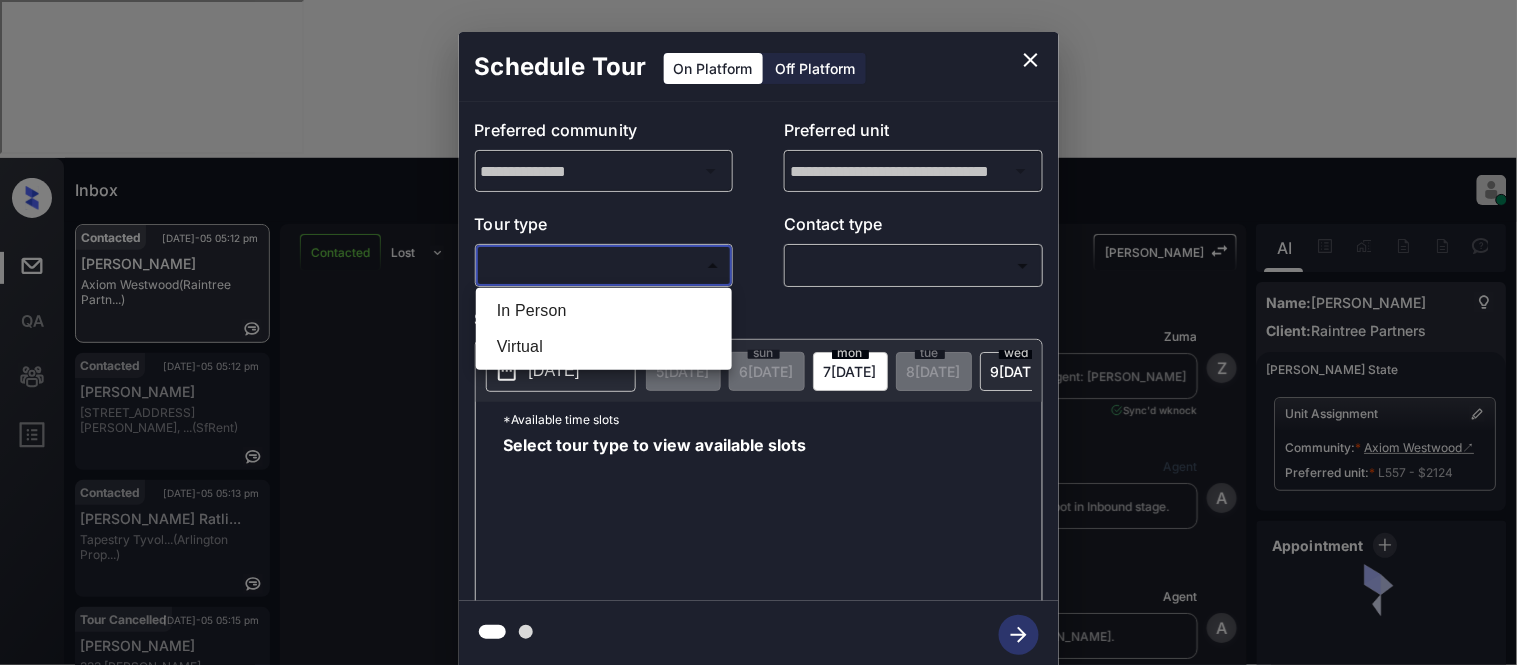 click on "In Person" at bounding box center [604, 311] 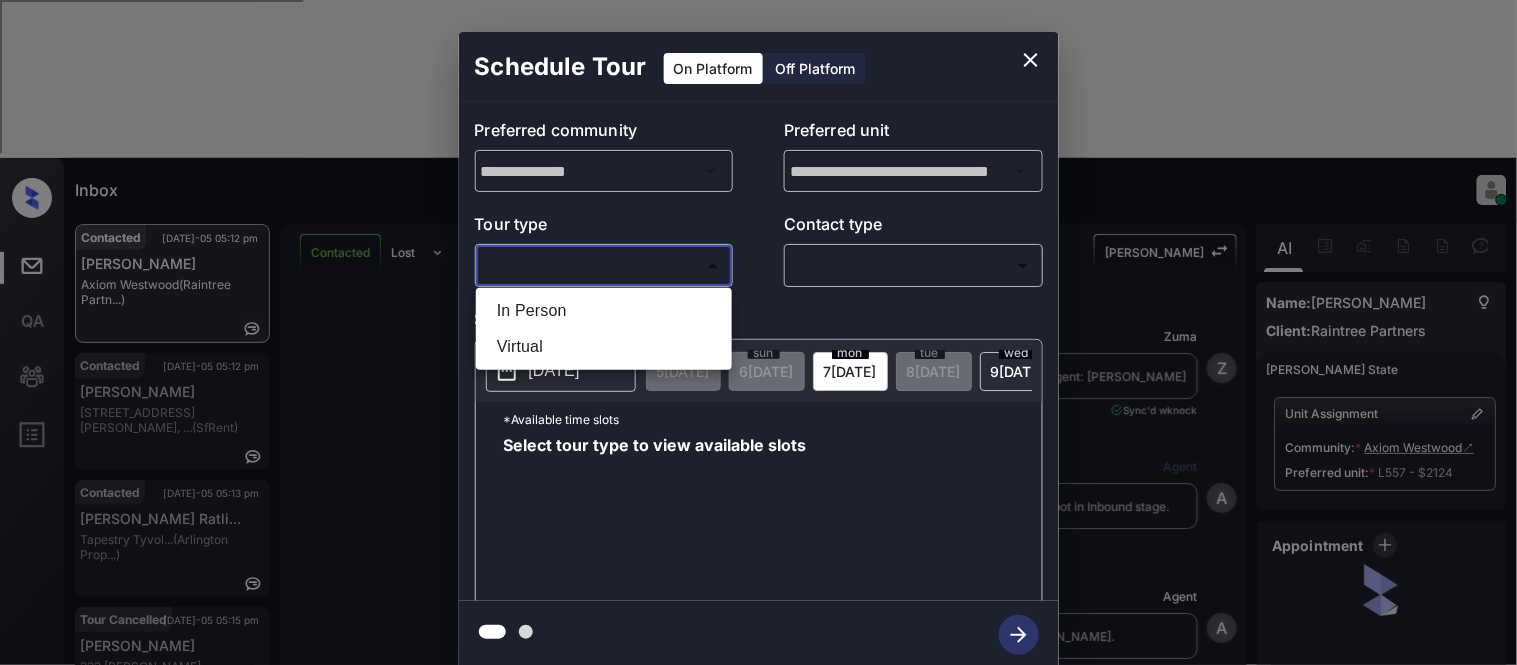 type on "********" 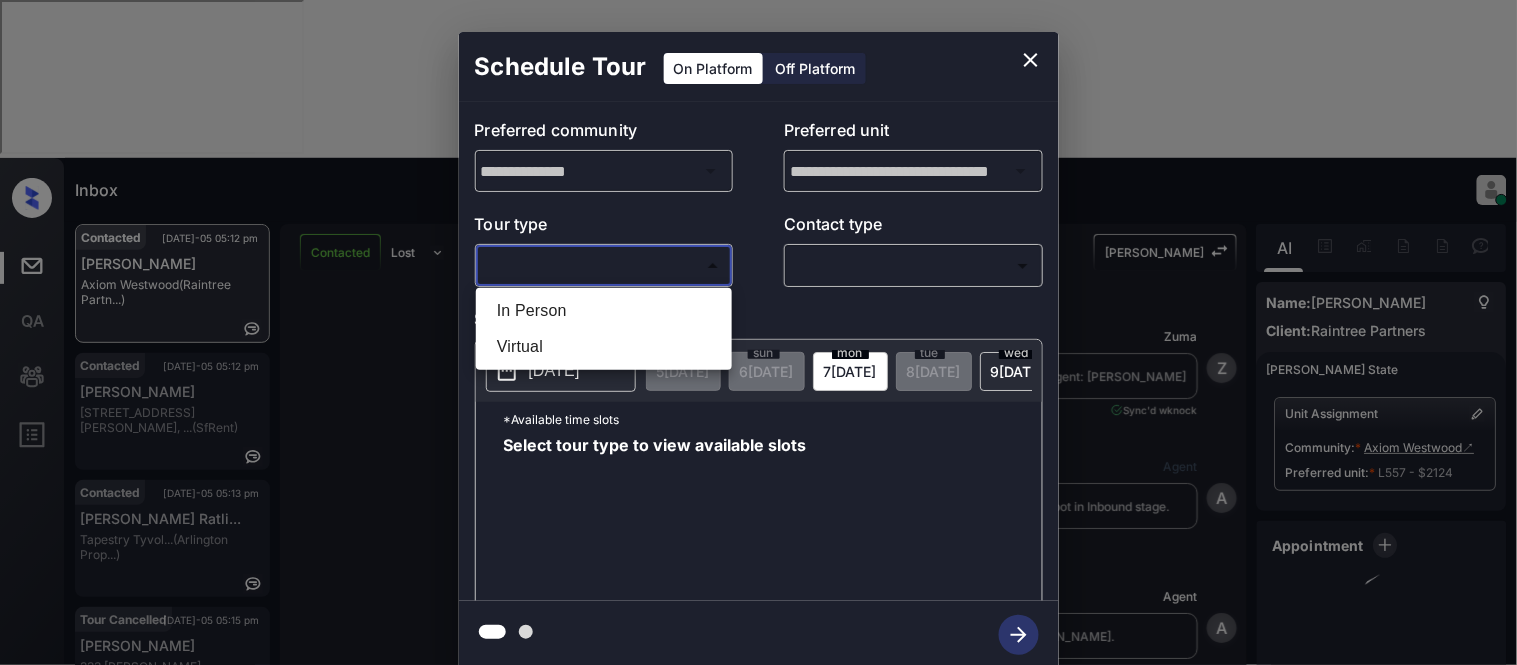 scroll, scrollTop: 7550, scrollLeft: 0, axis: vertical 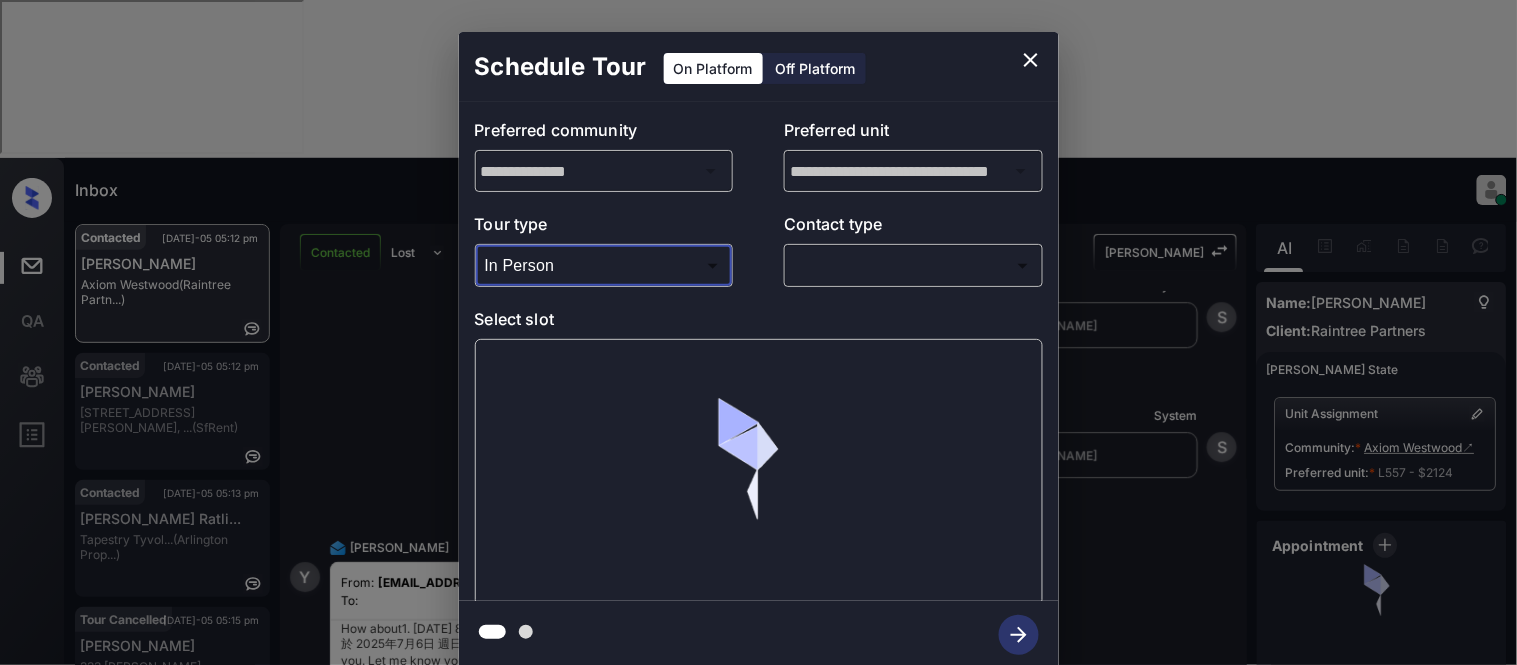 click at bounding box center [758, 332] 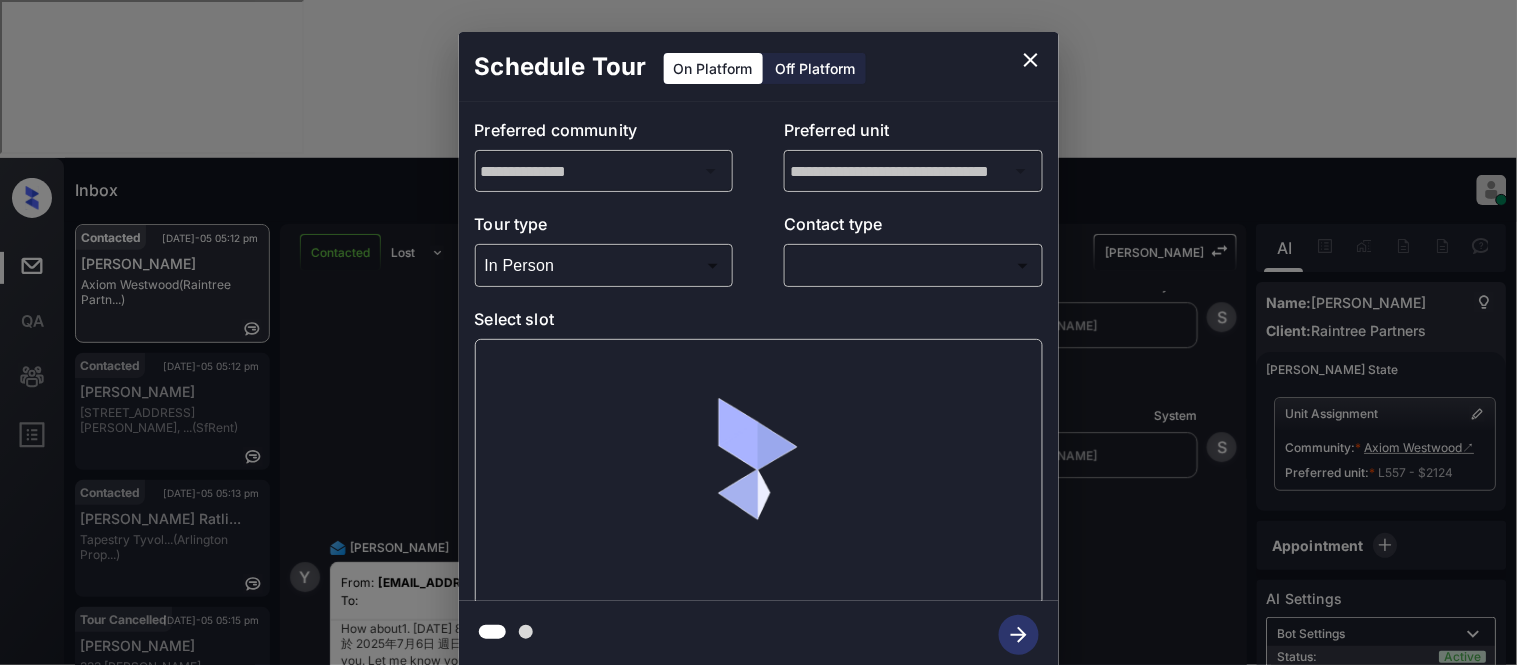 click on "Inbox Kristina Cataag Online Set yourself   offline Set yourself   on break Profile Switch to  light  mode Sign out Contacted Jul-05 05:12 pm   Yu-Chi Lin Axiom Westwood  (Raintree Partn...) Contacted Jul-05 05:12 pm   Tuyen Duong 424 Jones St, ...  (SfRent) Contacted Jul-05 05:13 pm   Consuela Ratli... Tapestry Tyvol...  (Arlington Prop...) Tour Cancelled Jul-05 05:15 pm   Scott Hoburg 333 Ellington ...  (Fairfield) Contacted Jul-05 05:17 pm   Daniel Stenset... The Park at Ve...  (Magnolia Capit...) Contacted Lost Lead Sentiment: Angry Upon sliding the acknowledgement:  Lead will move to lost stage. * ​ SMS and call option will be set to opt out. AFM will be turned off for the lead. Kelsey New Message Zuma Lead transferred to leasing agent: kelsey Jul 04, 2025 12:44 am  Sync'd w  knock Z New Message Agent Lead created via zuma-chatbot in Inbound stage. Jul 04, 2025 12:44 am A New Message Agent AFM Request sent to Kelsey. Jul 04, 2025 12:44 am A New Message Agent AFM Request sent to Kelsey. A New Message A" at bounding box center (758, 332) 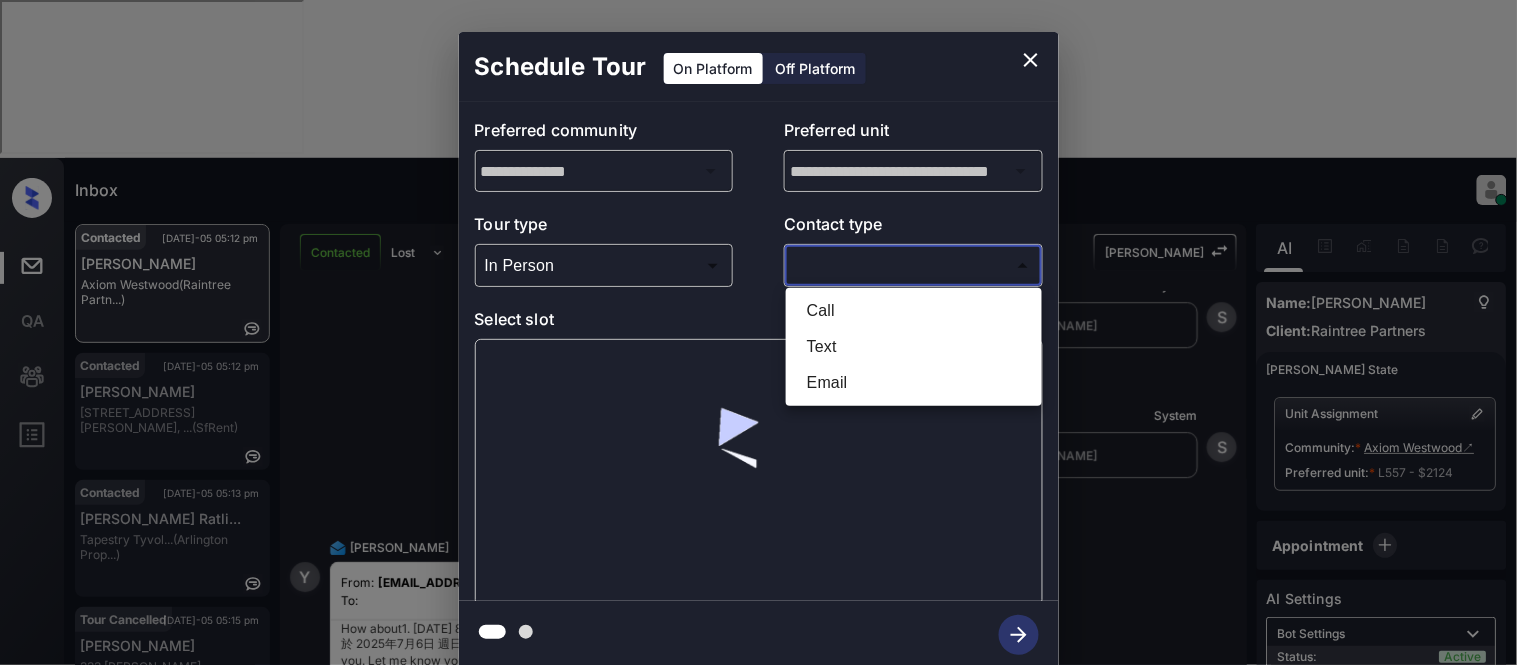 click on "Text" at bounding box center (914, 347) 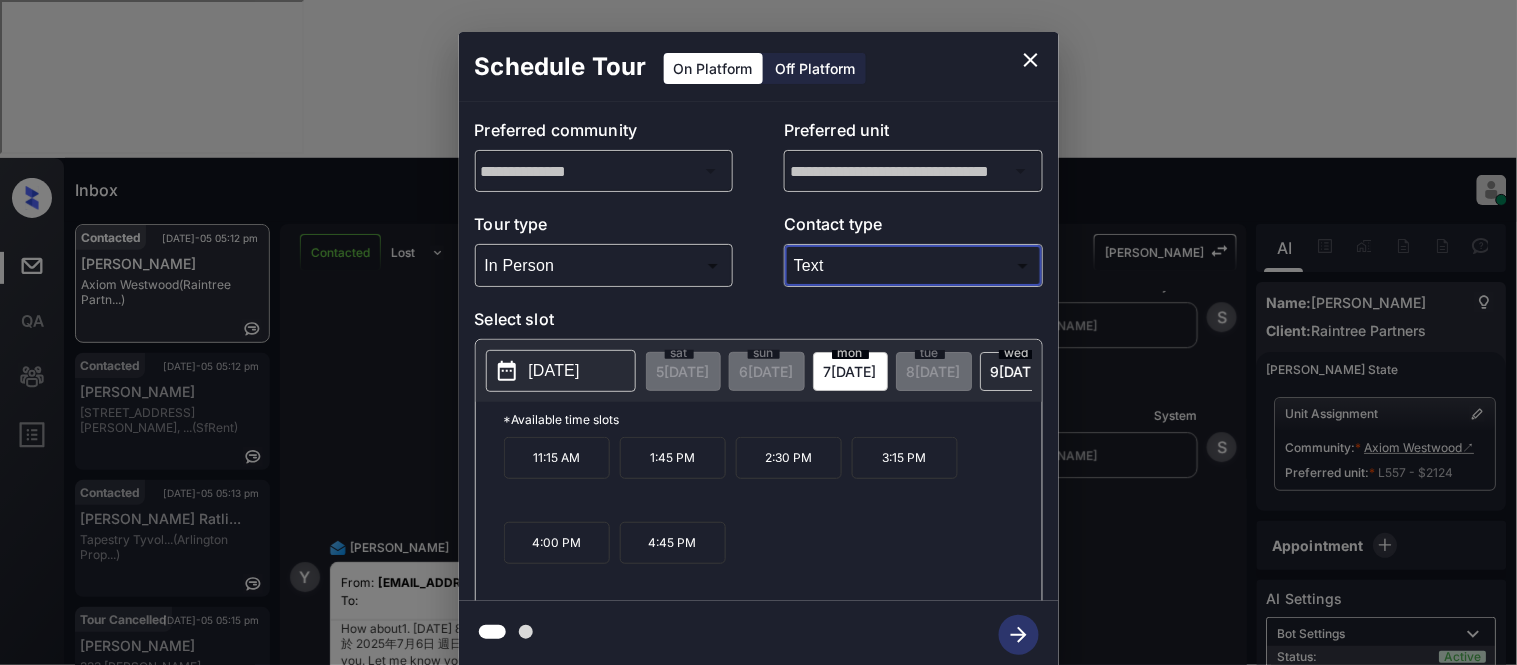 type on "****" 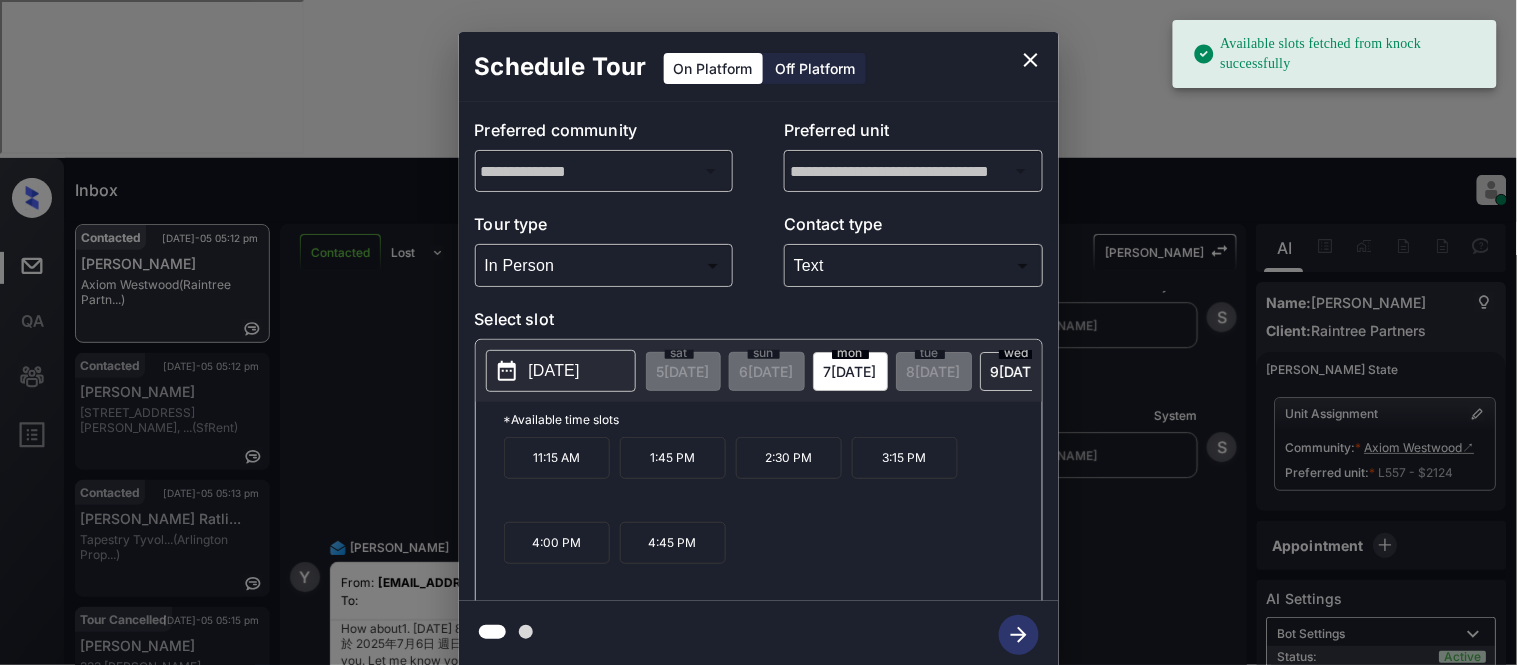 click 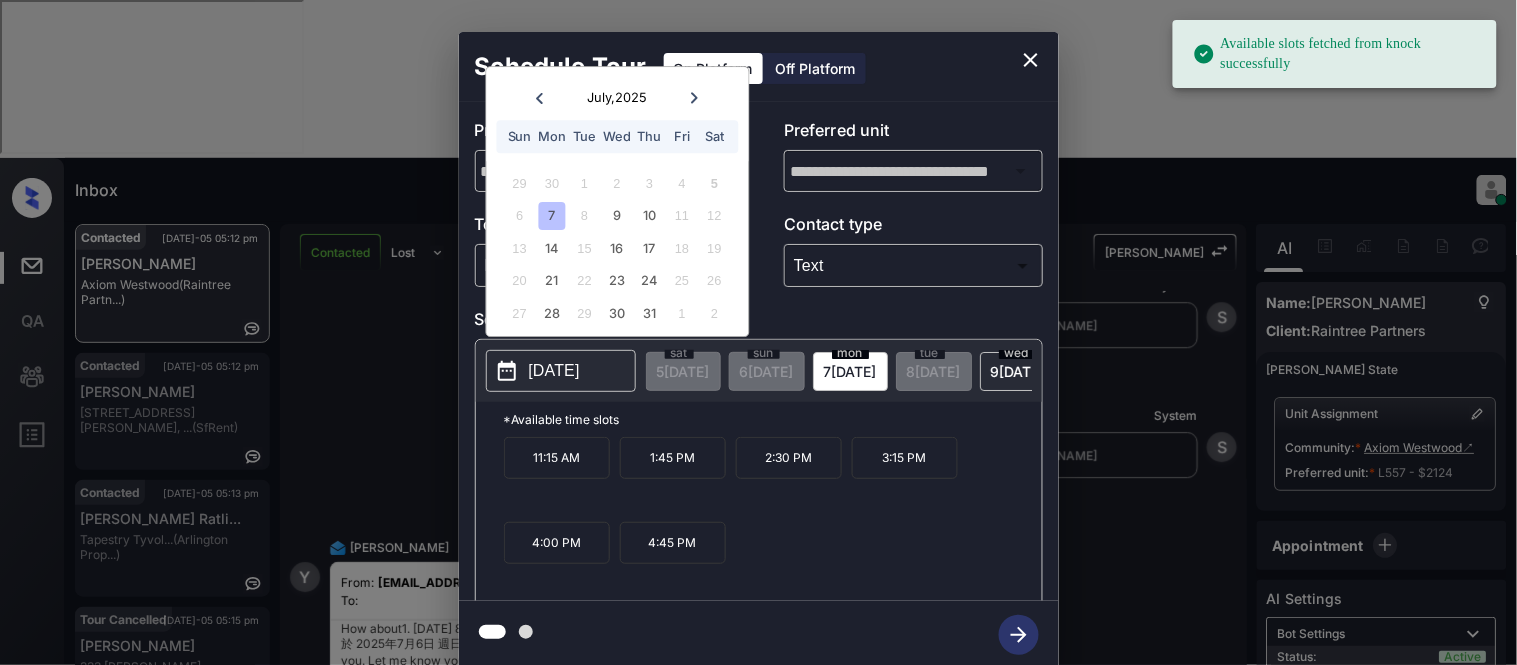 click on "7" at bounding box center [552, 216] 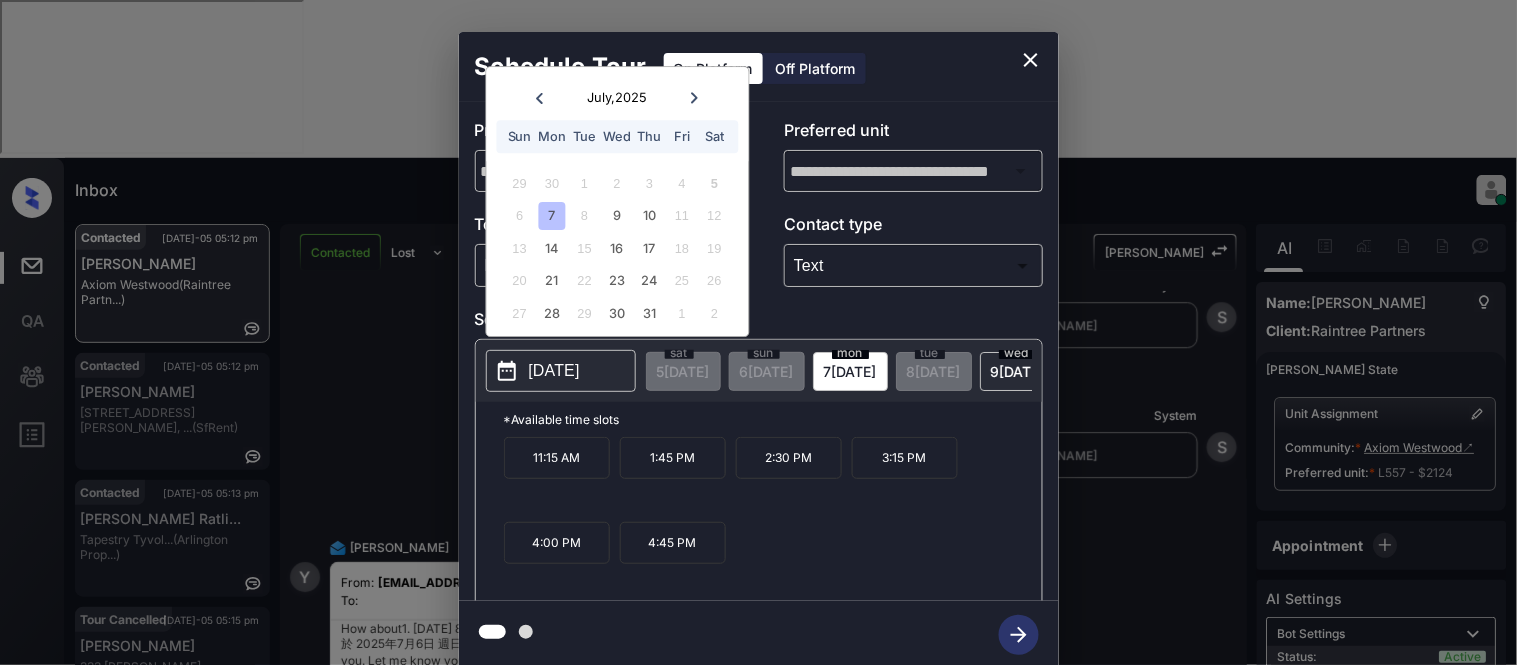 click 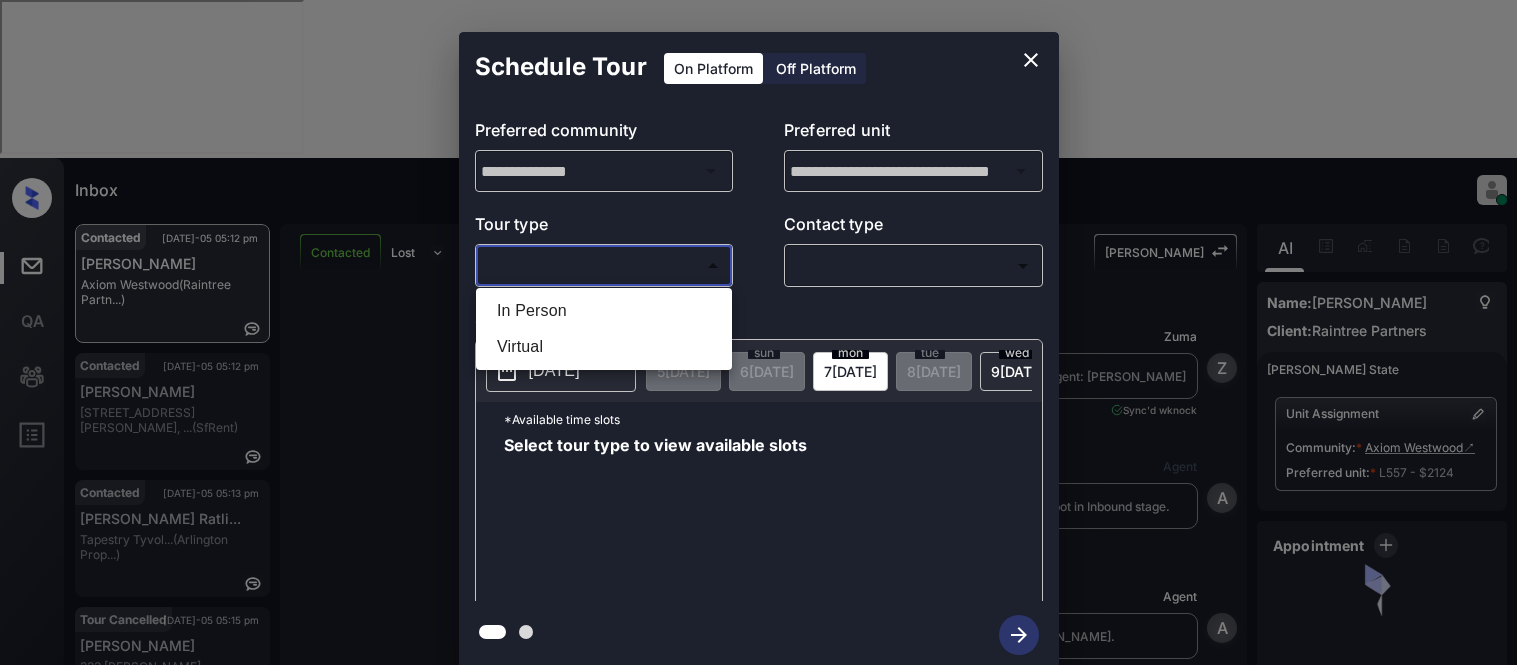 scroll, scrollTop: 0, scrollLeft: 0, axis: both 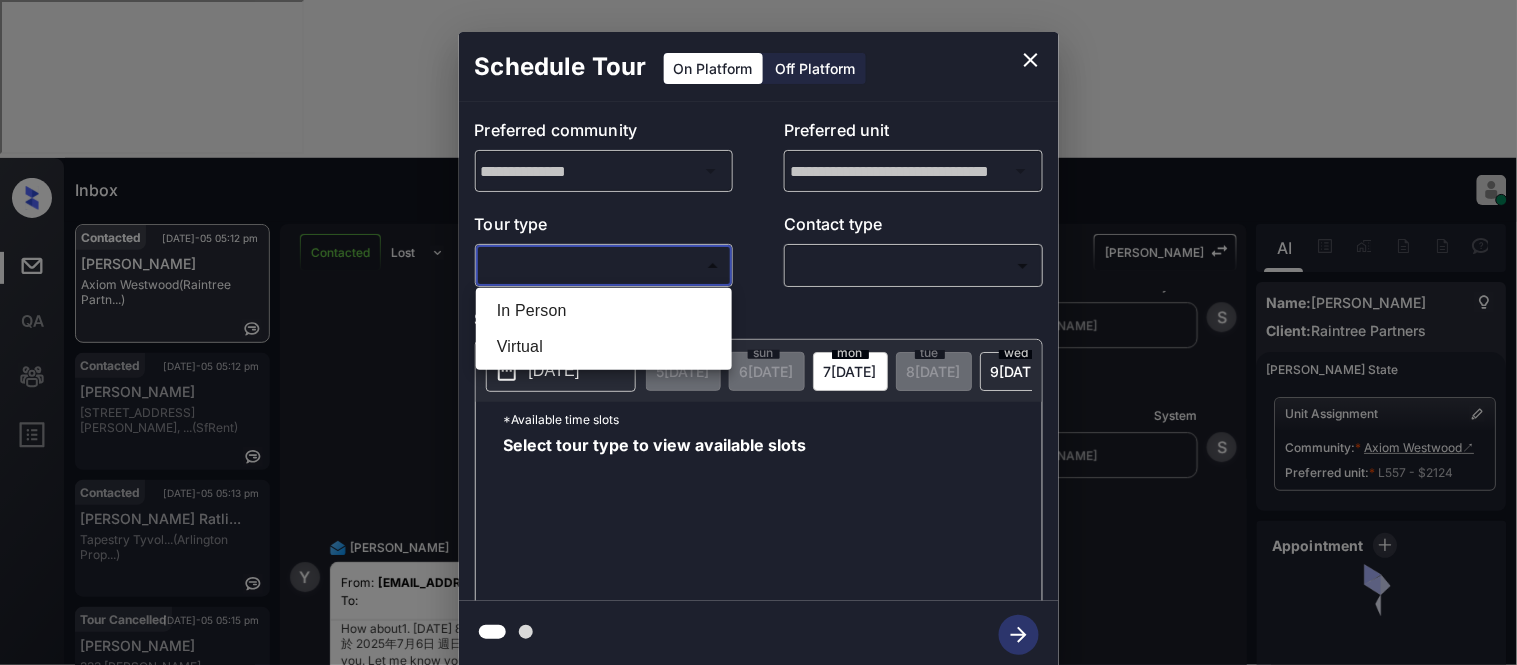 click on "In Person" at bounding box center [604, 311] 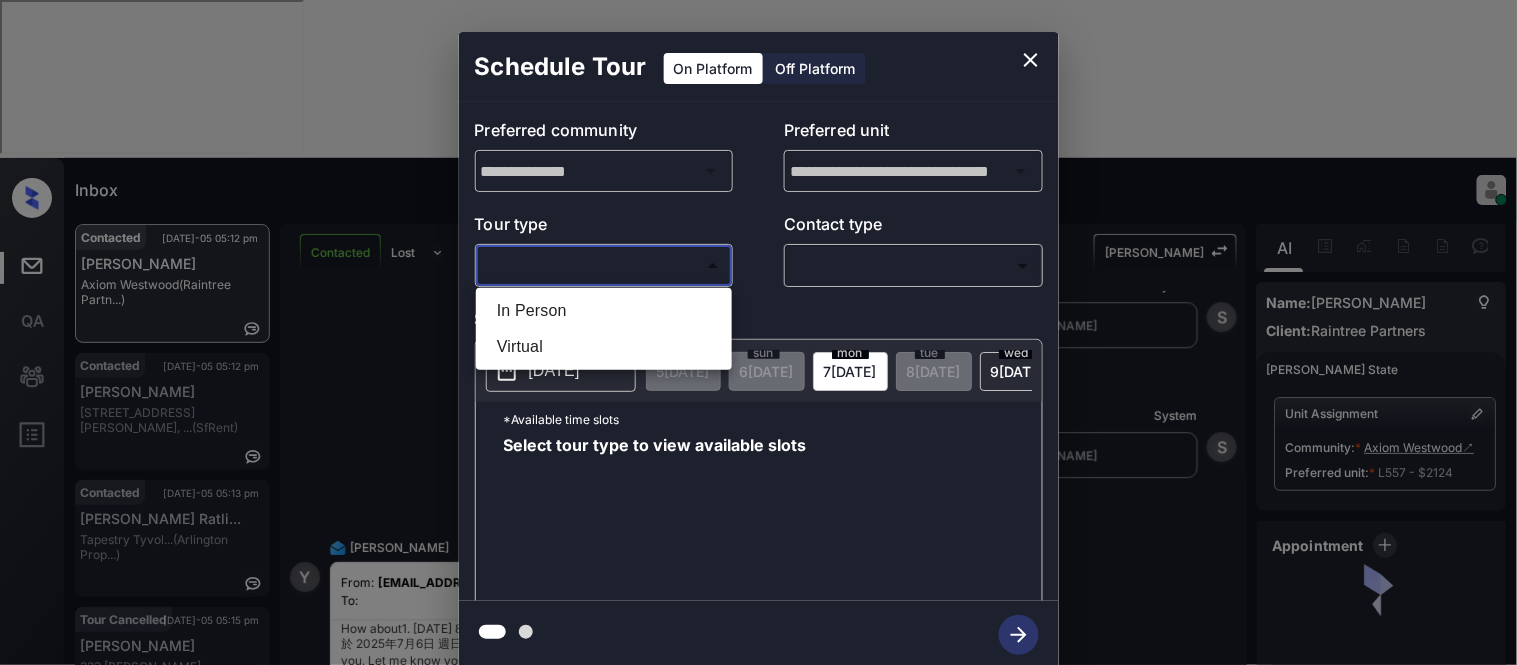 type on "********" 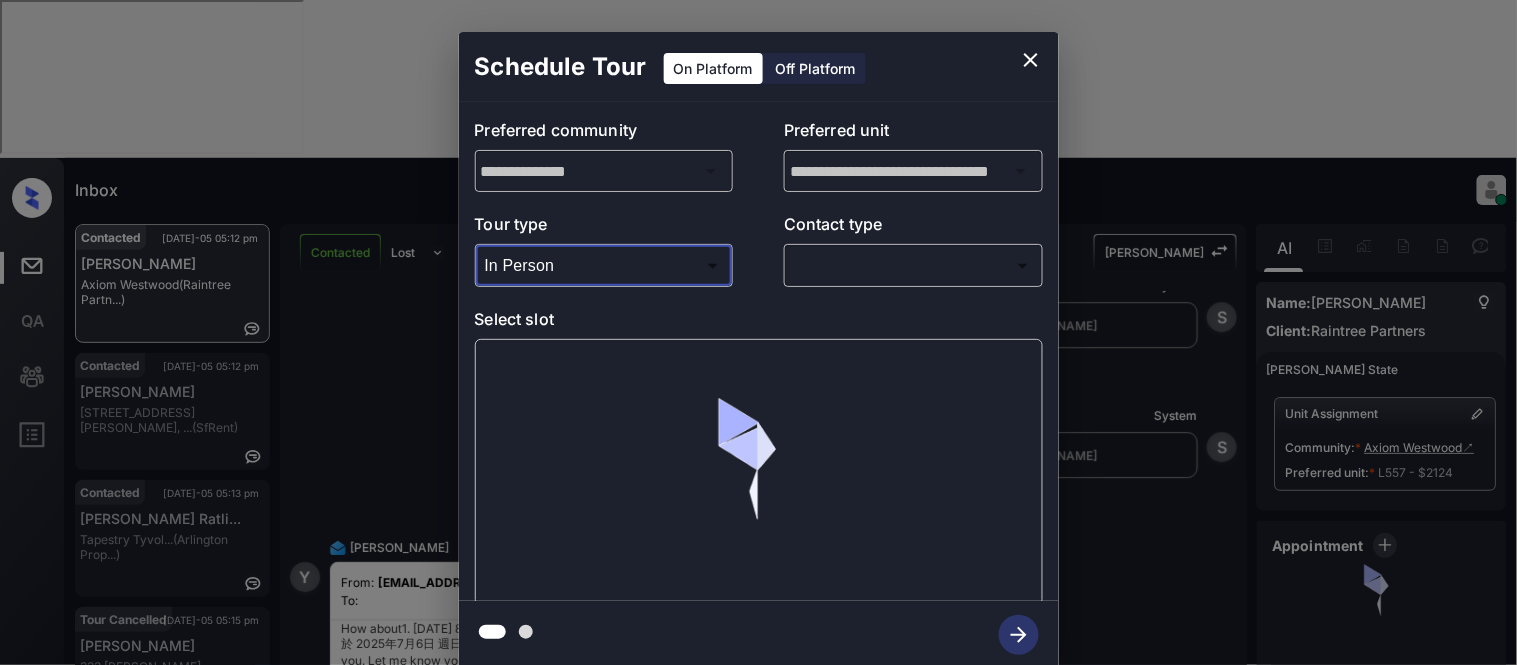 click on "Inbox [PERSON_NAME] Cataag Online Set yourself   offline Set yourself   on break Profile Switch to  light  mode Sign out Contacted [DATE]-05 05:12 pm   [PERSON_NAME]  (Raintree Partn...) Contacted [DATE]-05 05:12 pm   [PERSON_NAME] [STREET_ADDRESS][PERSON_NAME], ...  (SfRent) Contacted [DATE]-05 05:13 pm   [PERSON_NAME] Ratli... Tapestry Tyvol...  (Arlington Prop...) Tour Cancelled [DATE]-05 05:15 pm   [PERSON_NAME] 333 [PERSON_NAME] ...  ([GEOGRAPHIC_DATA]) Contacted Lost Lead Sentiment: Angry Upon sliding the acknowledgement:  Lead will move to lost stage. * ​ SMS and call option will be set to opt out. AFM will be turned off for the lead. Kelsey New Message [PERSON_NAME] Lead transferred to leasing agent: [PERSON_NAME] [DATE] 12:44 am  Sync'd w  knock Z New Message Agent Lead created via zuma-chatbot in Inbound stage. [DATE] 12:44 am A New Message Agent AFM Request sent to [PERSON_NAME]. [DATE] 12:44 am A New Message Agent AFM Request sent to [PERSON_NAME]. [DATE] 12:44 am A New Message Agent Notes Note: [DATE] 12:44 am A New Message Agent Notes" at bounding box center (758, 332) 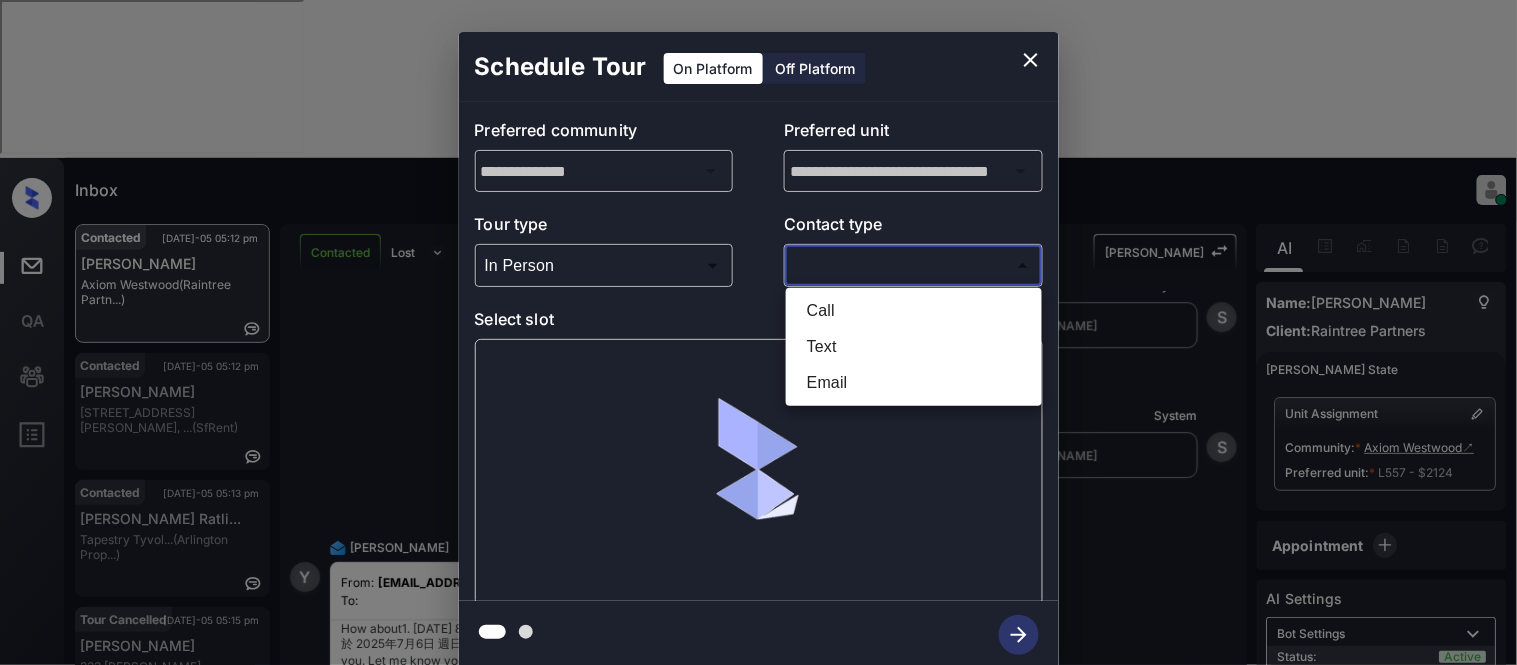 click on "Text" at bounding box center (914, 347) 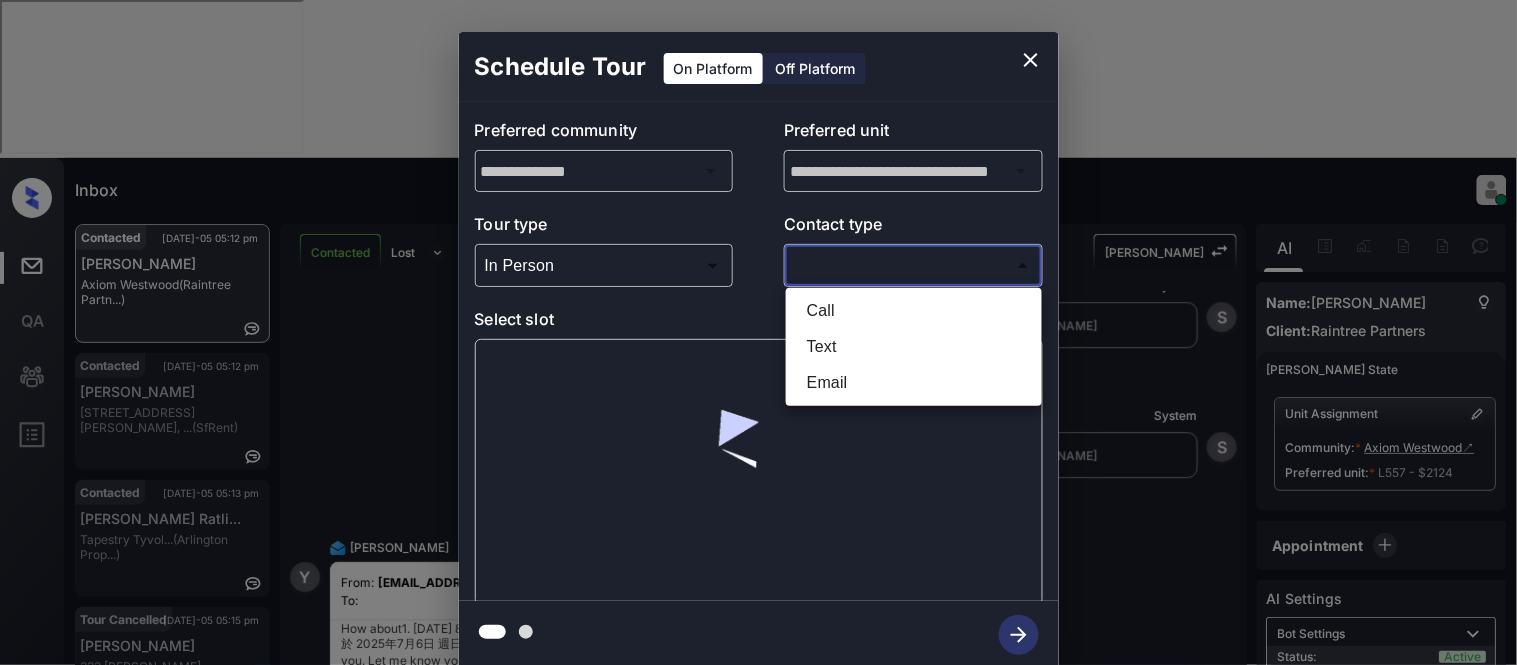 type on "****" 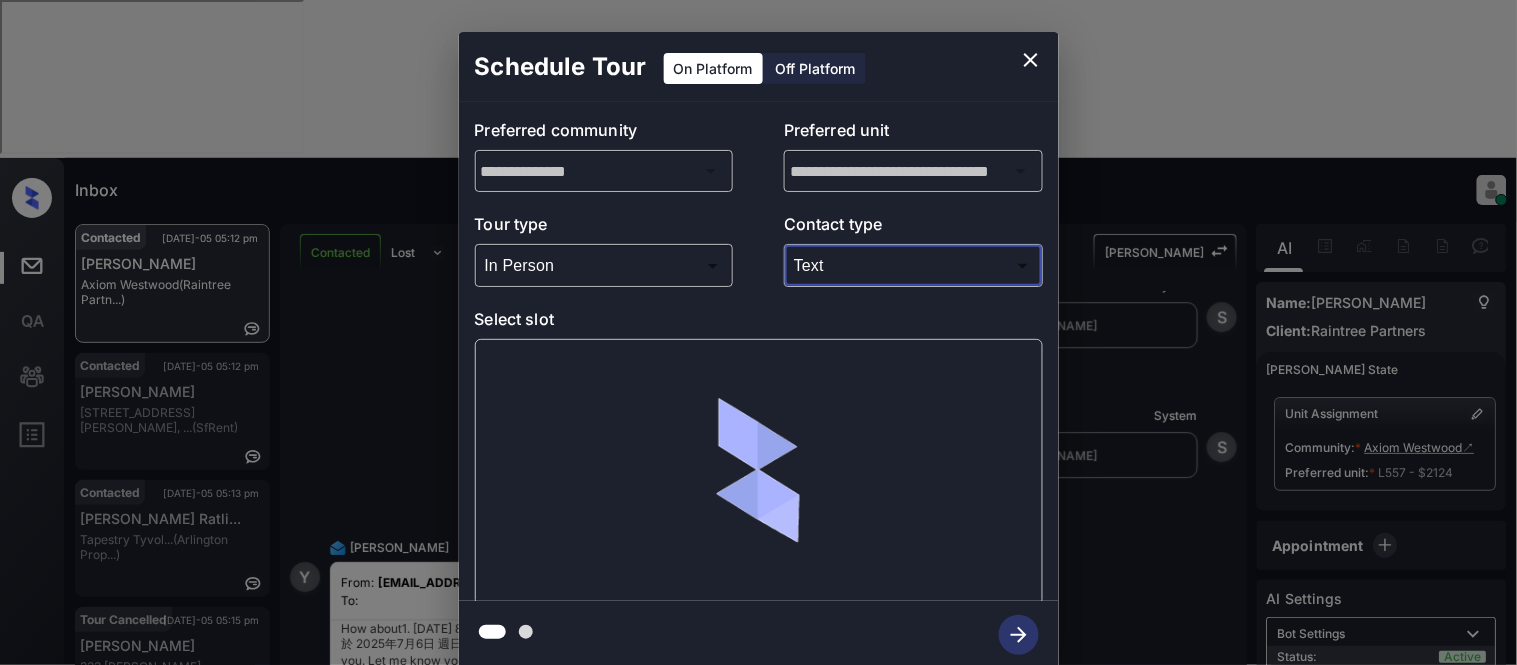 click at bounding box center (759, 472) 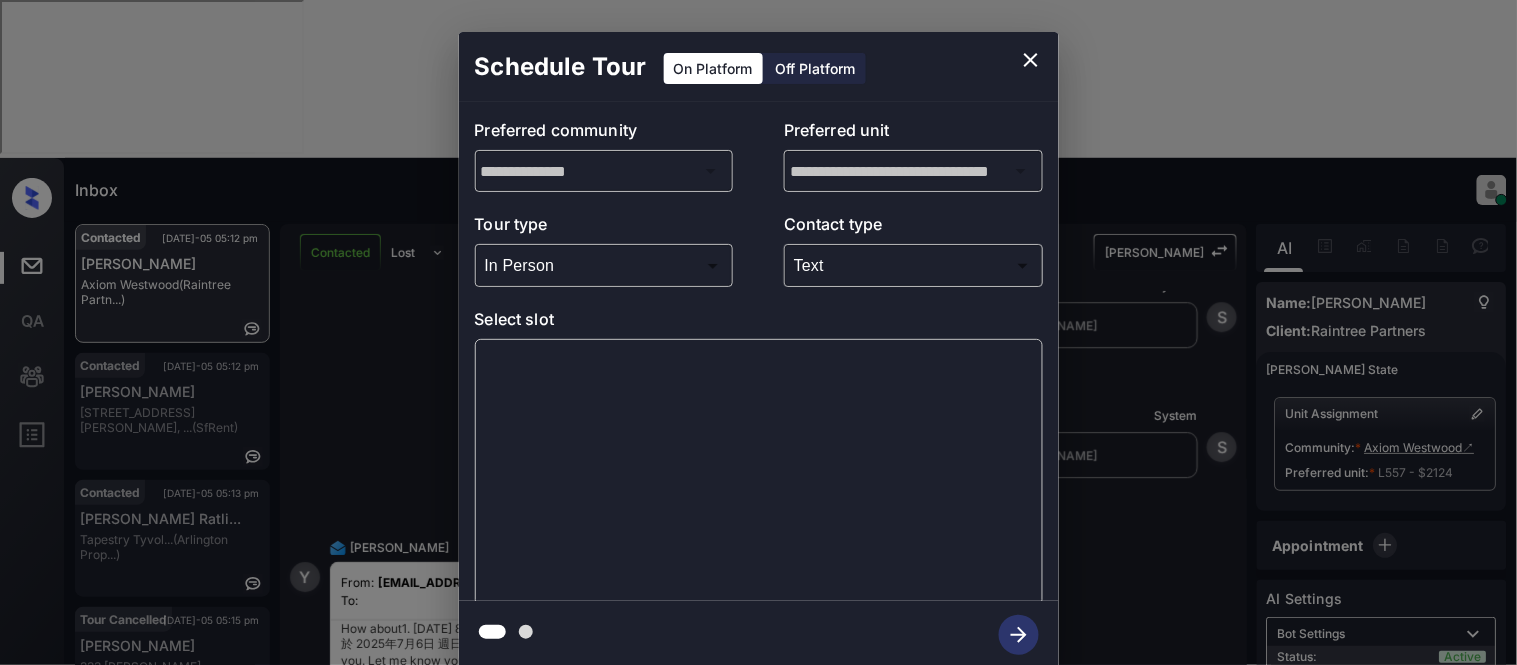 click at bounding box center [759, 472] 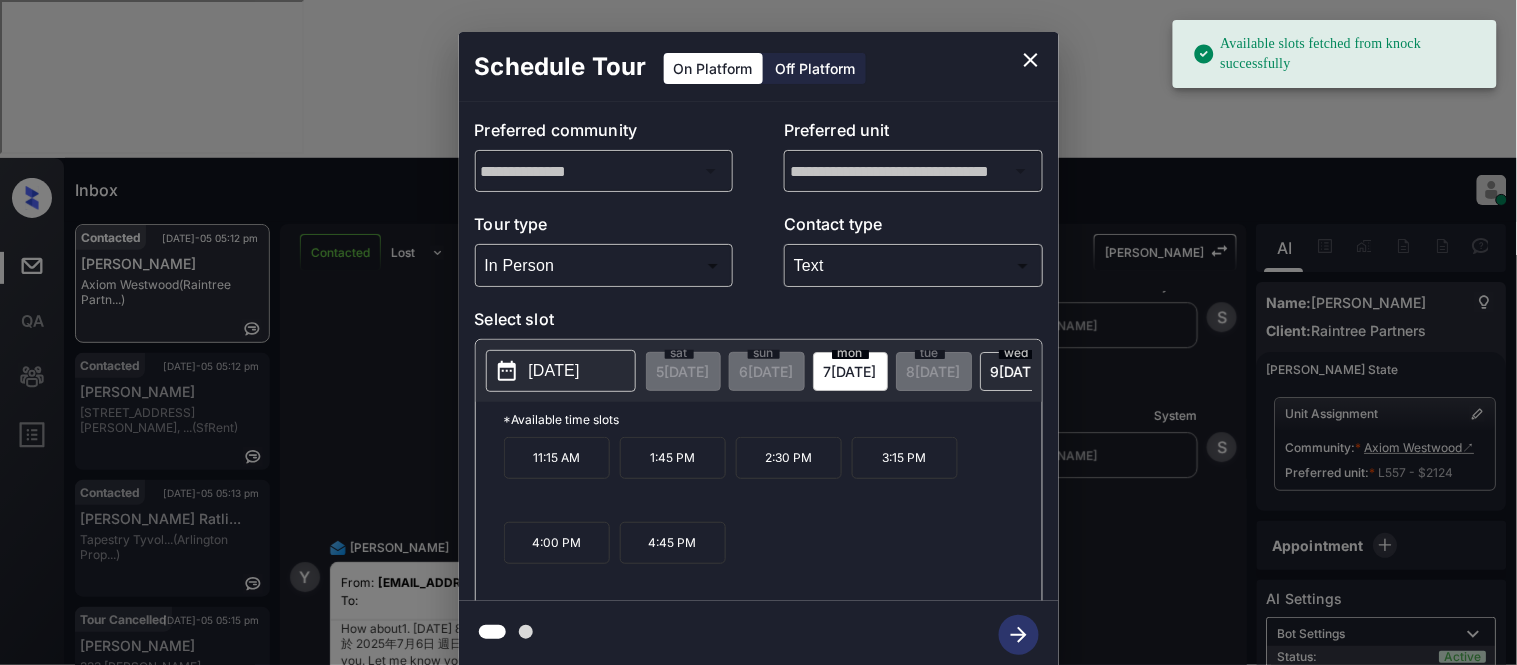 click on "[DATE]" at bounding box center [554, 371] 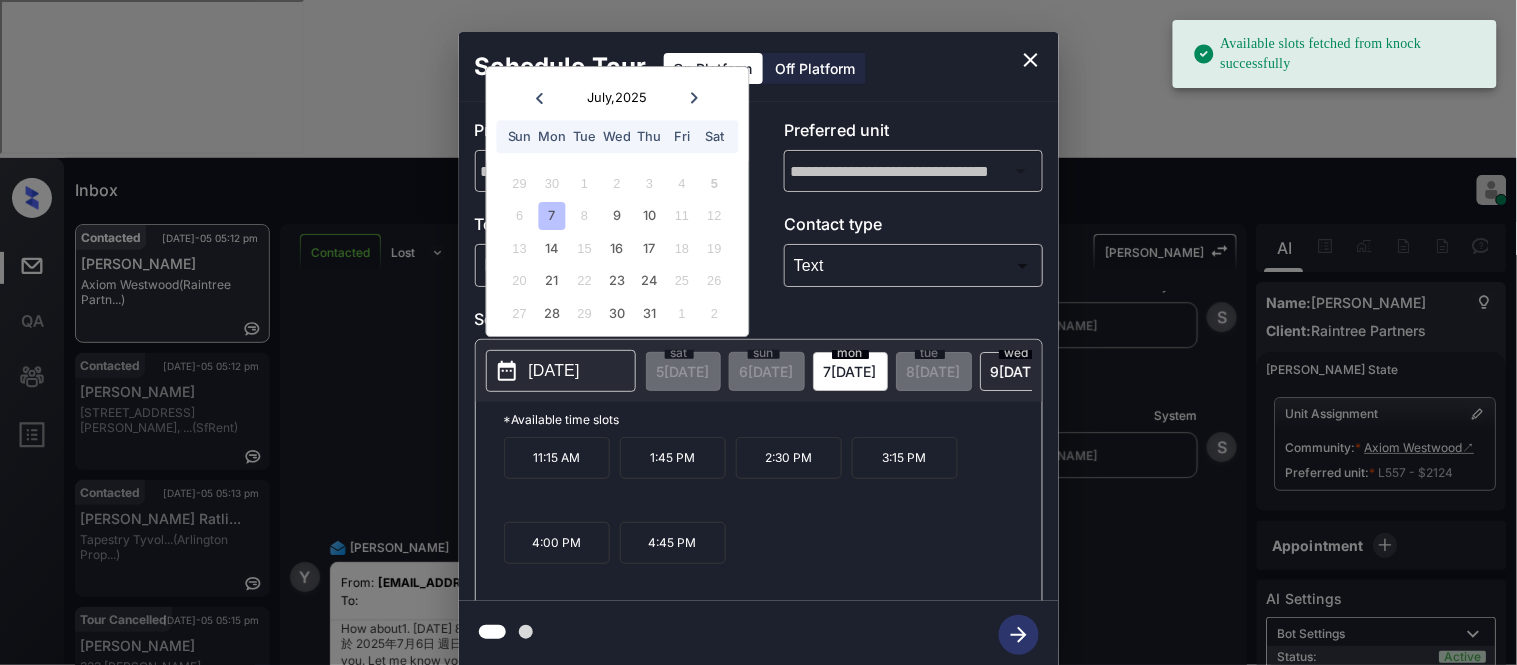 click on "6 7 8 9 10 11 12" at bounding box center [617, 216] 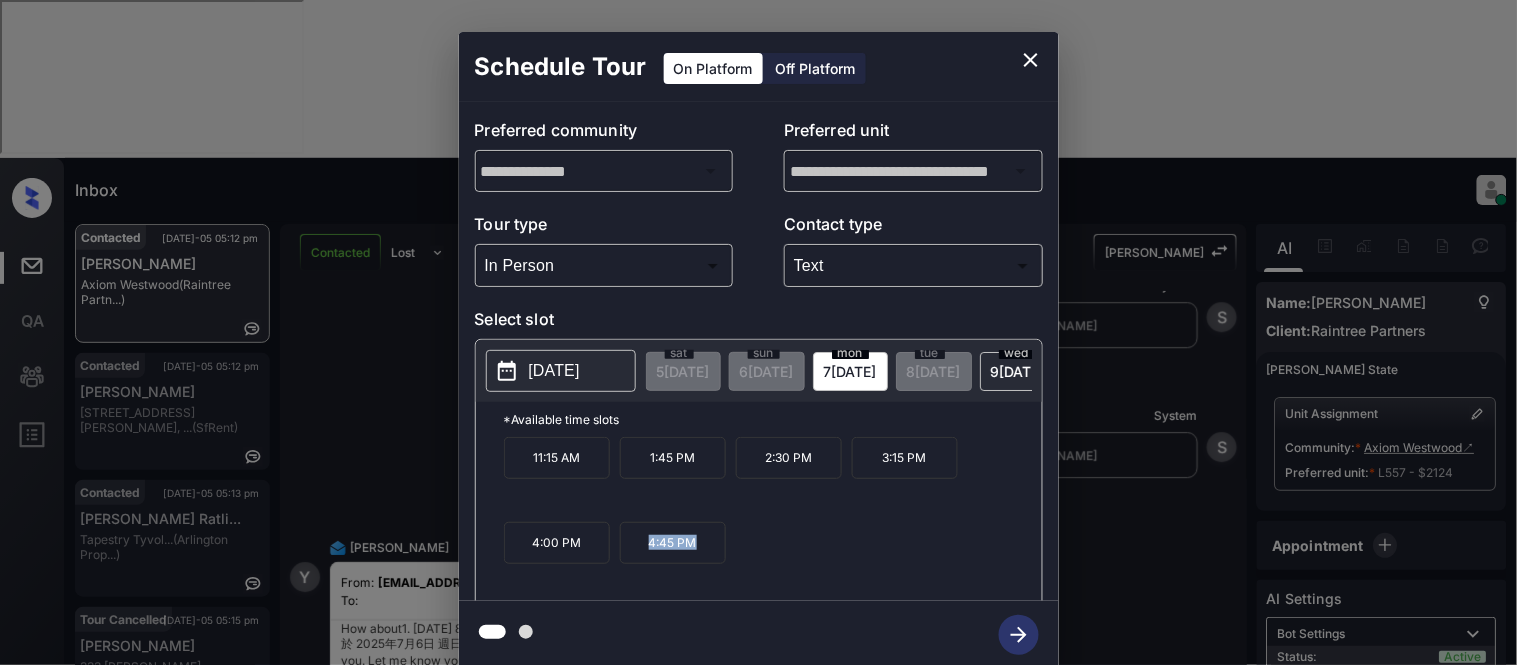 drag, startPoint x: 638, startPoint y: 554, endPoint x: 712, endPoint y: 556, distance: 74.02702 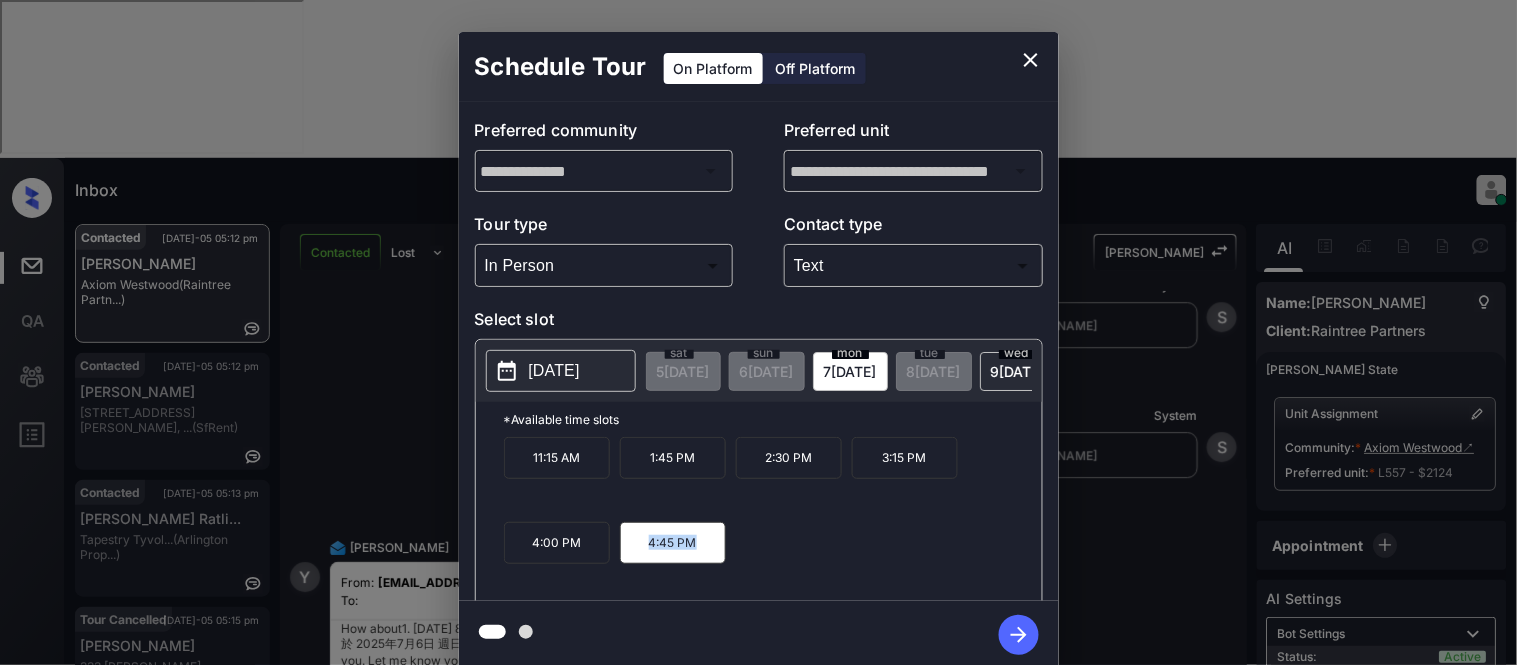 copy on "4:45 PM" 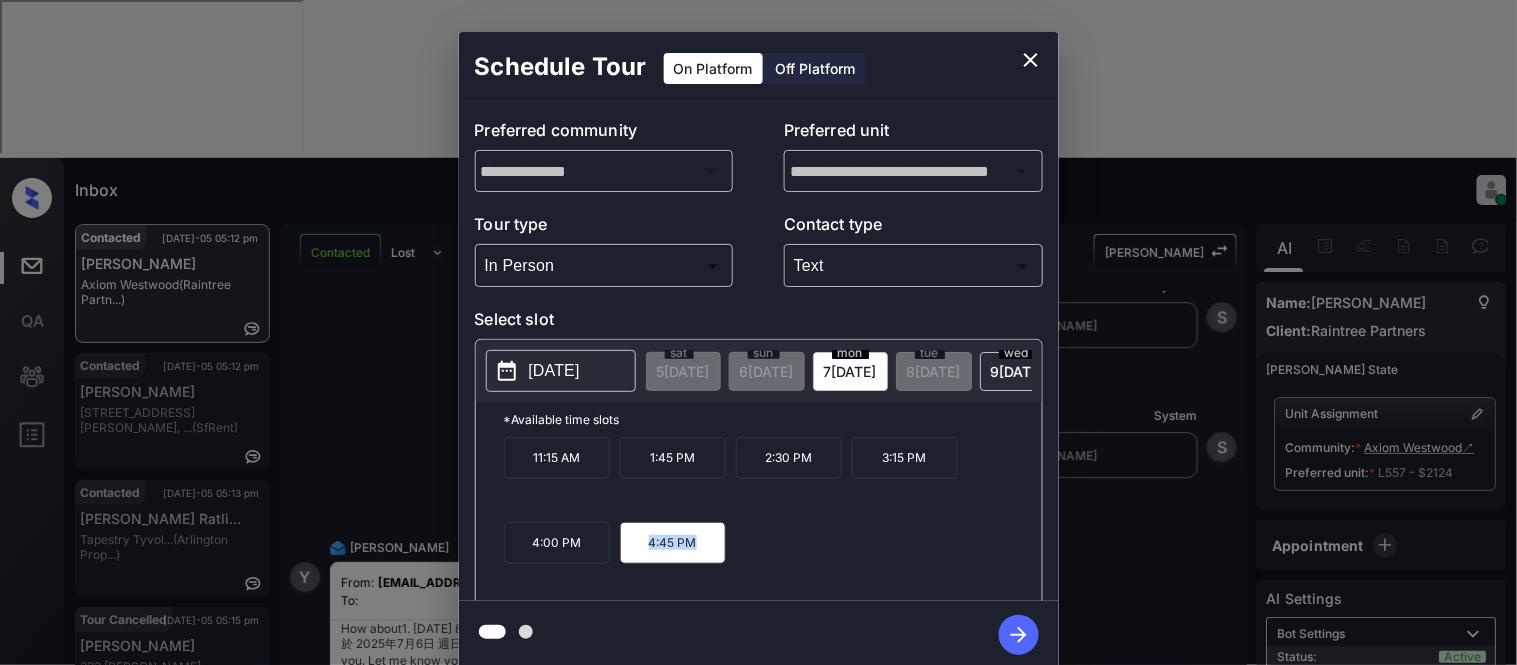 click 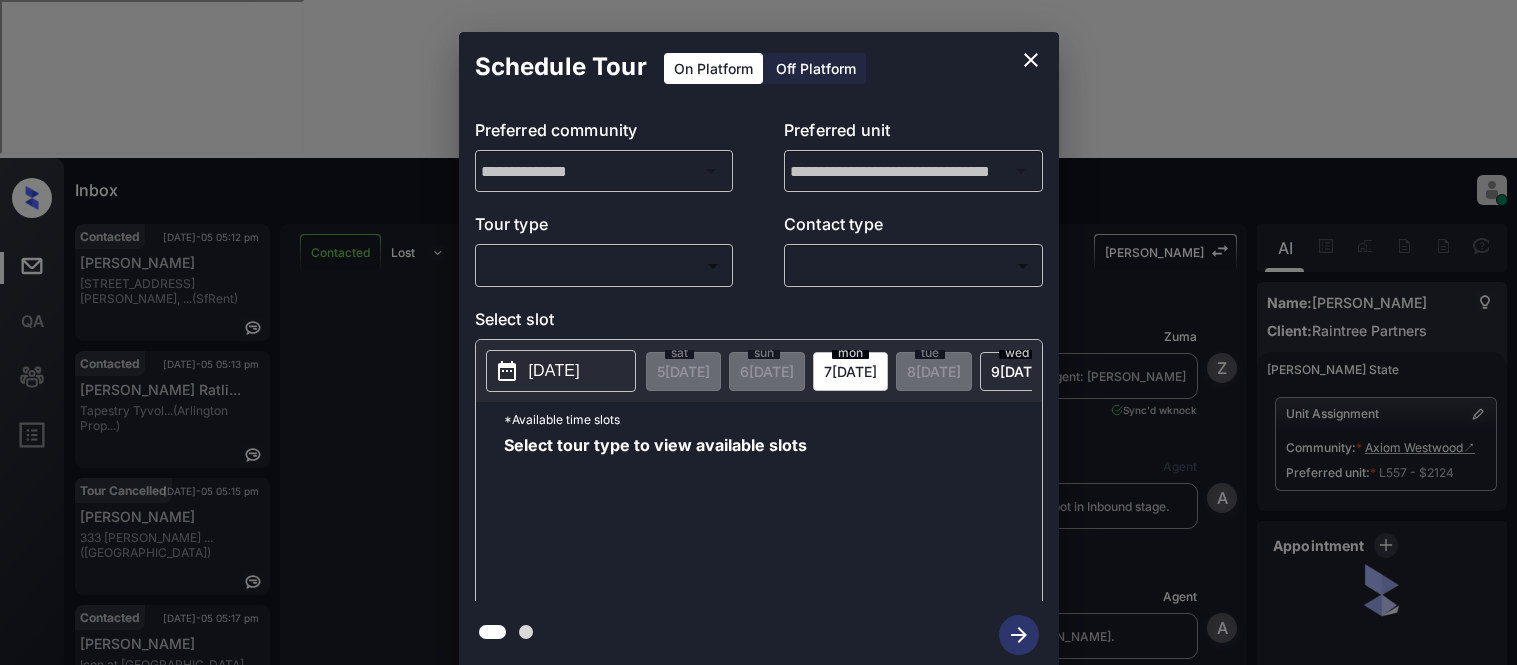 click on "Inbox Kristina Cataag Online Set yourself   offline Set yourself   on break Profile Switch to  light  mode Sign out Contacted Jul-05 05:12 pm   Tuyen Duong 424 Jones St, ...  (SfRent) Contacted Jul-05 05:13 pm   Consuela Ratli... Tapestry Tyvol...  (Arlington Prop...) Tour Cancelled Jul-05 05:15 pm   Scott Hoburg 333 Ellington ...  (Fairfield) Contacted Jul-05 05:17 pm   Sheryl R Icon at Lubboc...  (Case and Assoc...) Contacted Jul-05 05:20 pm   Zachary Breaz CW Cypresswood  (United Apartme...) Contacted Jul-05 05:20 pm   Yu-Chi Lin Axiom Westwood  (Raintree Partn...) Contacted Lost Lead Sentiment: Angry Upon sliding the acknowledgement:  Lead will move to lost stage. * ​ SMS and call option will be set to opt out. AFM will be turned off for the lead. Kelsey New Message Zuma Lead transferred to leasing agent: kelsey Jul 04, 2025 12:44 am  Sync'd w  knock Z New Message Agent Lead created via zuma-chatbot in Inbound stage. Jul 04, 2025 12:44 am A New Message Agent AFM Request sent to Kelsey. A New Message A A" at bounding box center [758, 332] 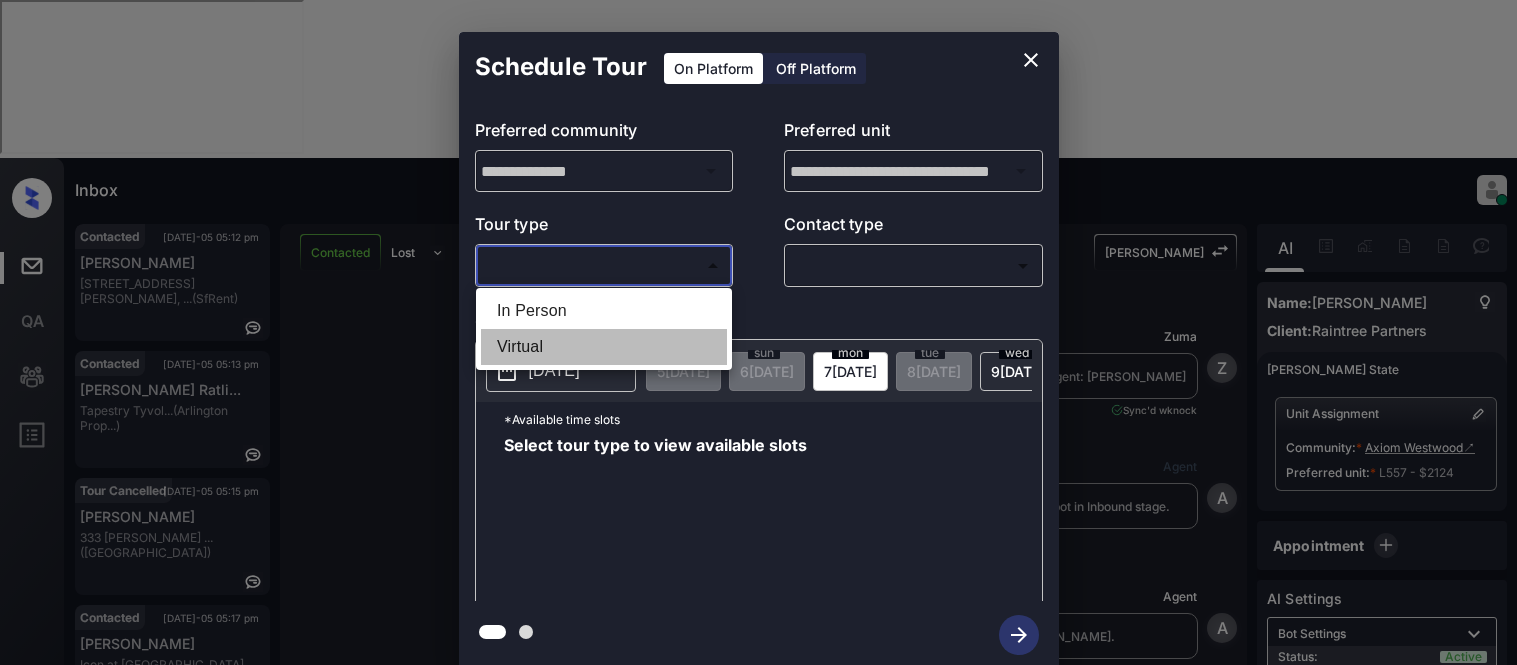 scroll, scrollTop: 0, scrollLeft: 0, axis: both 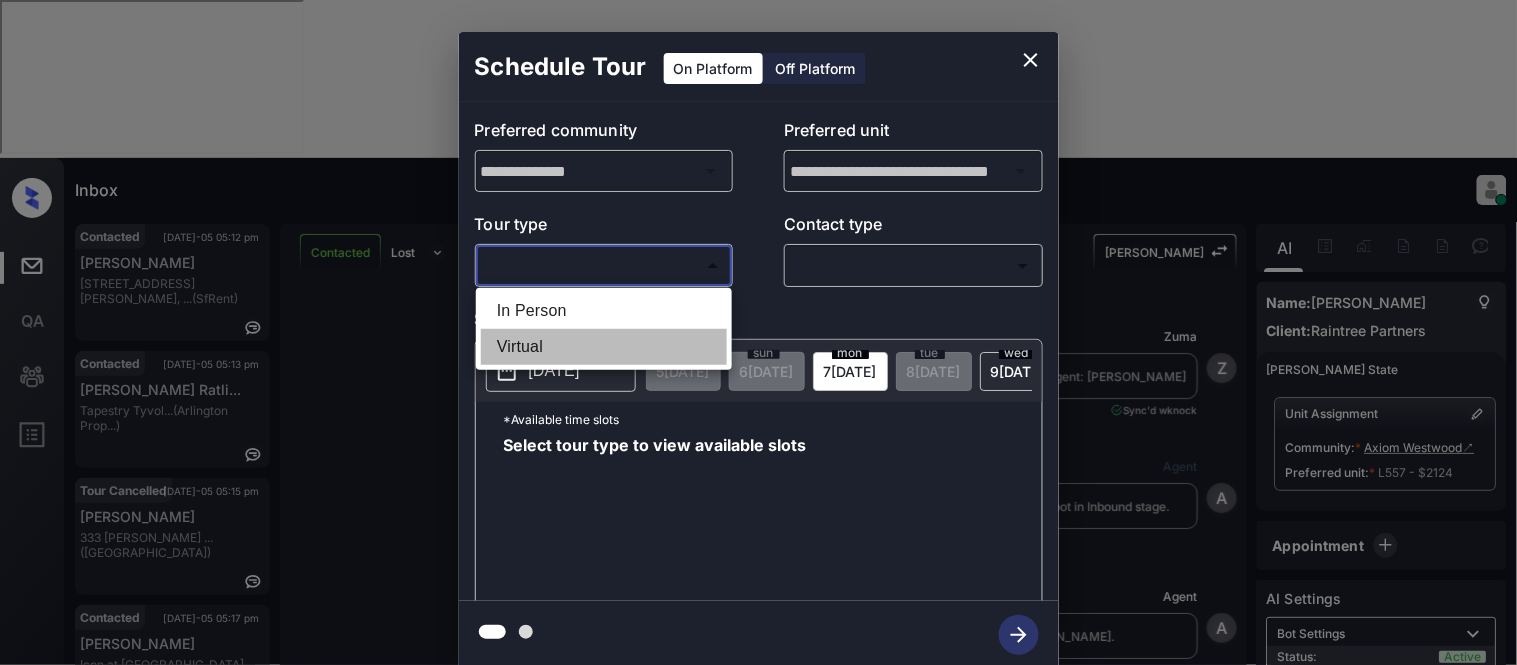 click on "Virtual" at bounding box center (604, 347) 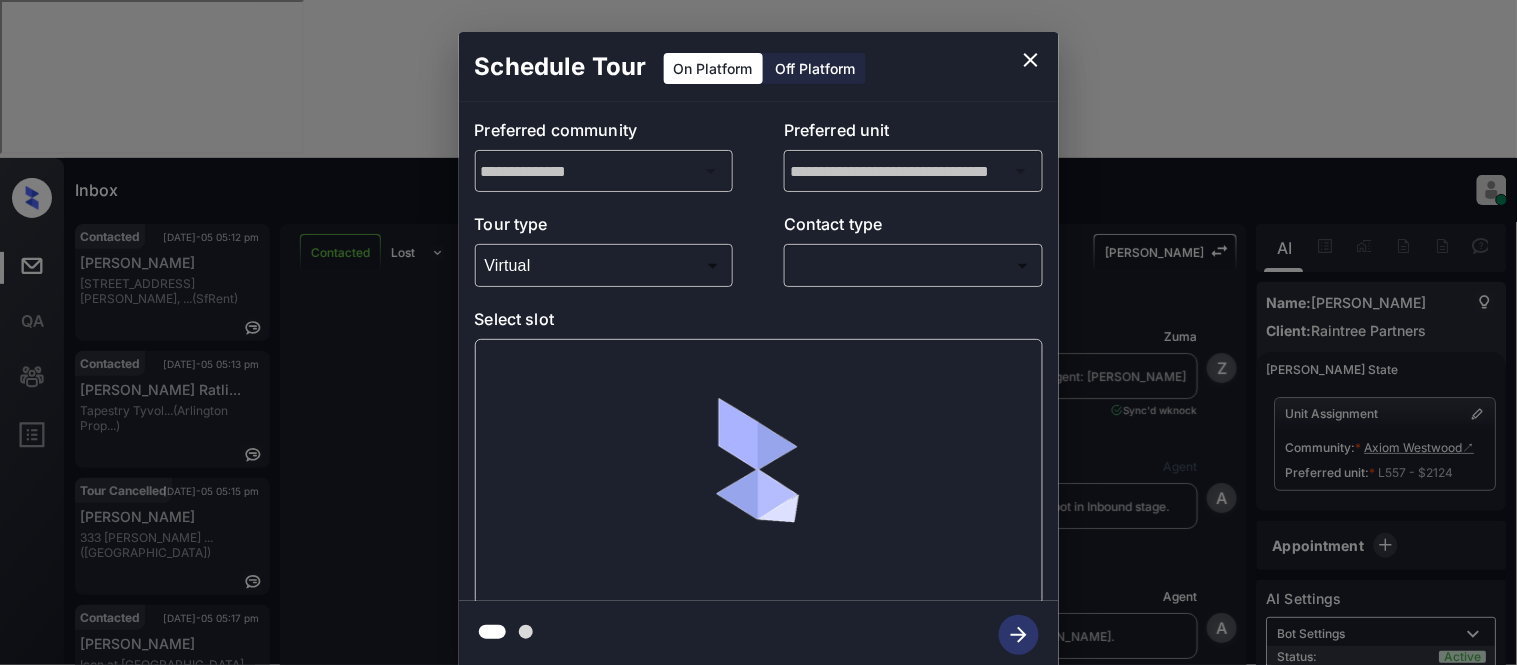 scroll, scrollTop: 7692, scrollLeft: 0, axis: vertical 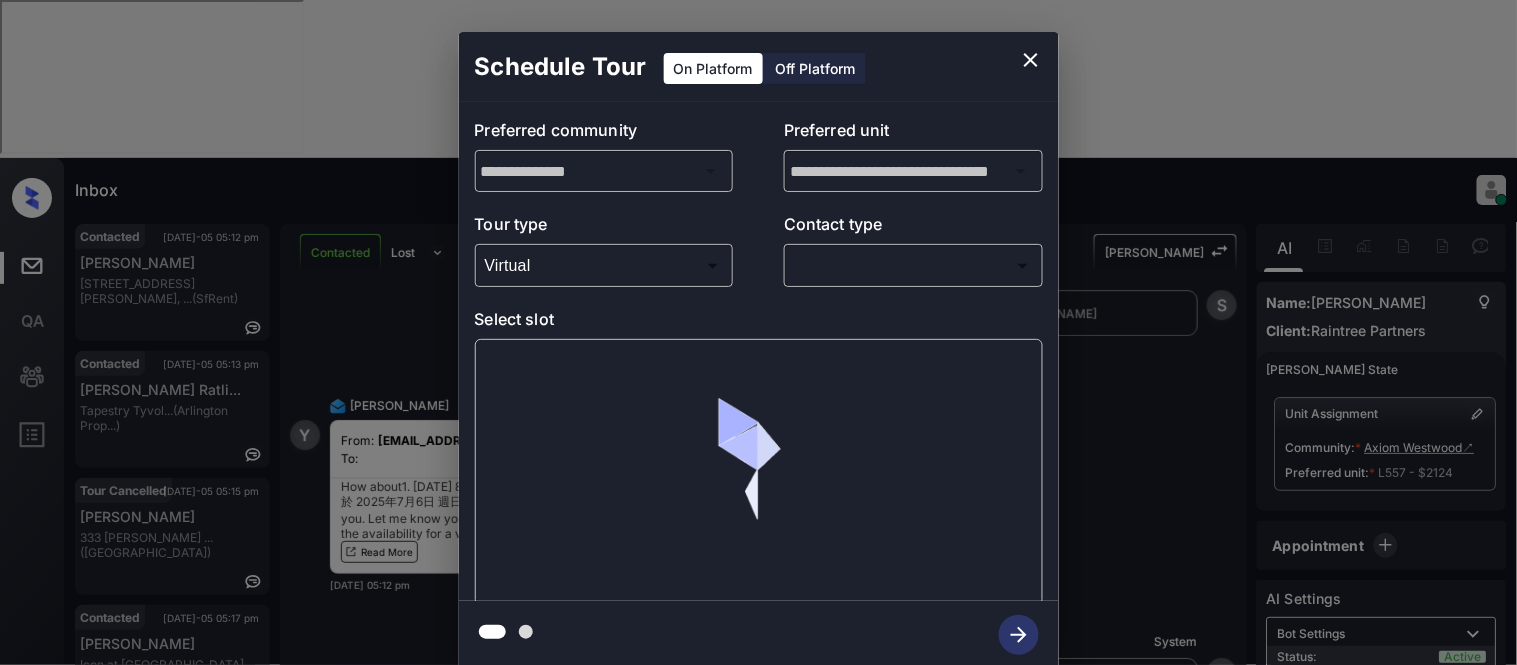 click on "Inbox Kristina Cataag Online Set yourself   offline Set yourself   on break Profile Switch to  light  mode Sign out Contacted Jul-05 05:12 pm   Tuyen Duong 424 Jones St, ...  (SfRent) Contacted Jul-05 05:13 pm   Consuela Ratli... Tapestry Tyvol...  (Arlington Prop...) Tour Cancelled Jul-05 05:15 pm   Scott Hoburg 333 Ellington ...  (Fairfield) Contacted Jul-05 05:17 pm   Sheryl R Icon at Lubboc...  (Case and Assoc...) Contacted Jul-05 05:20 pm   Zachary Breaz CW Cypresswood  (United Apartme...) Contacted Jul-05 05:20 pm   Yu-Chi Lin Axiom Westwood  (Raintree Partn...) Contacted Lost Lead Sentiment: Angry Upon sliding the acknowledgement:  Lead will move to lost stage. * ​ SMS and call option will be set to opt out. AFM will be turned off for the lead. Kelsey New Message Zuma Lead transferred to leasing agent: kelsey Jul 04, 2025 12:44 am  Sync'd w  knock Z New Message Agent Lead created via zuma-chatbot in Inbound stage. Jul 04, 2025 12:44 am A New Message Agent AFM Request sent to Kelsey. A New Message A A" at bounding box center (758, 332) 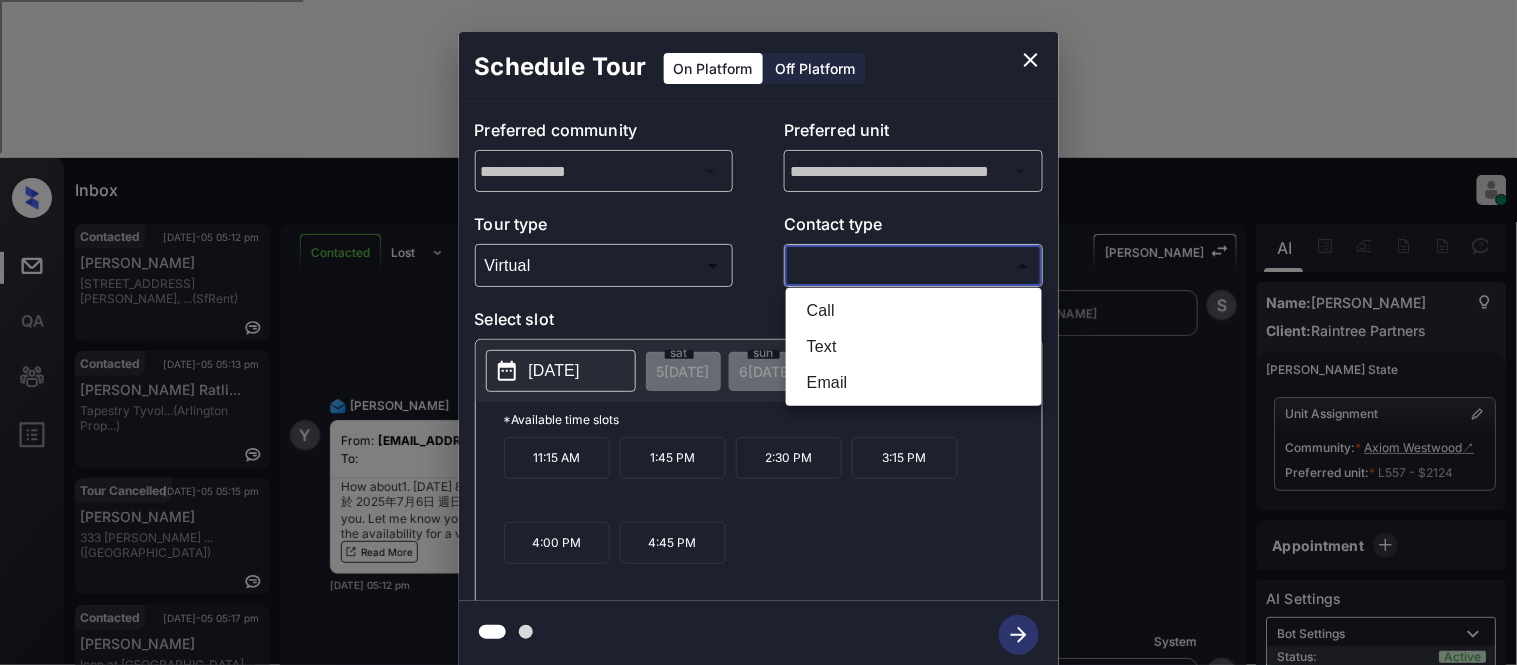 click on "Text" at bounding box center [914, 347] 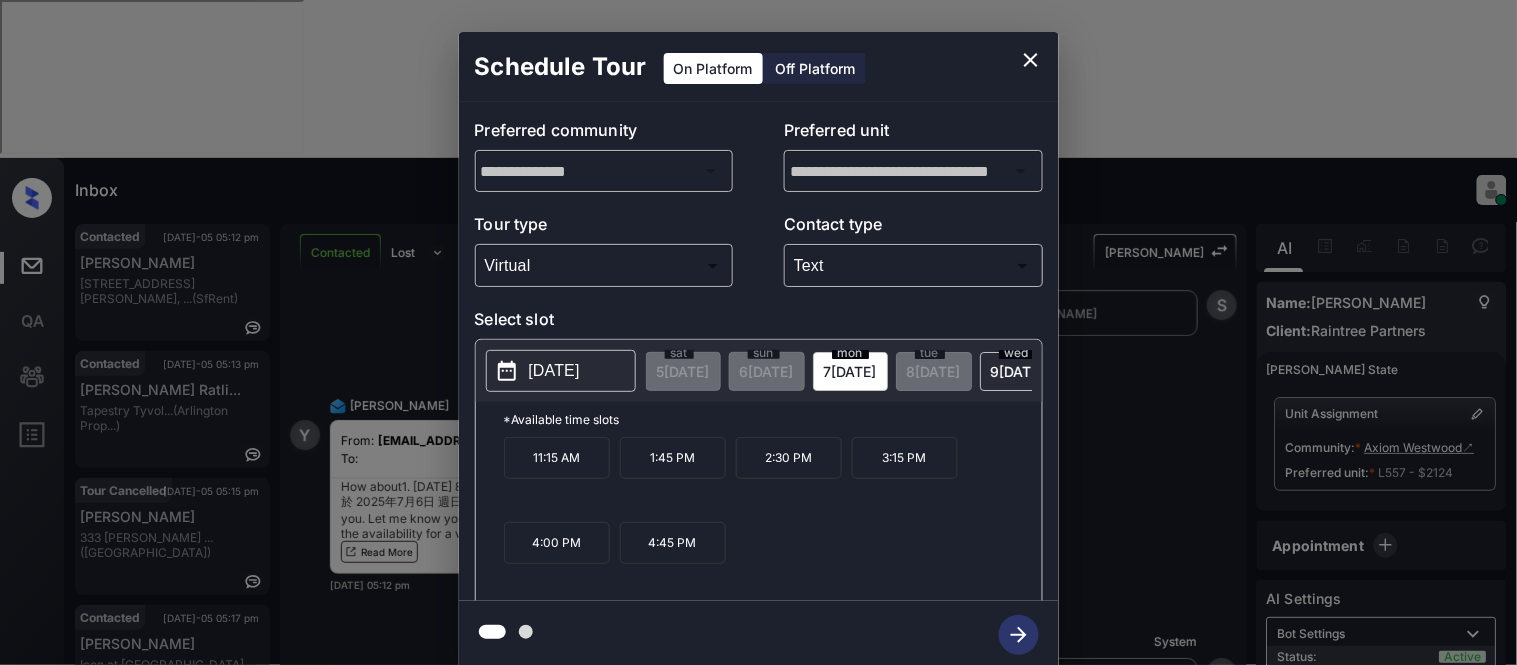 click on "4:45 PM" at bounding box center (673, 543) 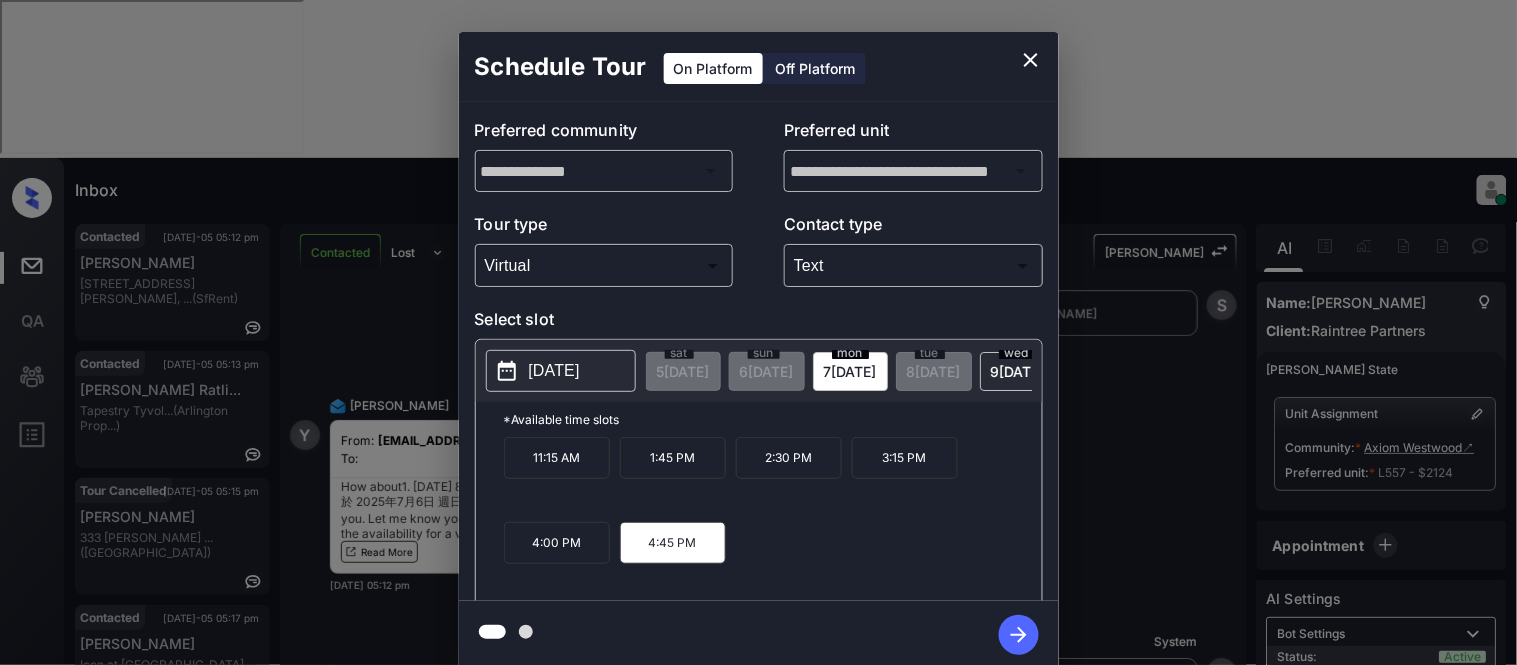 click 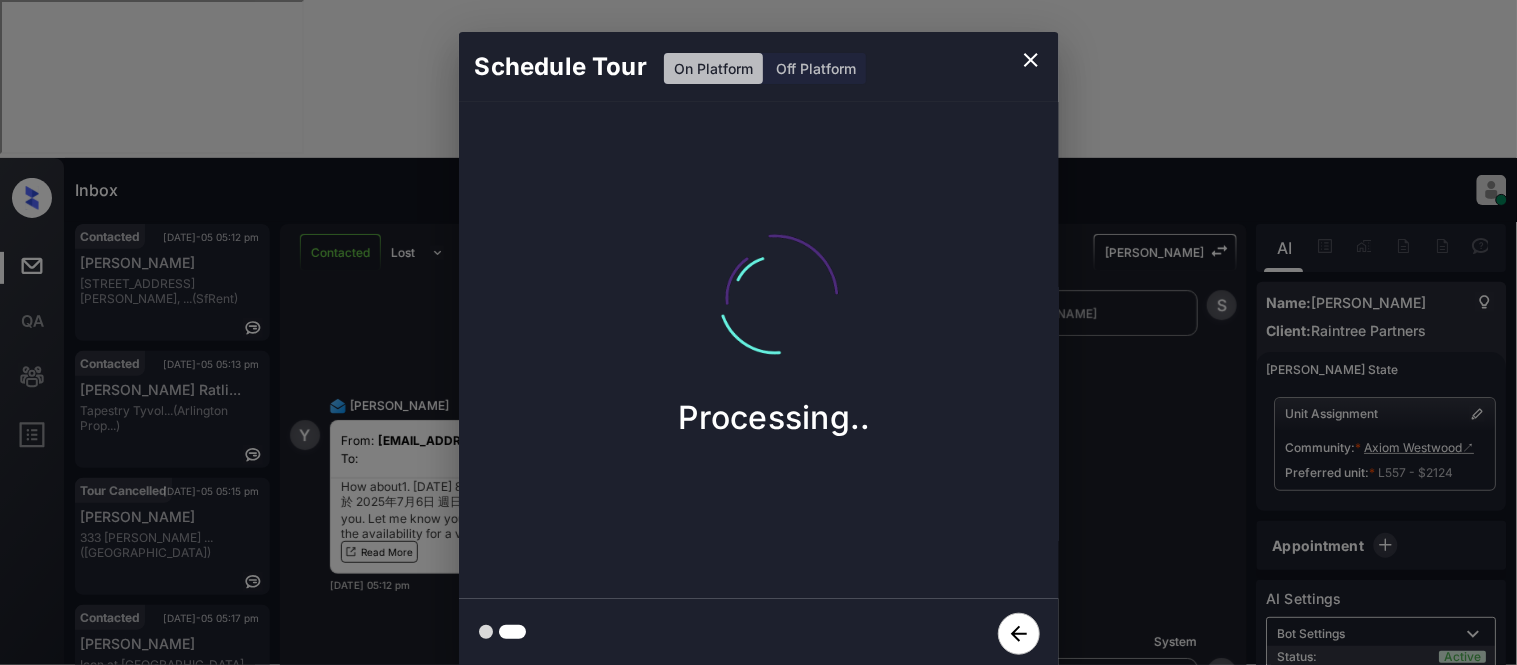click on "Schedule Tour On Platform Off Platform Processing.." at bounding box center (758, 350) 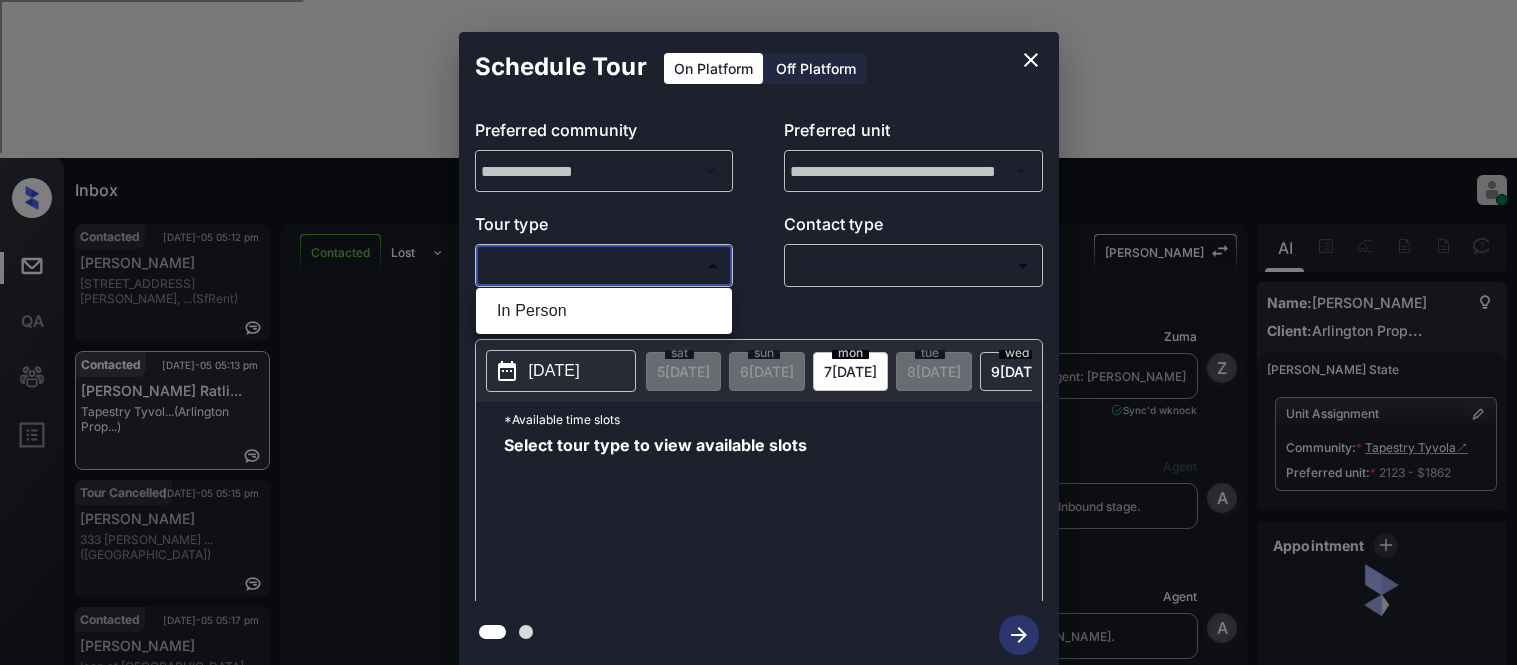 scroll, scrollTop: 0, scrollLeft: 0, axis: both 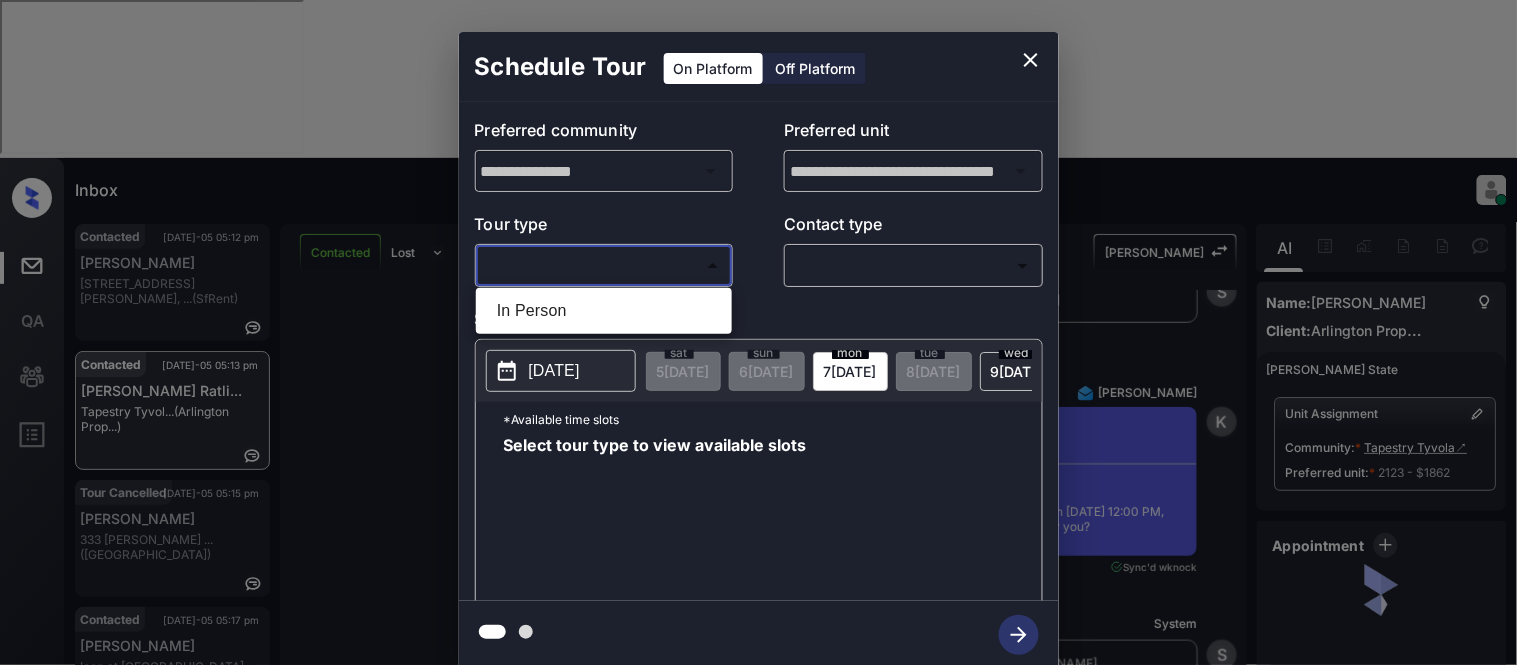 click on "In Person" at bounding box center (604, 311) 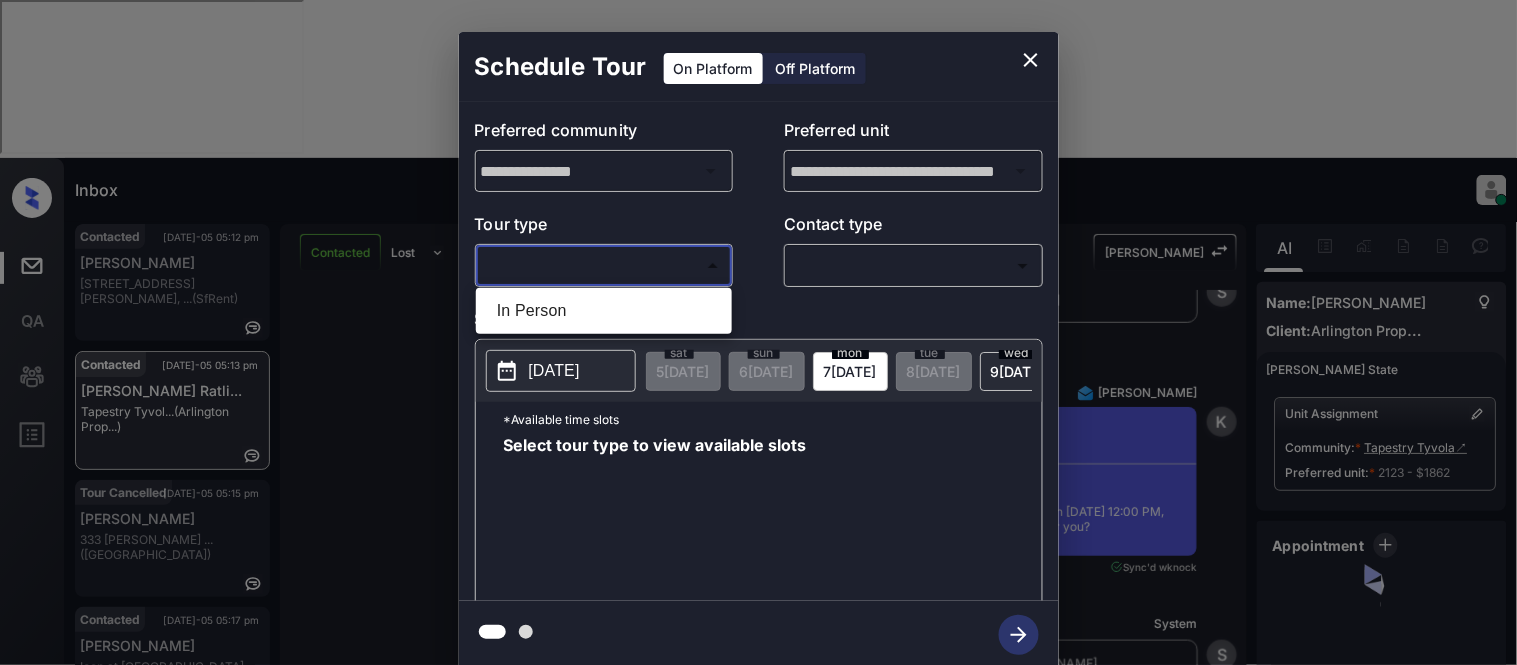 type on "********" 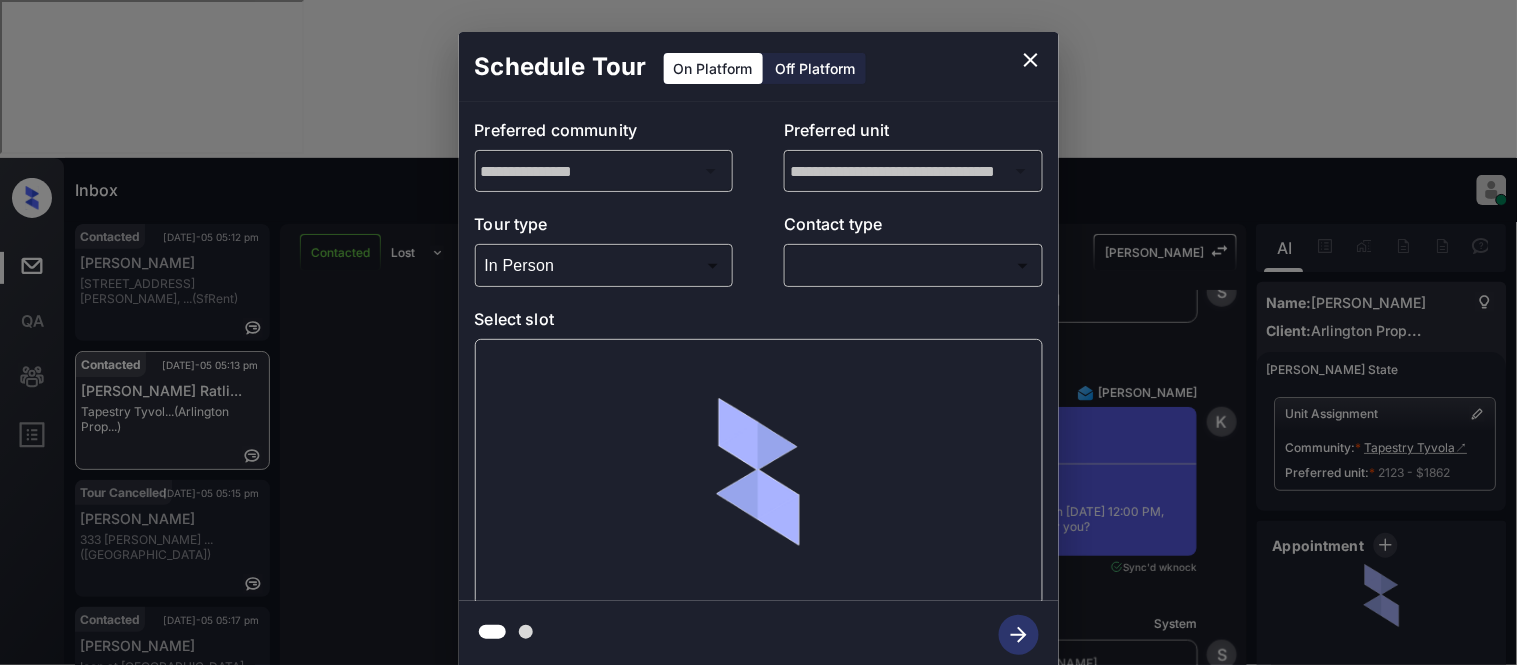 click at bounding box center [758, 332] 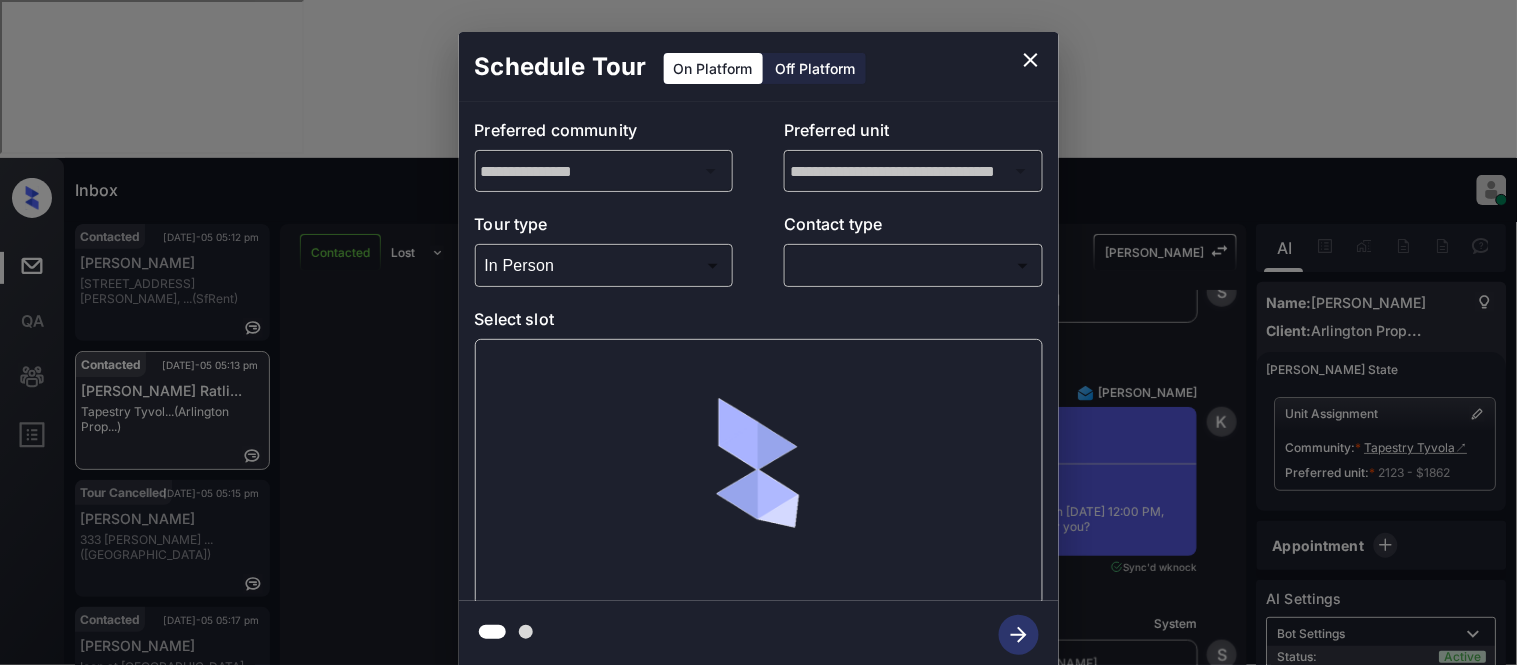 click on "Inbox [PERSON_NAME] Cataag Online Set yourself   offline Set yourself   on break Profile Switch to  light  mode Sign out Contacted [DATE]-05 05:12 pm   [PERSON_NAME] [STREET_ADDRESS][PERSON_NAME]  (SfRent) Contacted [DATE]-05 05:13 pm   [PERSON_NAME] Ratli... Tapestry Tyvol...  (Arlington Prop...) Tour Cancelled [DATE]-05 05:15 pm   [PERSON_NAME] 333 [PERSON_NAME] ...  ([GEOGRAPHIC_DATA]) Contacted [DATE]-05 05:17 pm   [PERSON_NAME] Icon at [GEOGRAPHIC_DATA]...  (Case and Assoc...) Contacted [DATE]-05 05:20 pm   [PERSON_NAME] CW Cypresswood  ([GEOGRAPHIC_DATA]...) Contacted [DATE]-05 05:23 pm   [PERSON_NAME]... Point [PERSON_NAME]  (Air Communitie...) Contacted Lost Lead Sentiment: Angry Upon sliding the acknowledgement:  Lead will move to lost stage. * ​ SMS and call option will be set to opt out. AFM will be turned off for the lead. [PERSON_NAME] New Message [PERSON_NAME] Lead transferred to leasing agent: [PERSON_NAME] [DATE] 07:32 pm  Sync'd w  knock Z New Message Agent Lead created via webhook in Inbound stage. [DATE] 07:32 pm A New Message Agent AFM Request sent to [PERSON_NAME]. A New Message" at bounding box center [758, 332] 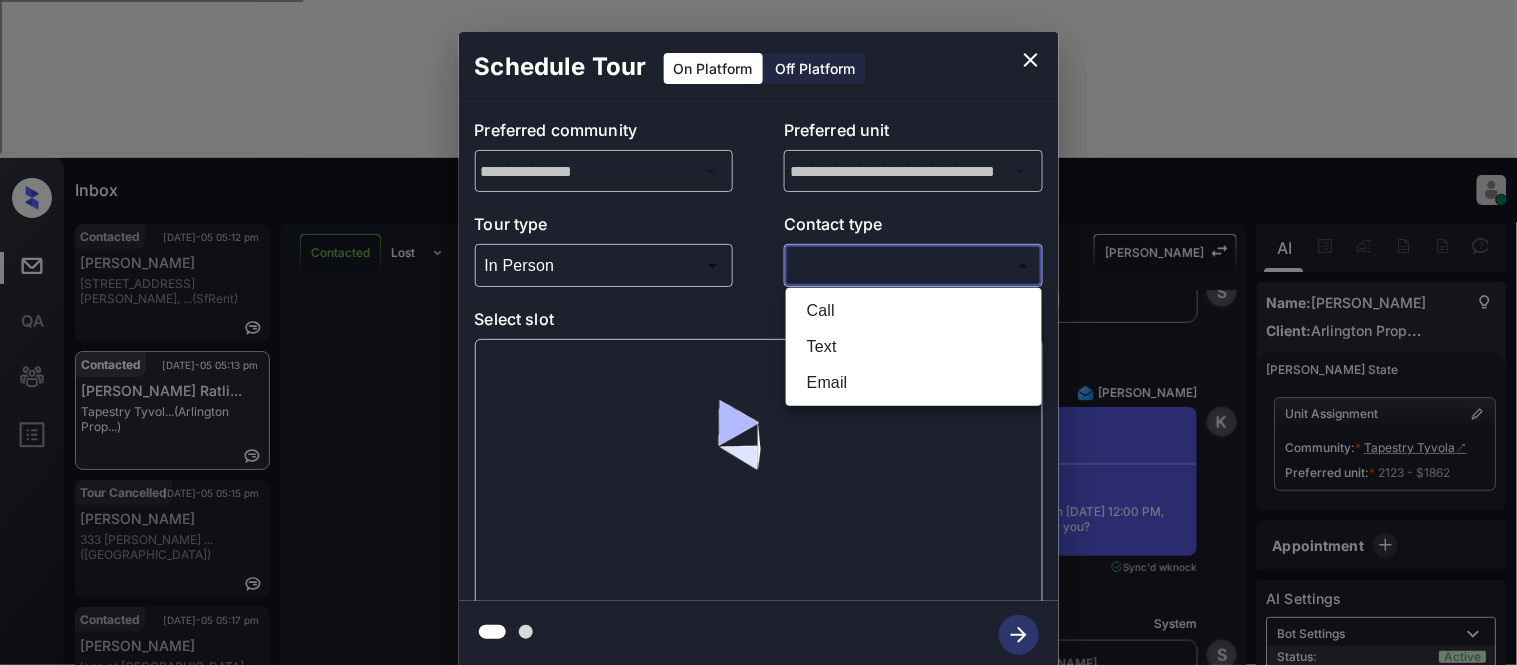 click on "Text" at bounding box center [914, 347] 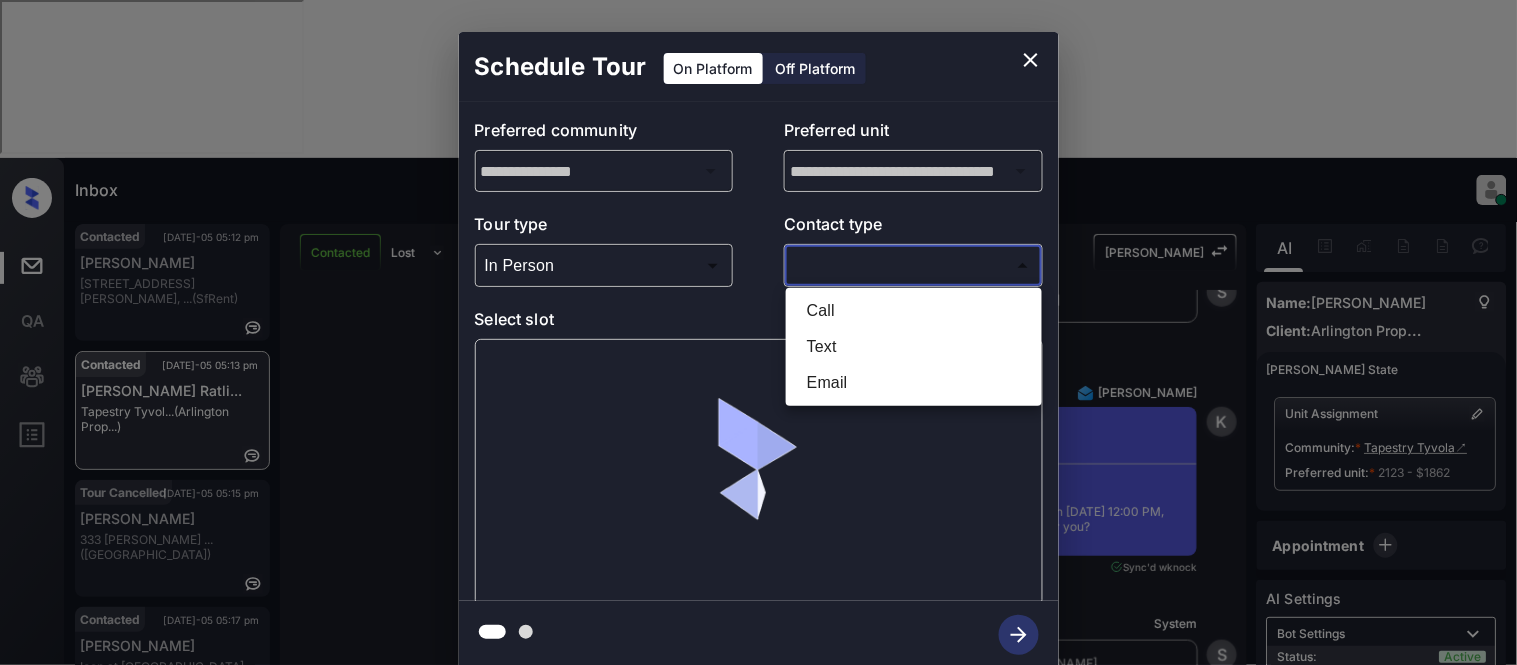type on "****" 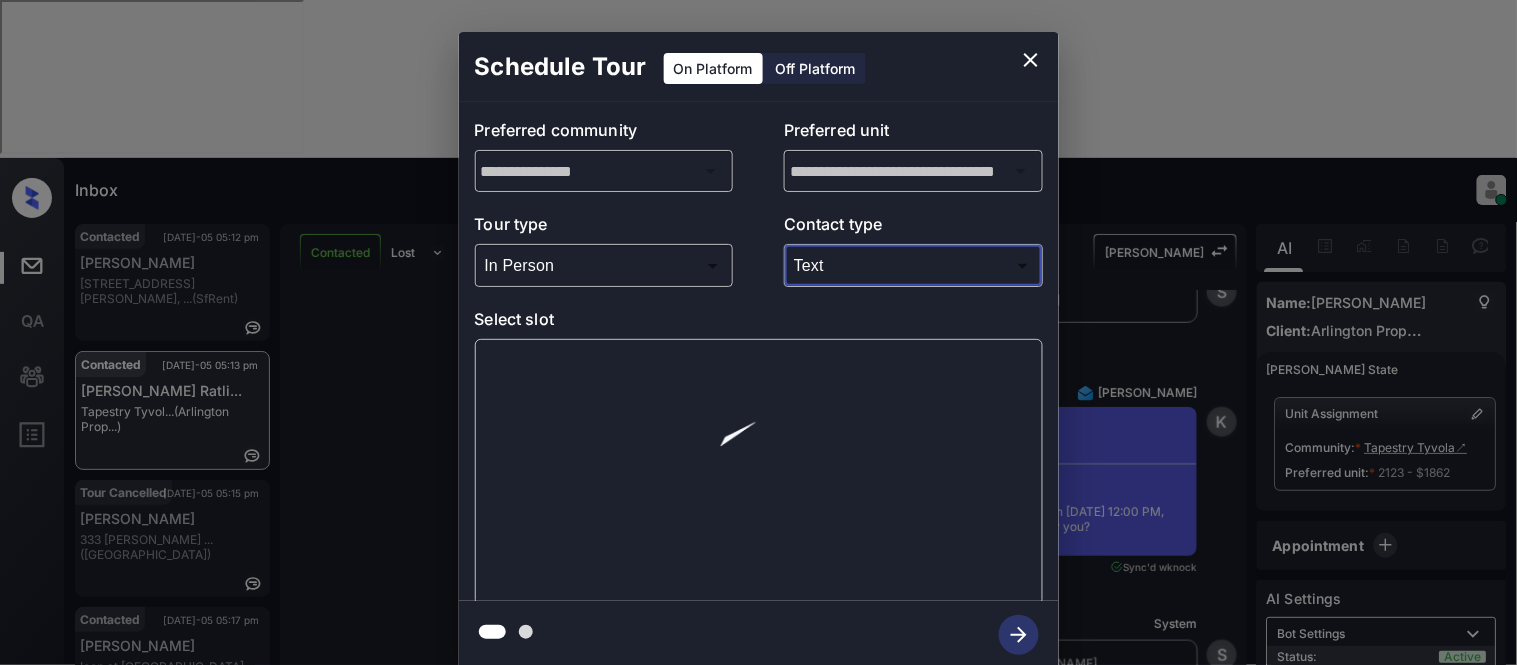 click at bounding box center (759, 472) 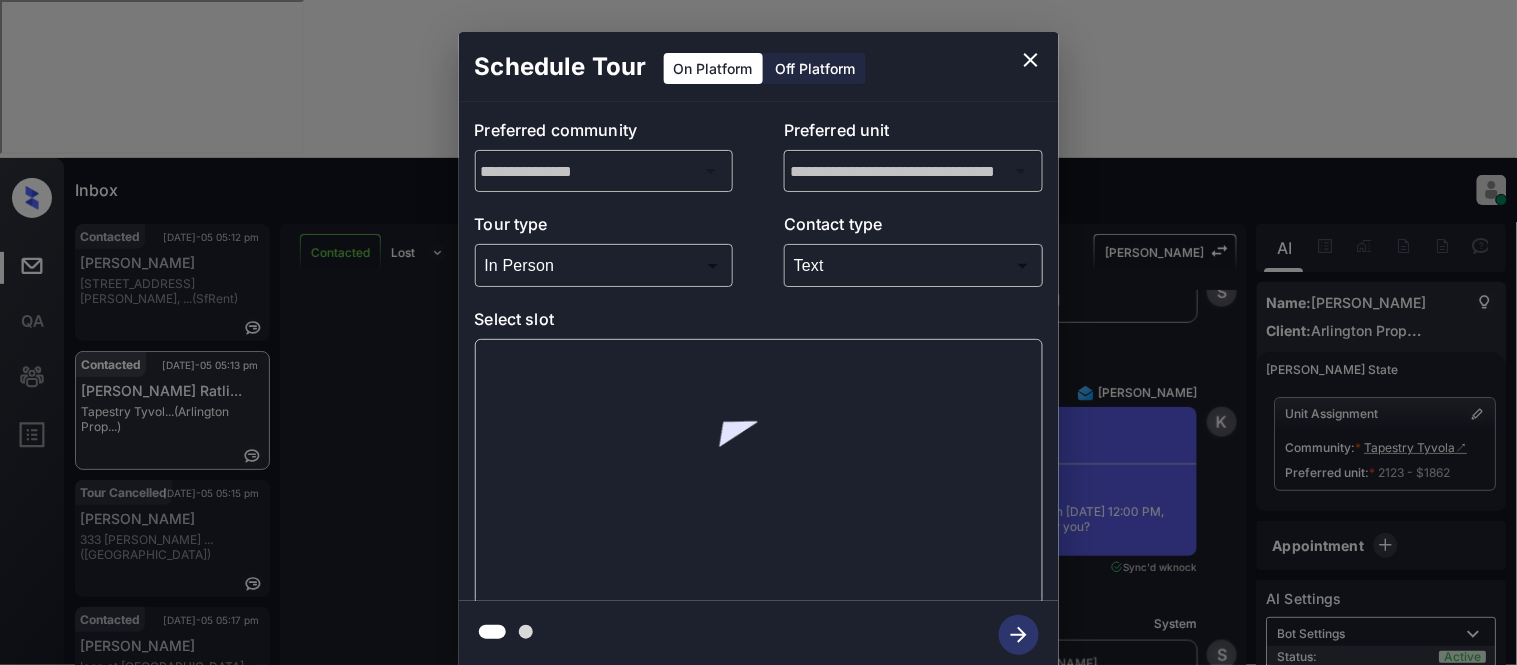 click at bounding box center (759, 472) 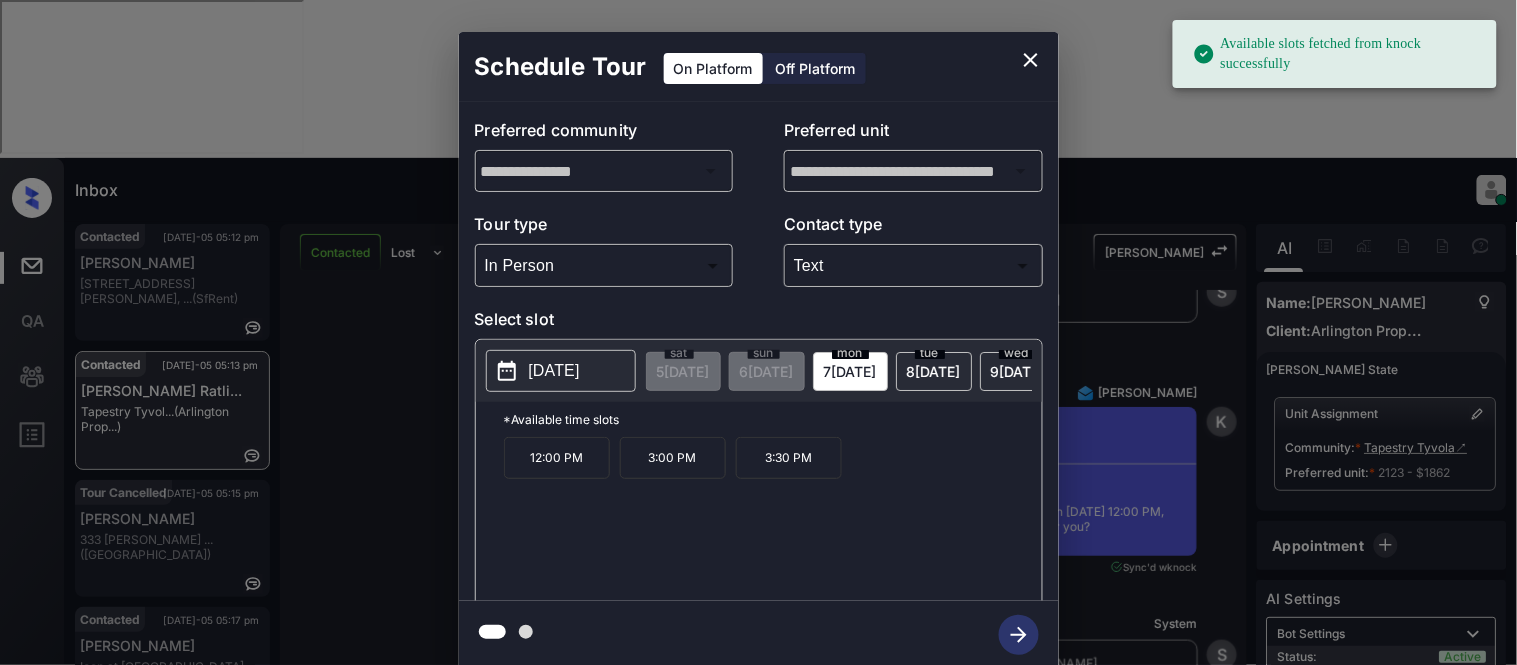 click on "[DATE]" at bounding box center [554, 371] 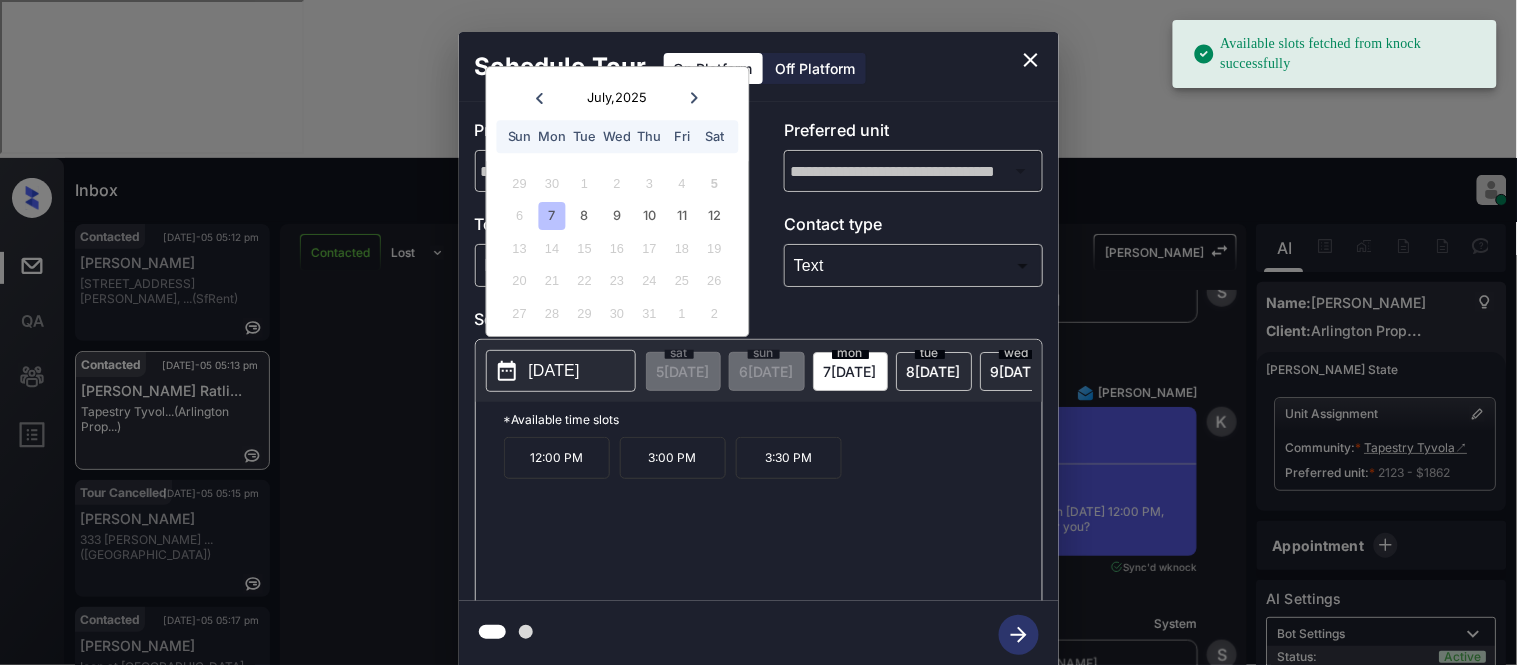 click on "12:00 PM 3:00 PM 3:30 PM" at bounding box center (773, 517) 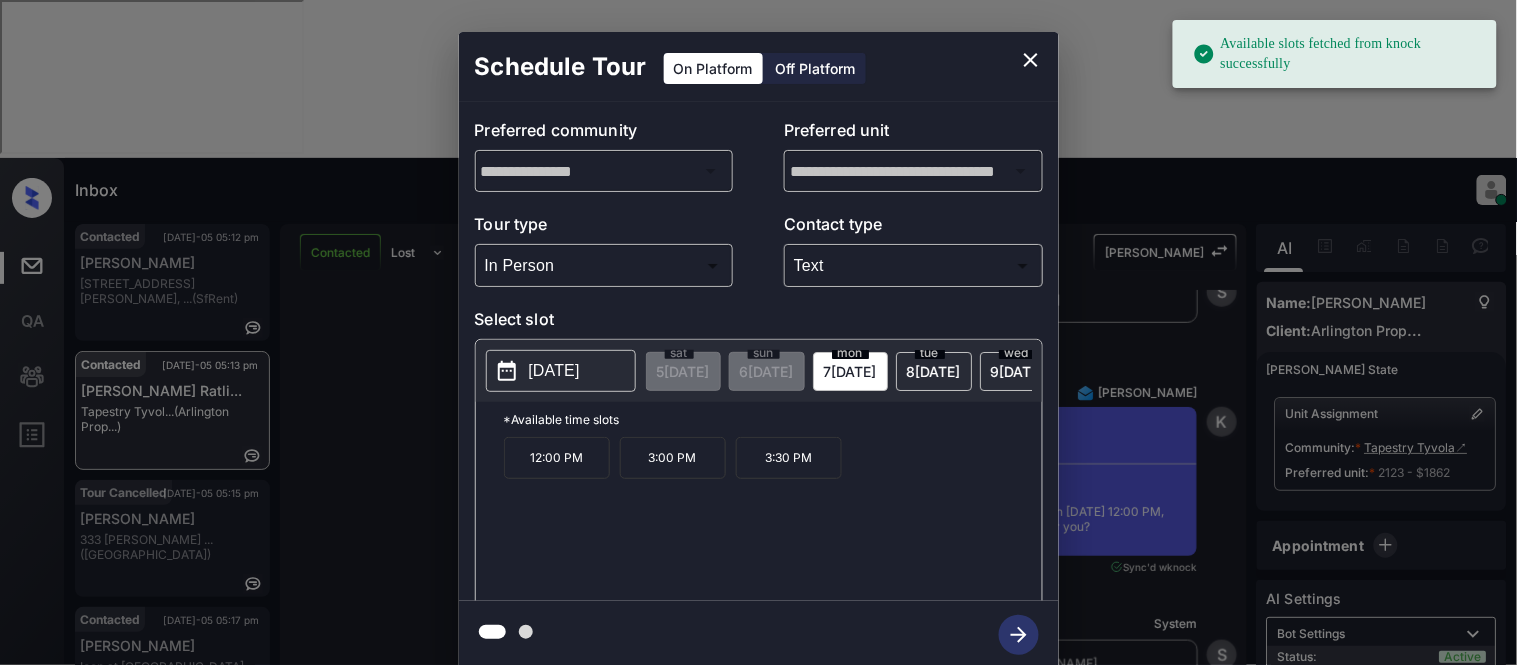 click on "12:00 PM" at bounding box center [557, 458] 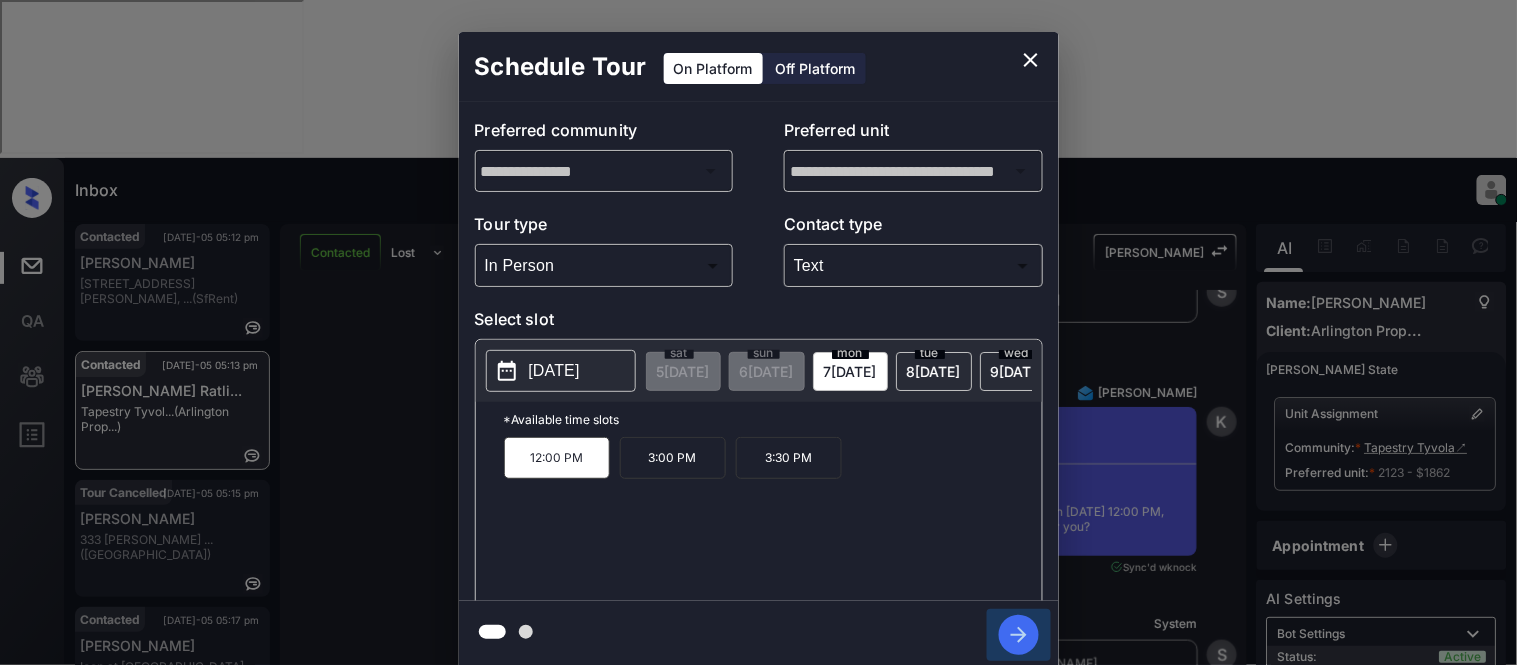 click 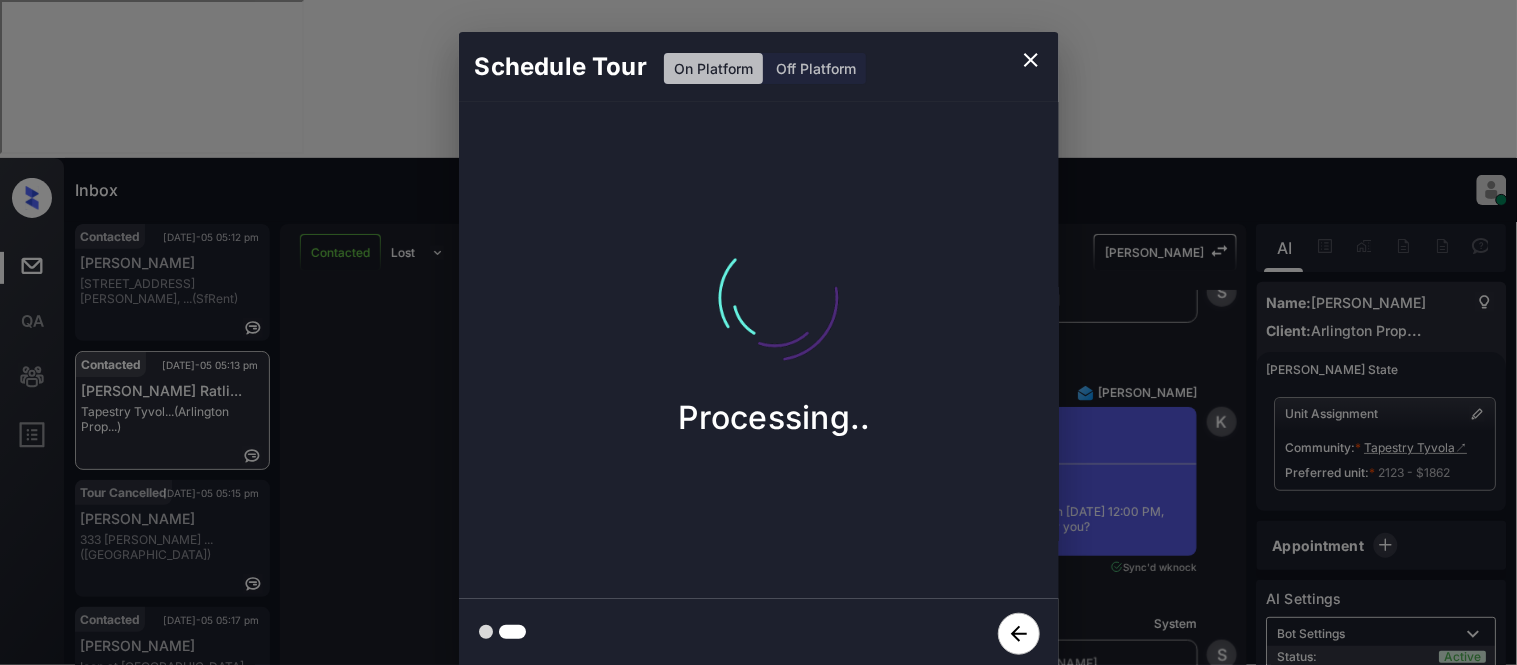 click on "Schedule Tour On Platform Off Platform Processing.." at bounding box center [758, 350] 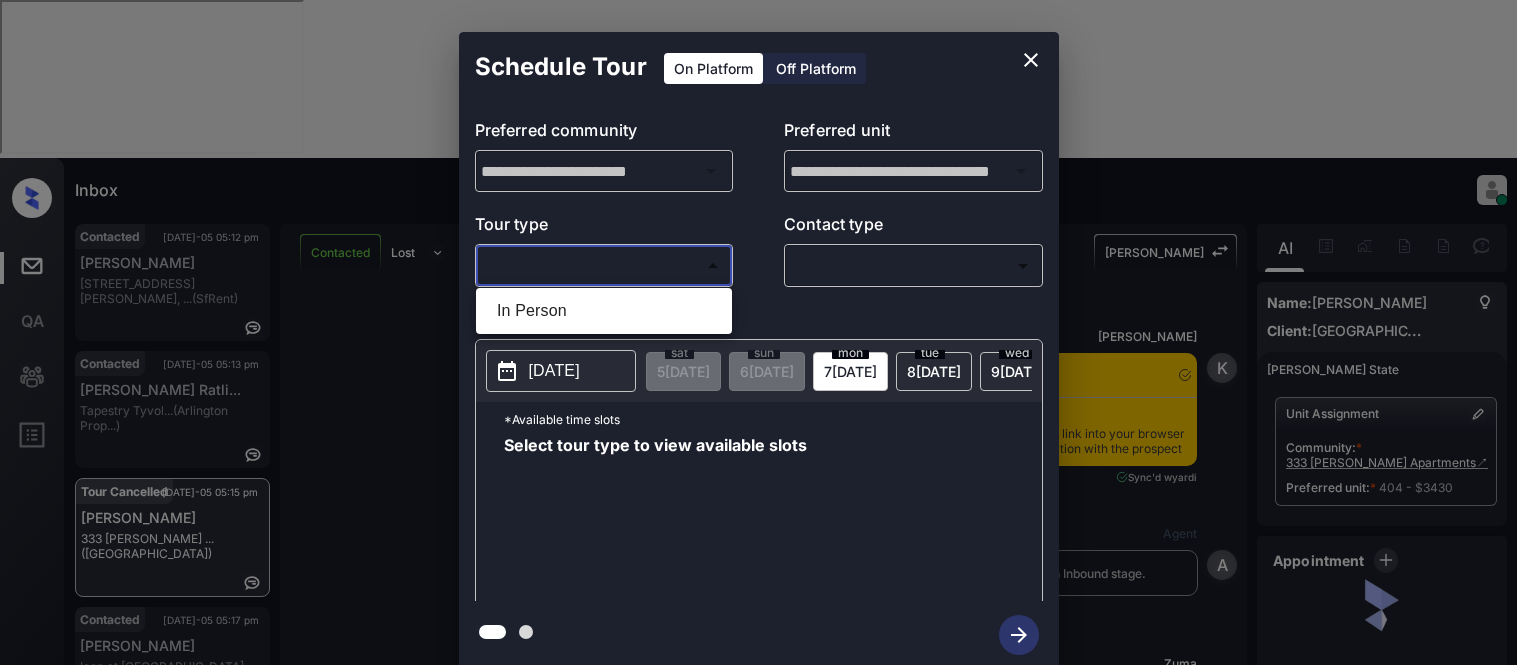 scroll, scrollTop: 0, scrollLeft: 0, axis: both 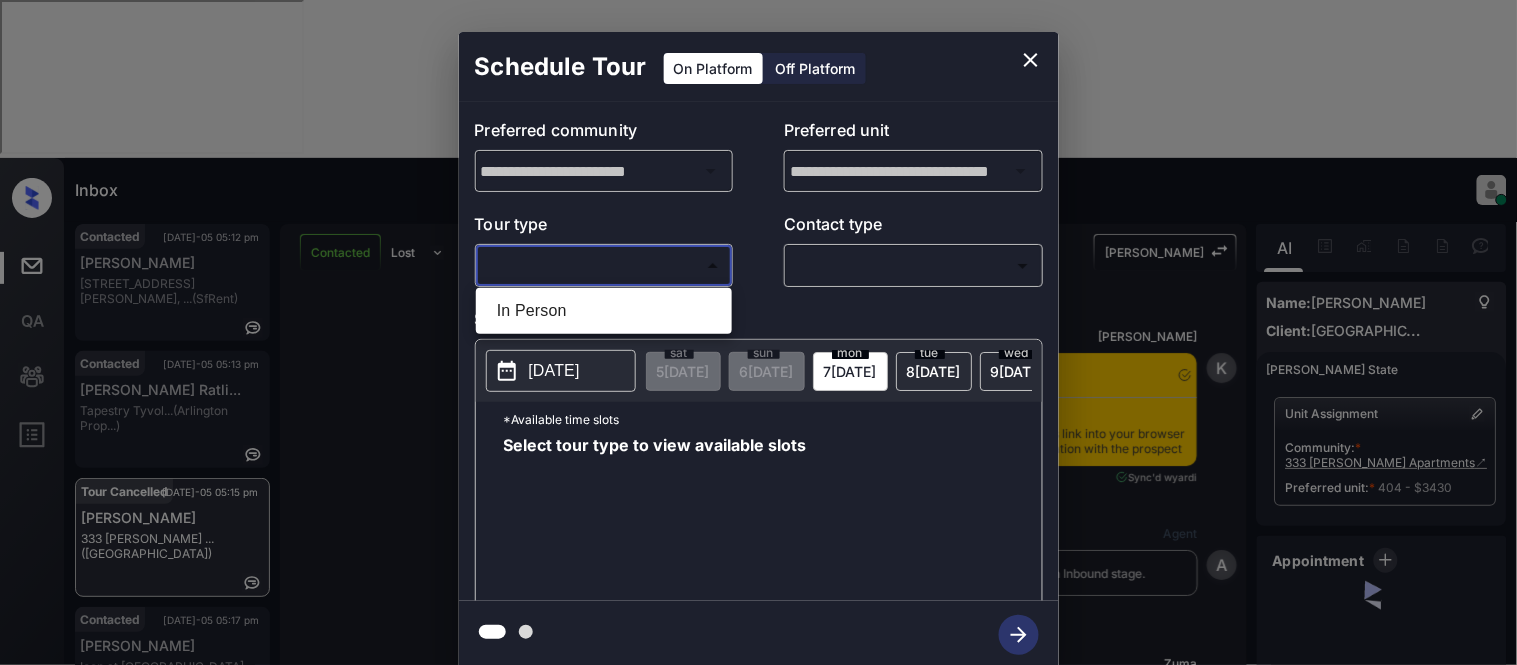 click on "In Person" at bounding box center (604, 311) 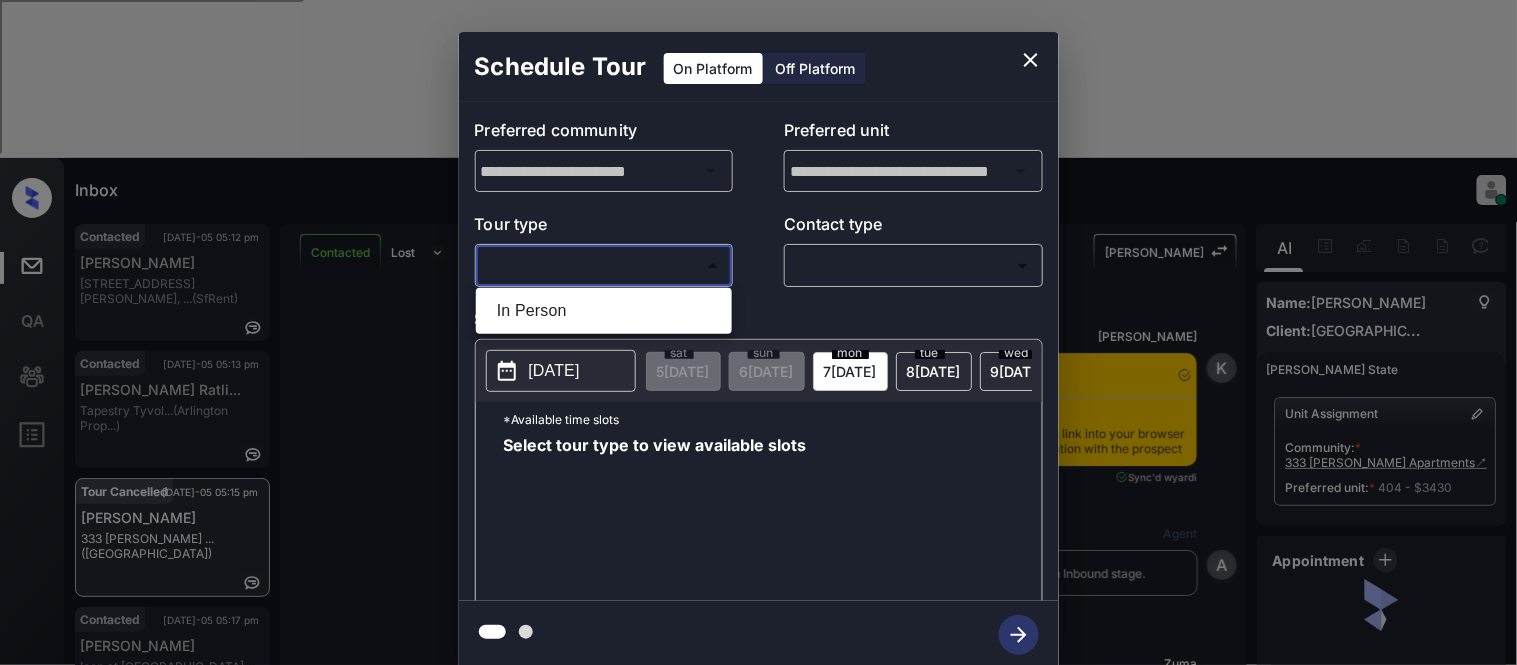 type on "********" 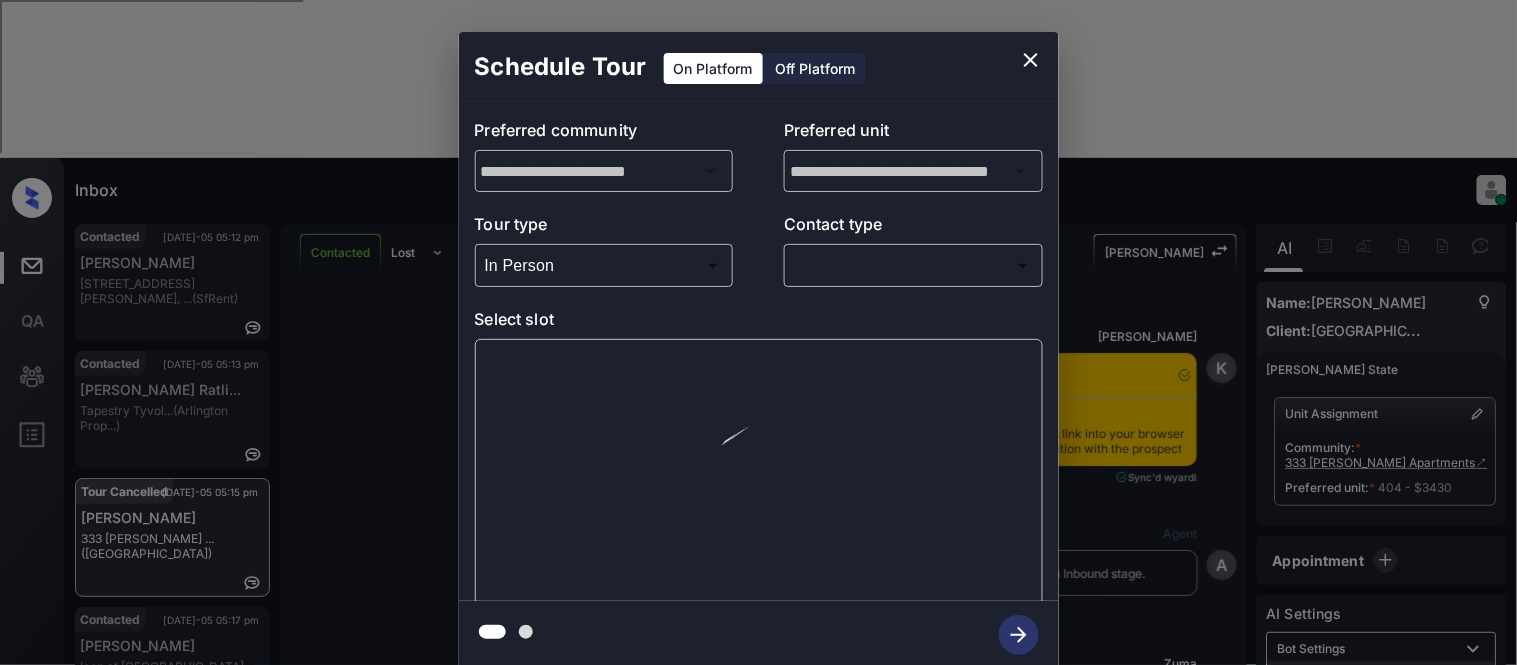click at bounding box center (758, 332) 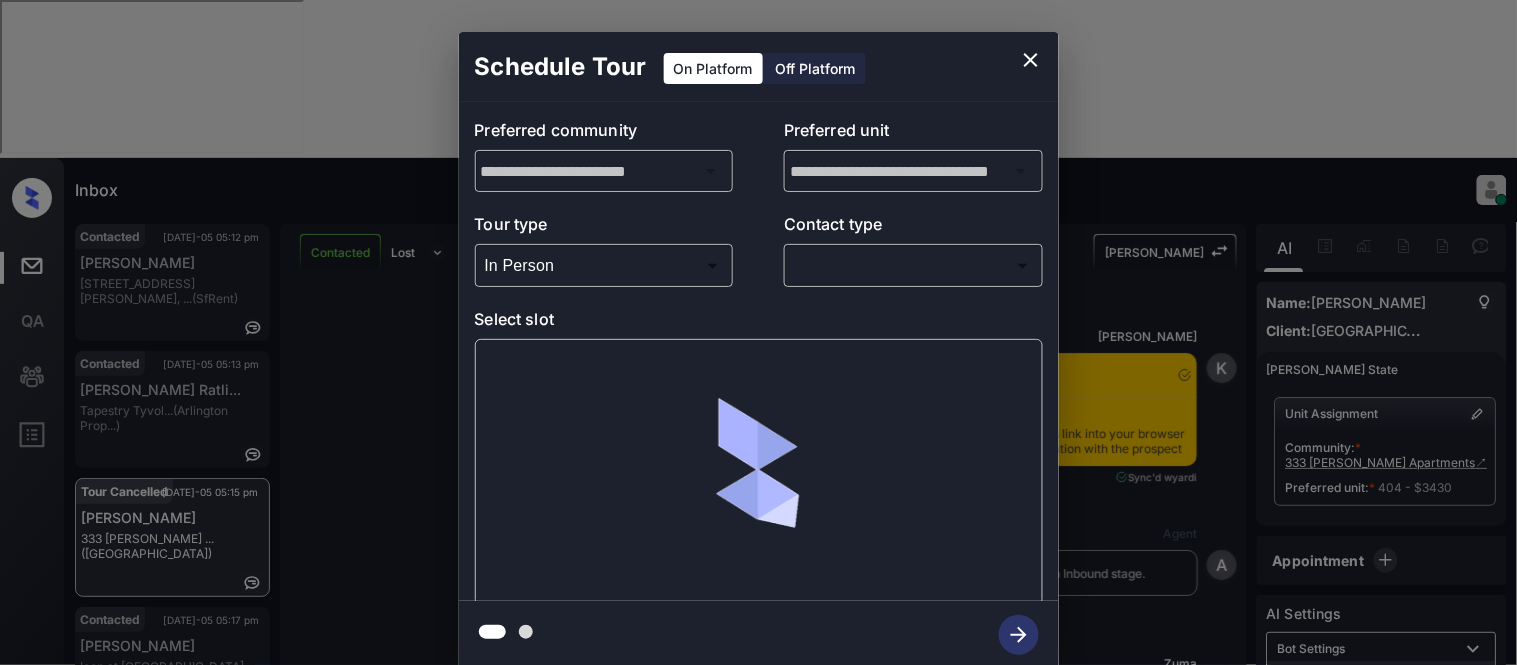 scroll, scrollTop: 4551, scrollLeft: 0, axis: vertical 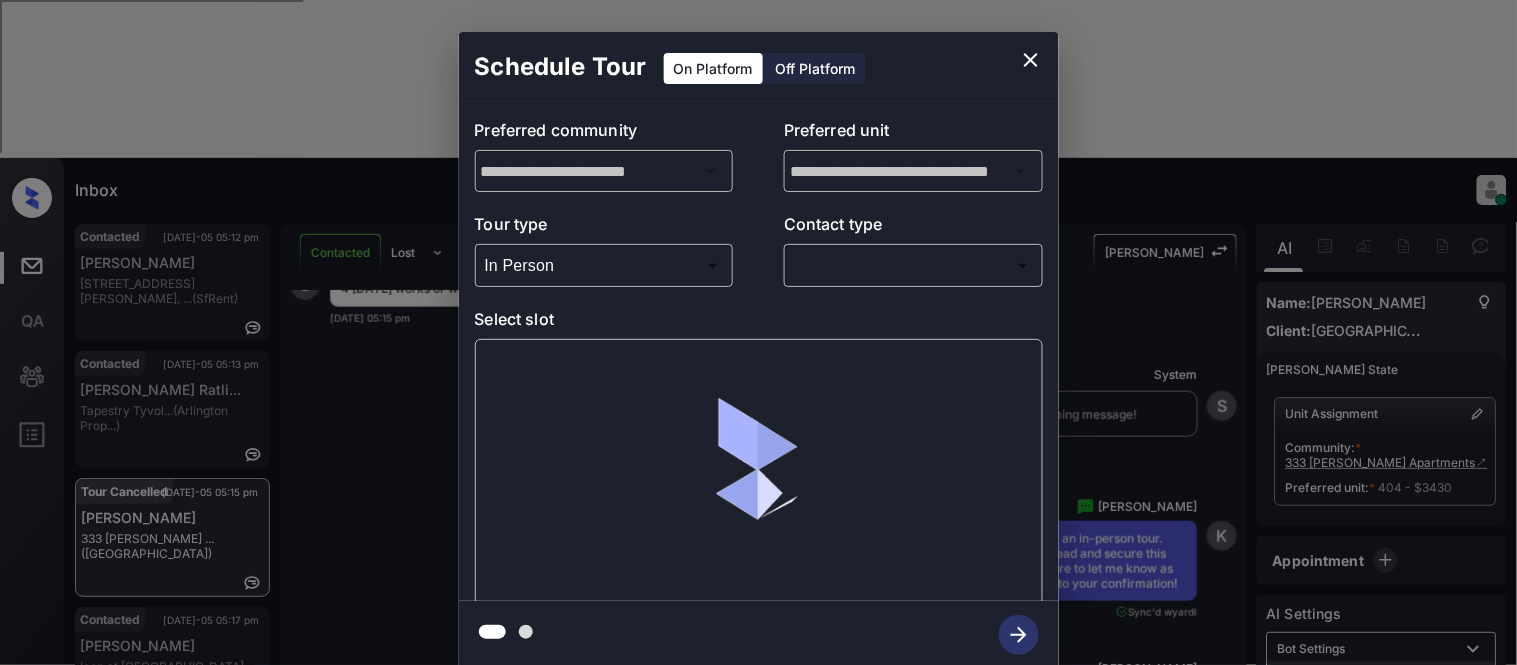 click on "Inbox Kristina Cataag Online Set yourself   offline Set yourself   on break Profile Switch to  light  mode Sign out Contacted Jul-05 05:12 pm   Tuyen Duong 424 Jones St, ...  (SfRent) Contacted Jul-05 05:13 pm   Consuela Ratli... Tapestry Tyvol...  (Arlington Prop...) Tour Cancelled Jul-05 05:15 pm   Scott Hoburg 333 Ellington ...  (Fairfield) Contacted Jul-05 05:17 pm   Sheryl R Icon at Lubboc...  (Case and Assoc...) Contacted Jul-05 05:20 pm   Zachary Breaz CW Cypresswood  (United Apartme...) Contacted Jul-05 05:23 pm   Antoinette Sin... Point Bonita  (Air Communitie...) Contacted Lost Lead Sentiment: Angry Upon sliding the acknowledgement:  Lead will move to lost stage. * ​ SMS and call option will be set to opt out. AFM will be turned off for the lead. Kelsey New Message Kelsey Notes Note: https://conversation.getzuma.com/6869be08b2fde64769b8bdf4 - Paste this link into your browser to view Kelsey’s conversation with the prospect Jul 05, 2025 05:06 pm  Sync'd w  yardi K New Message Agent A New Message" at bounding box center [758, 332] 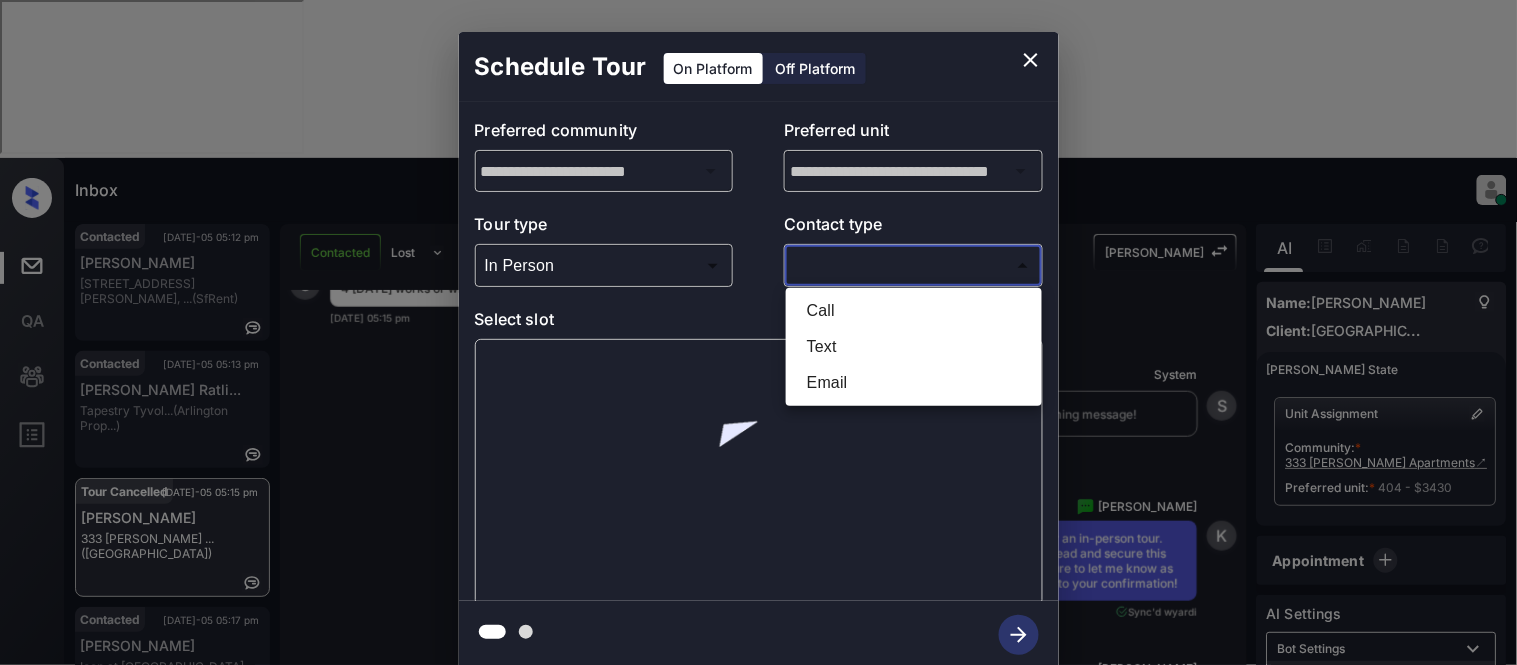 click on "Text" at bounding box center (914, 347) 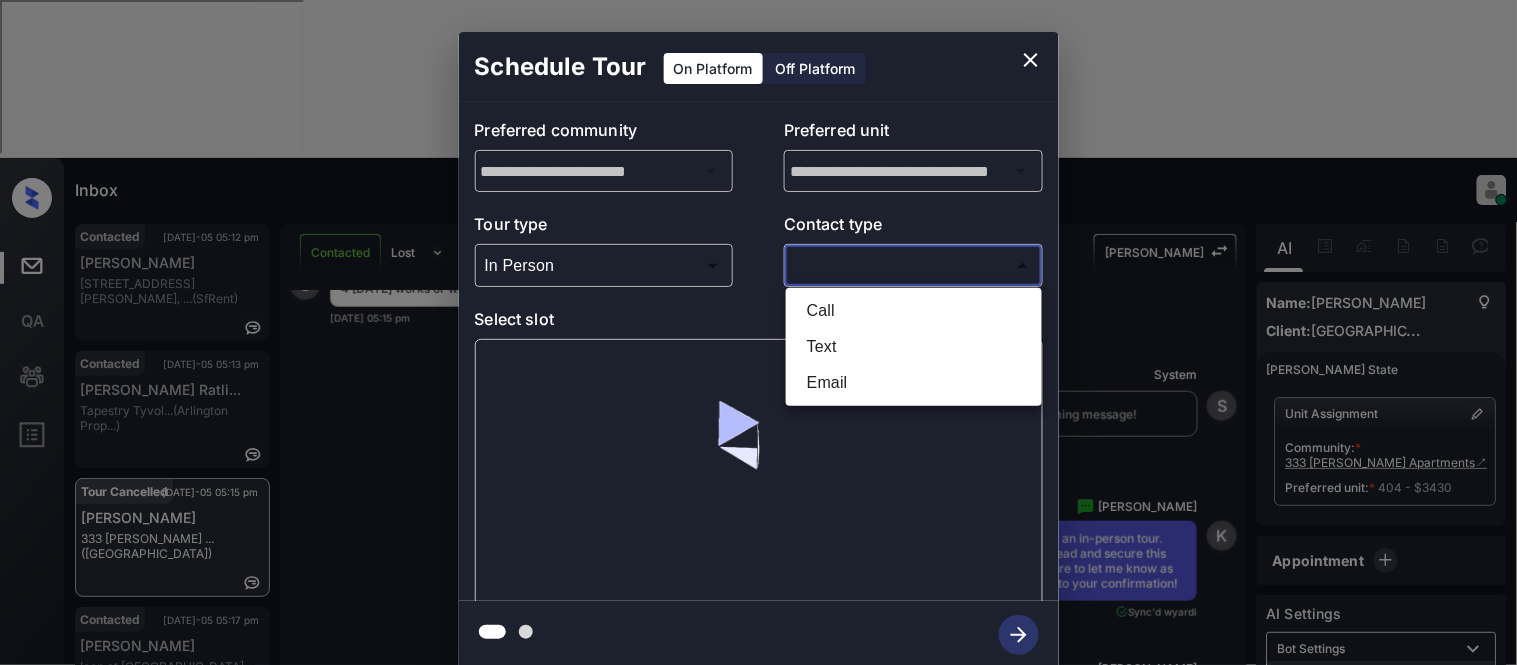 type on "****" 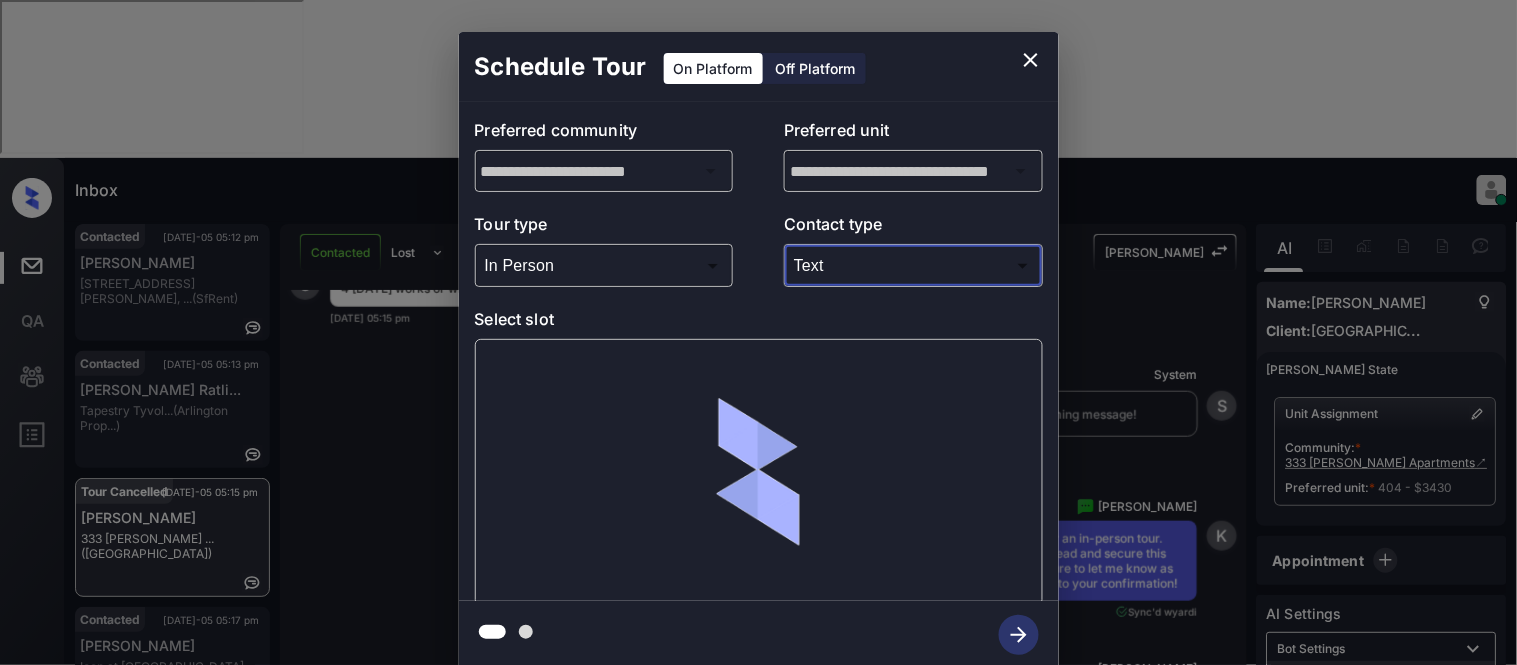 click at bounding box center [759, 472] 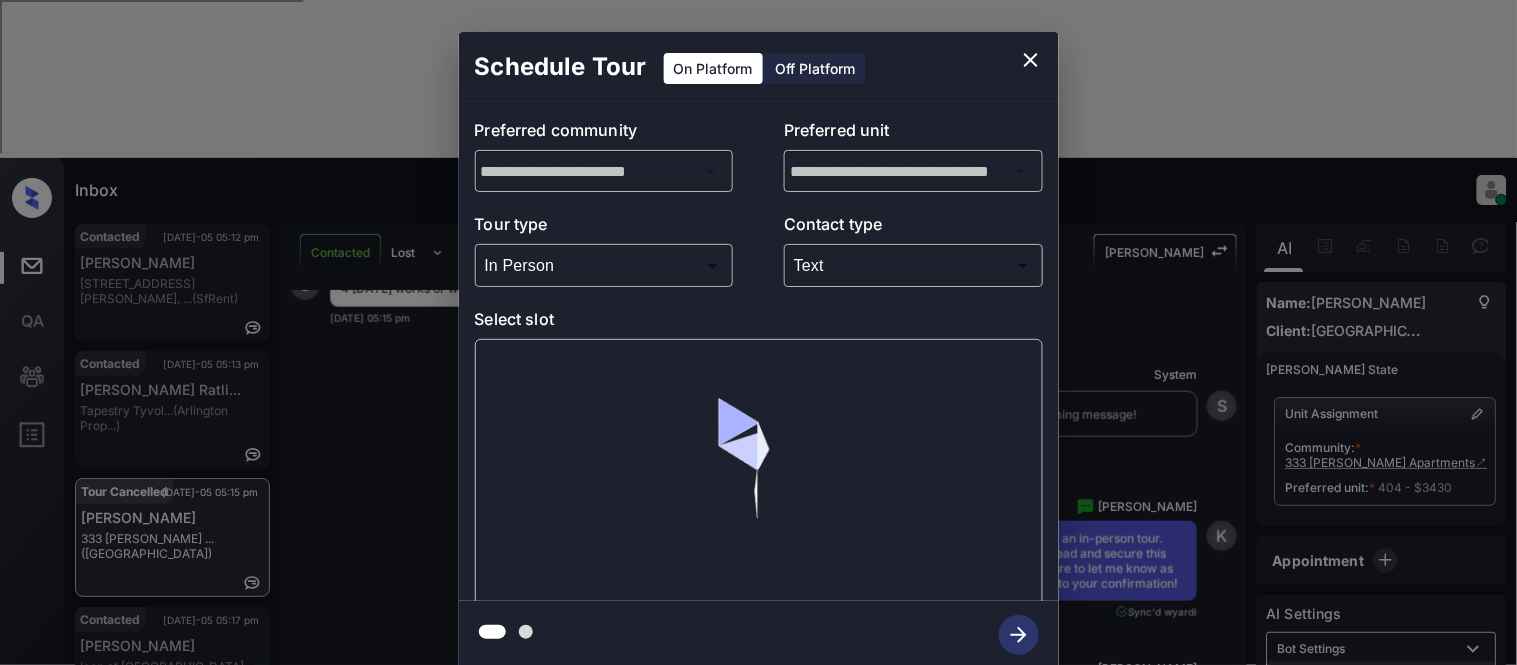 click at bounding box center (759, 472) 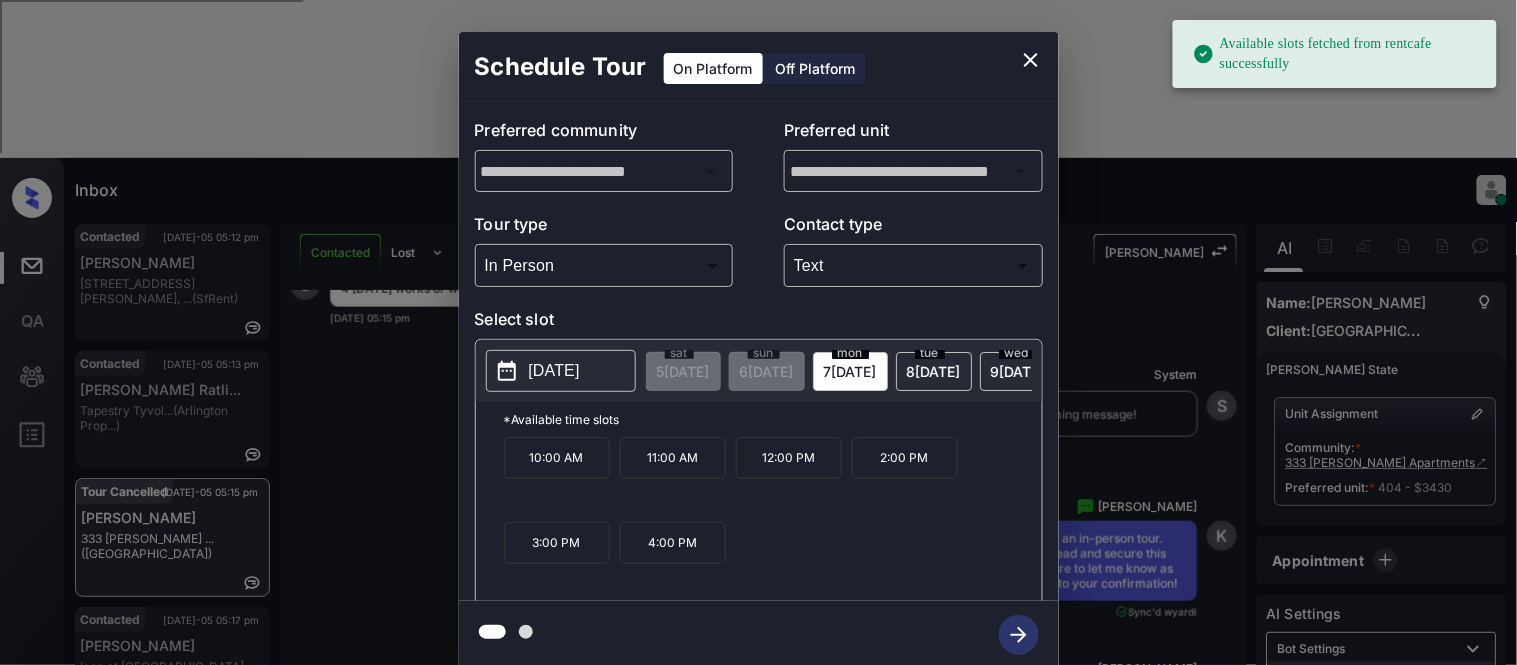 click on "4:00 PM" at bounding box center (673, 543) 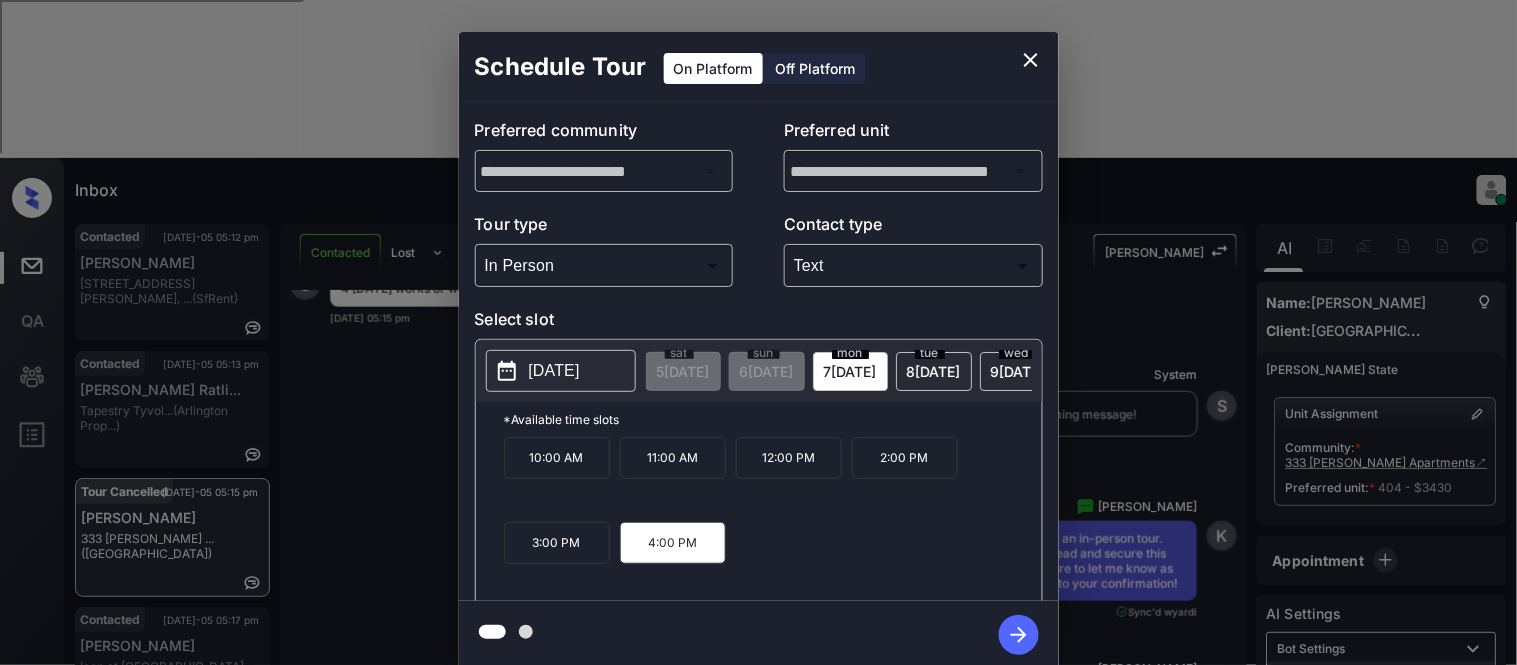 click 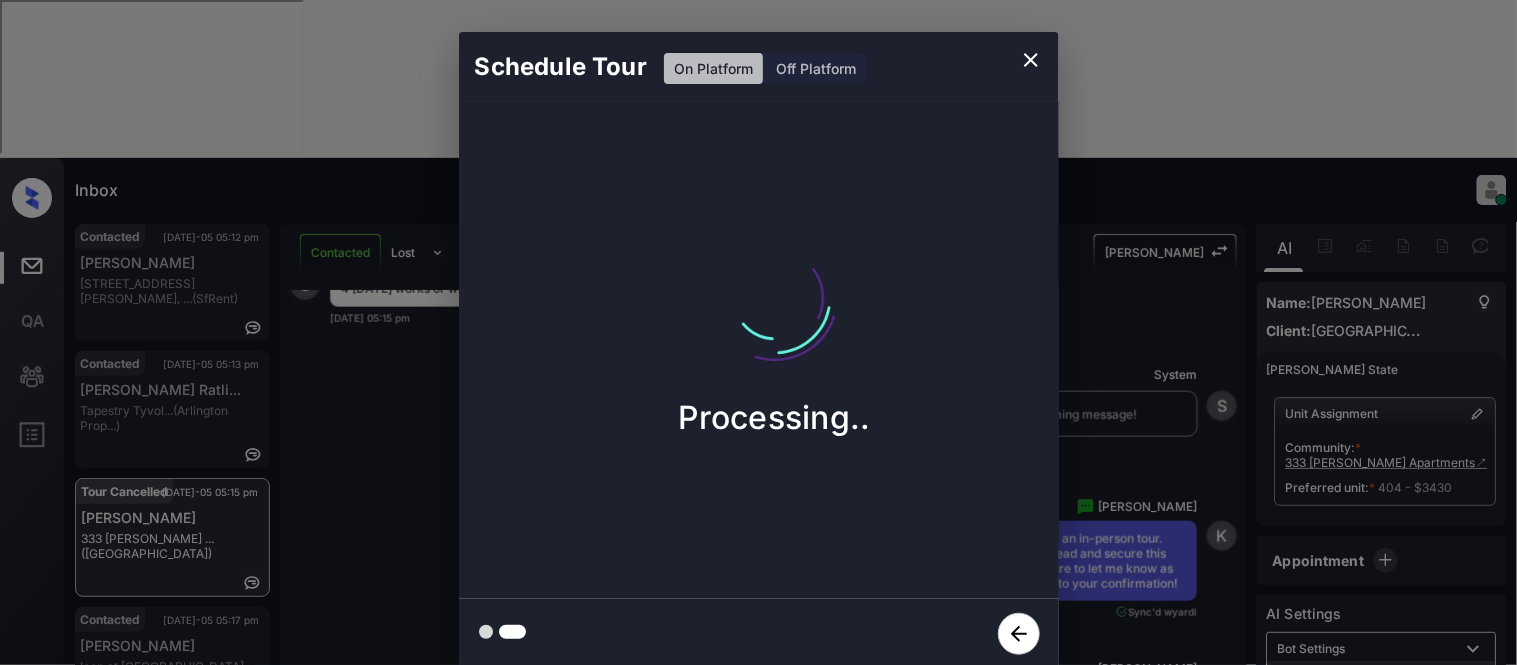click on "Schedule Tour On Platform Off Platform Processing.." at bounding box center [758, 350] 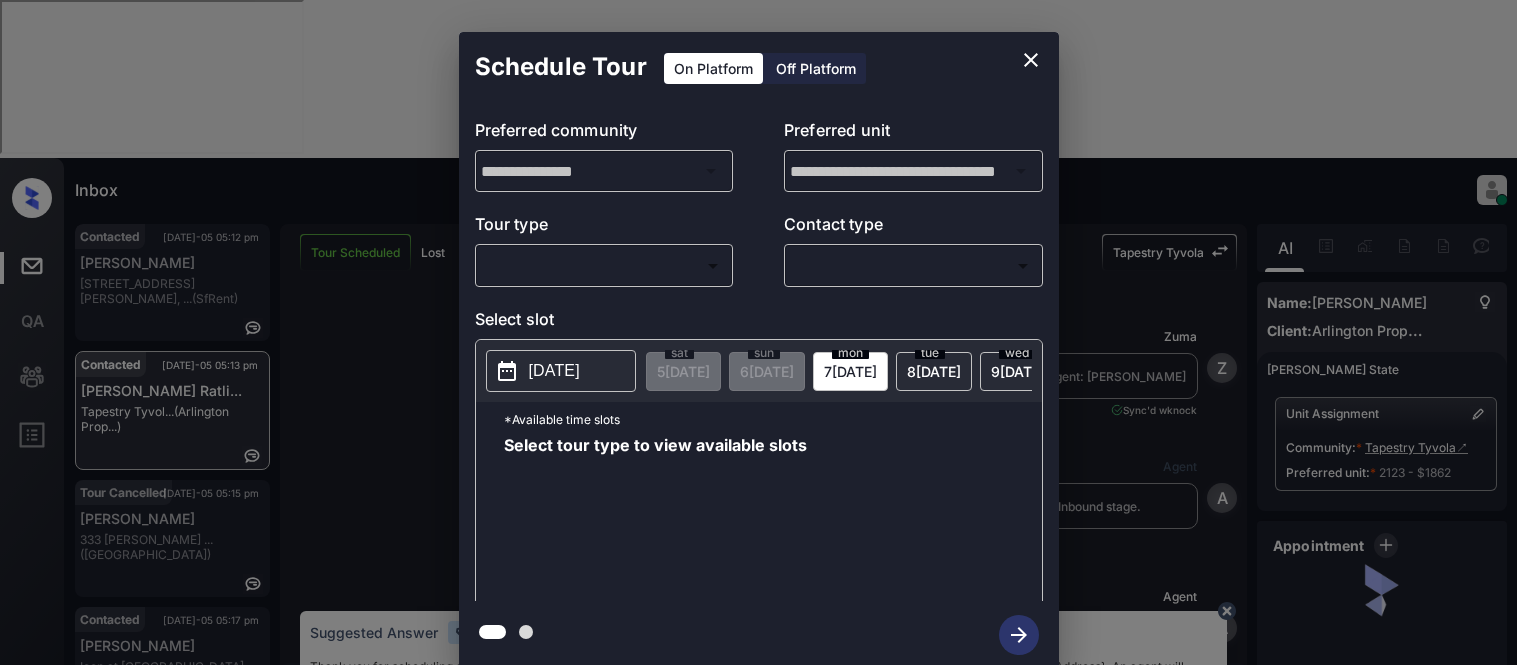 scroll, scrollTop: 0, scrollLeft: 0, axis: both 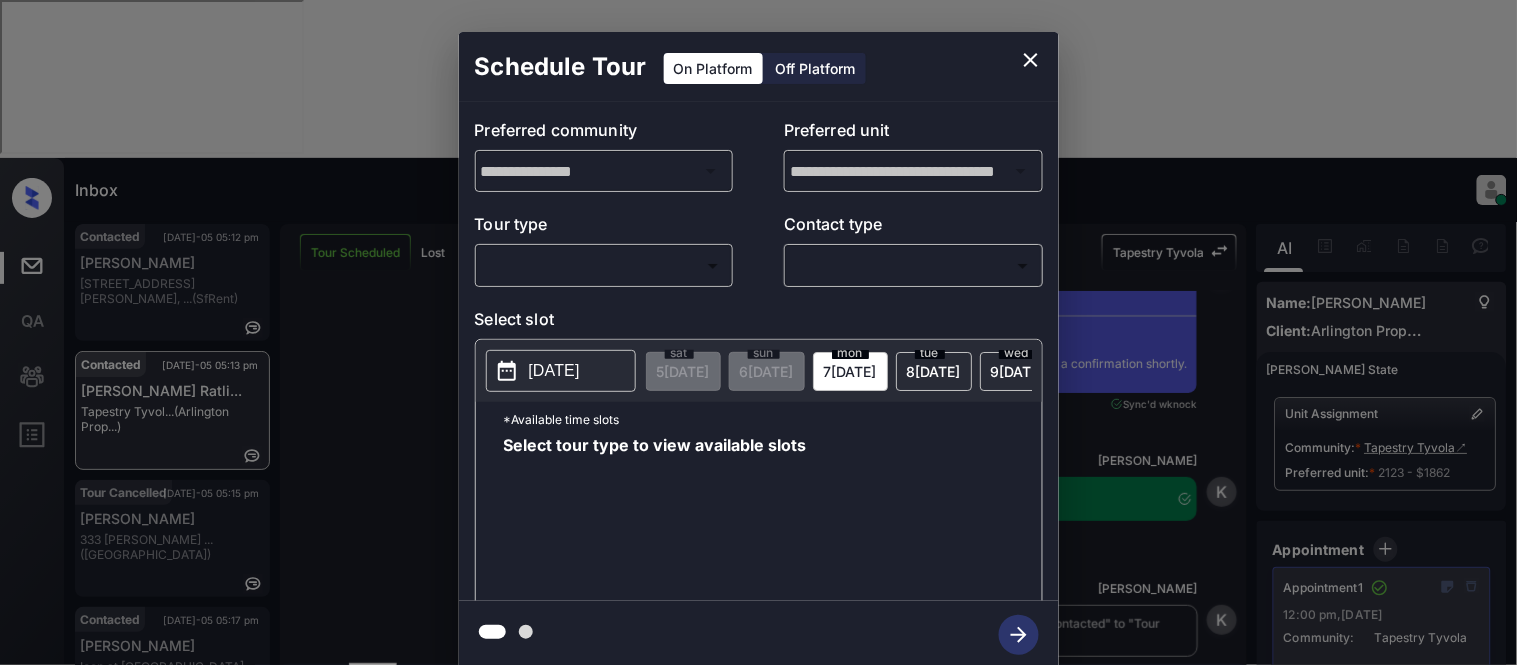 click 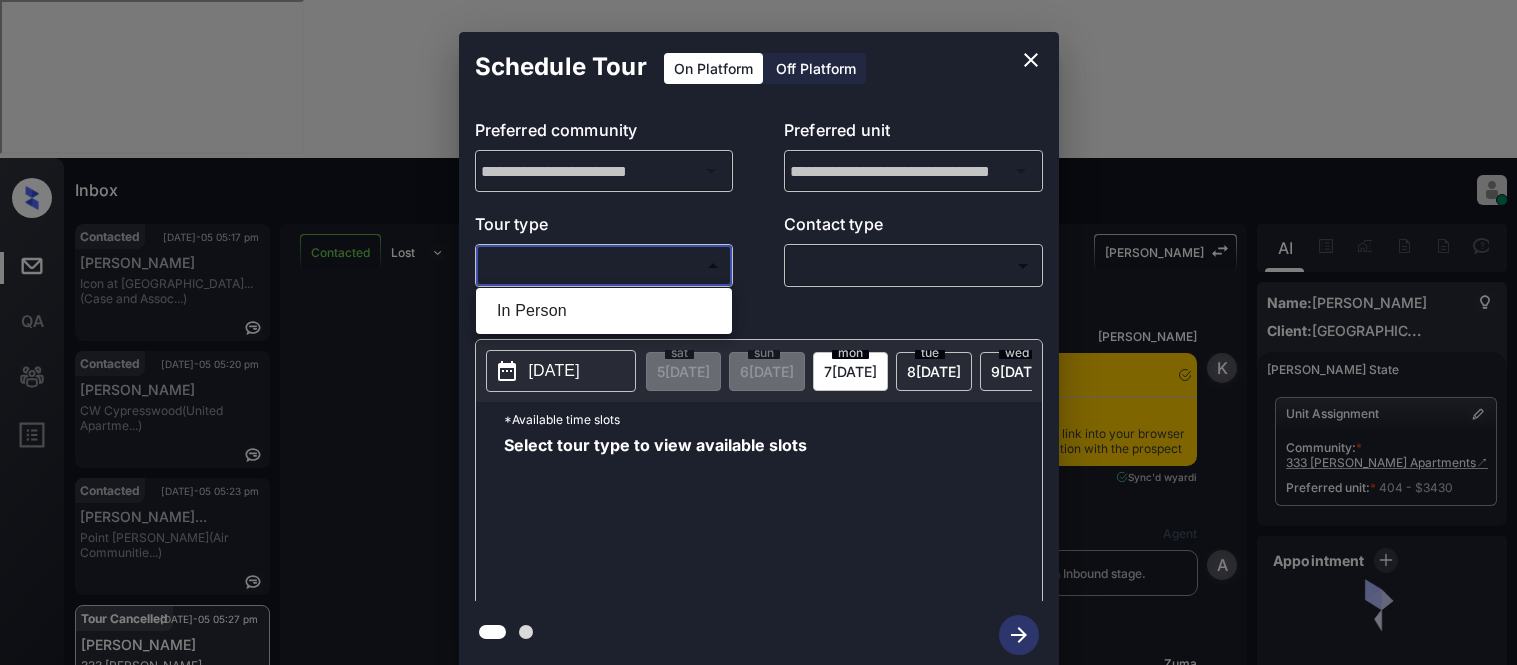 scroll, scrollTop: 0, scrollLeft: 0, axis: both 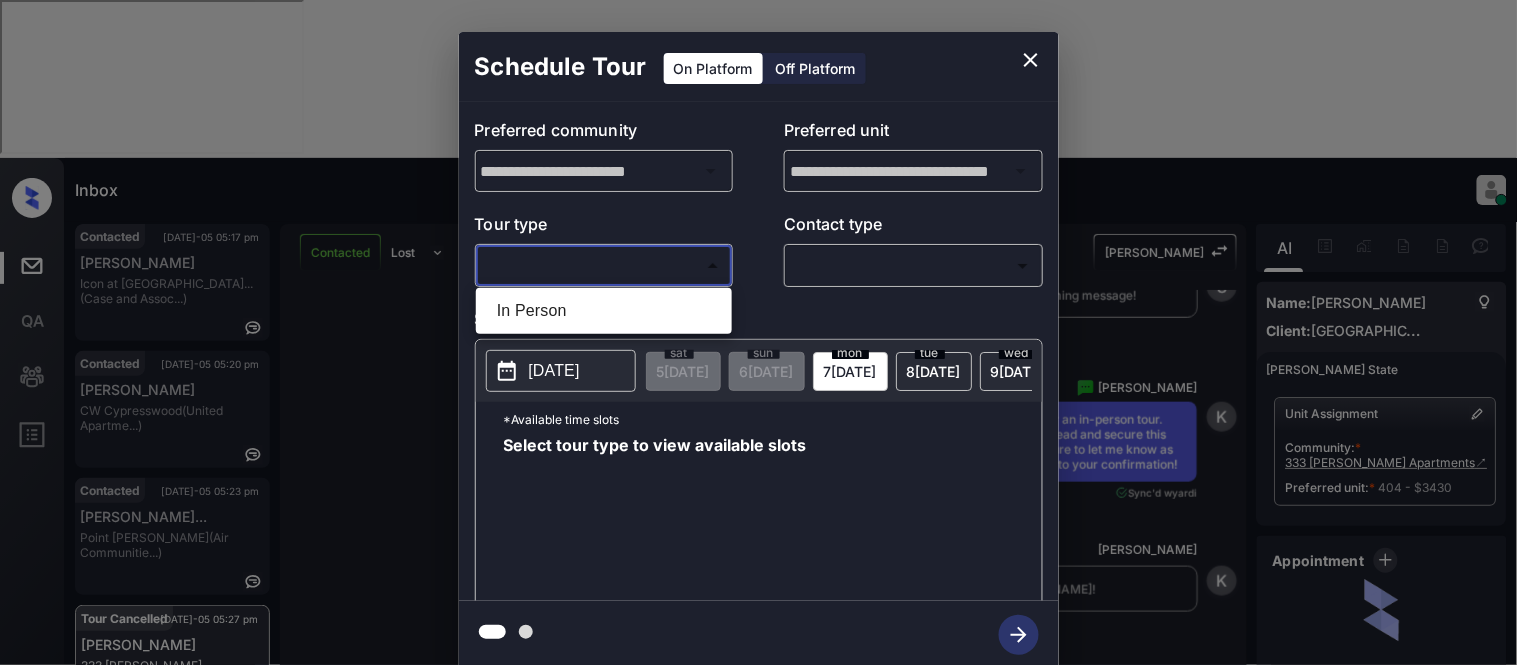 click on "In Person" at bounding box center (604, 311) 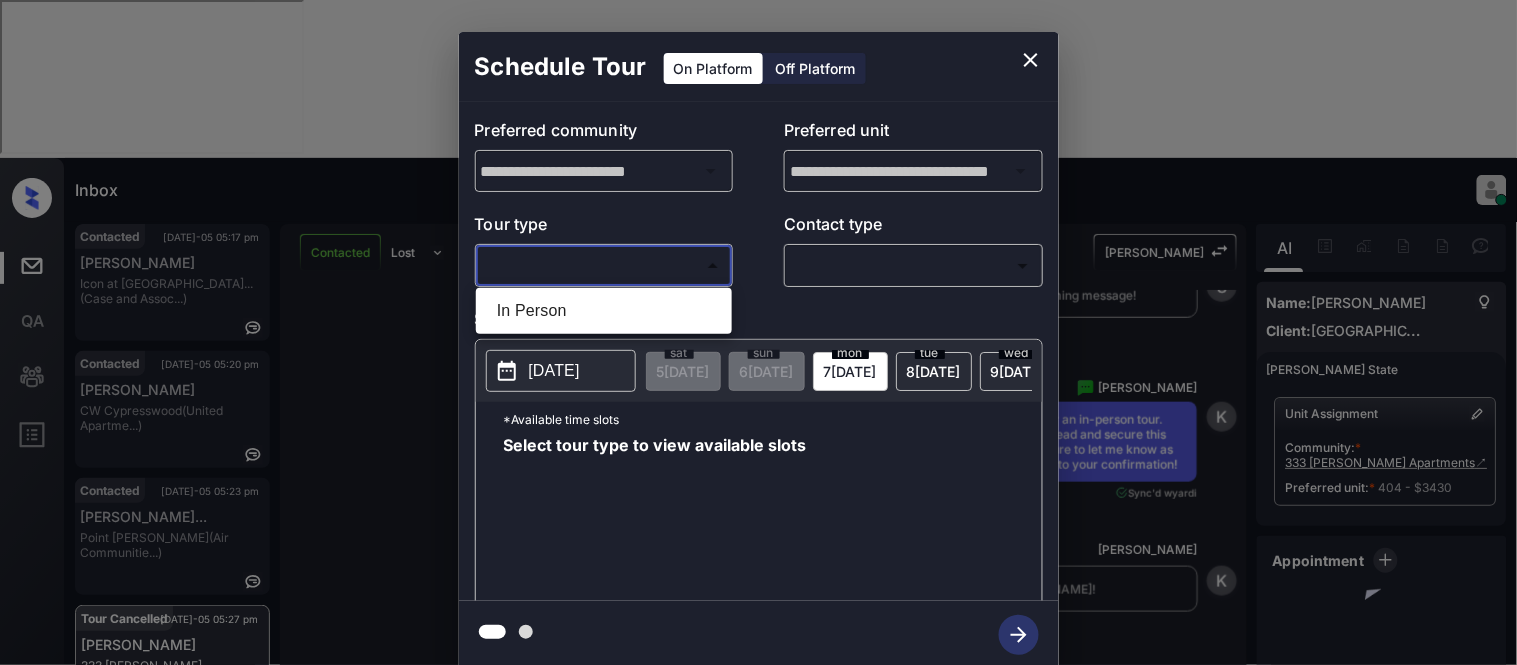 type on "********" 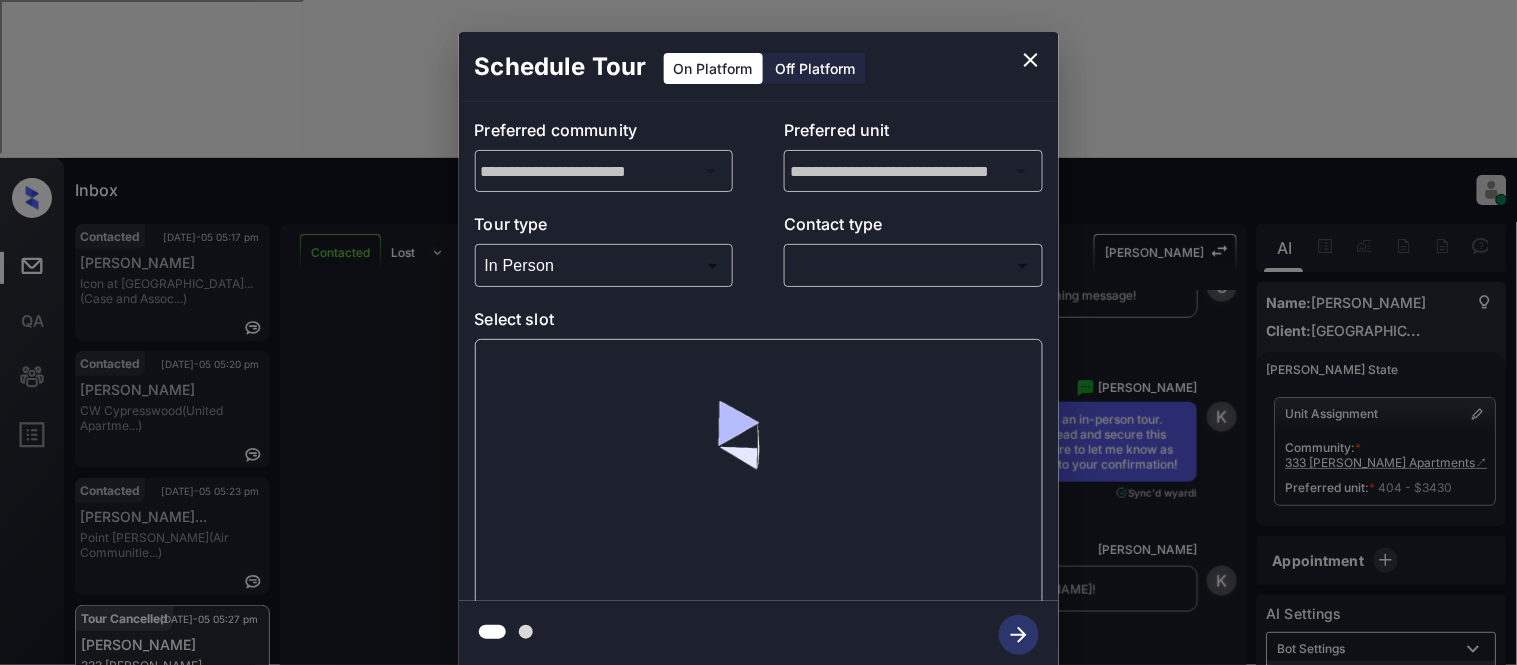 click on "​ ​" at bounding box center (913, 265) 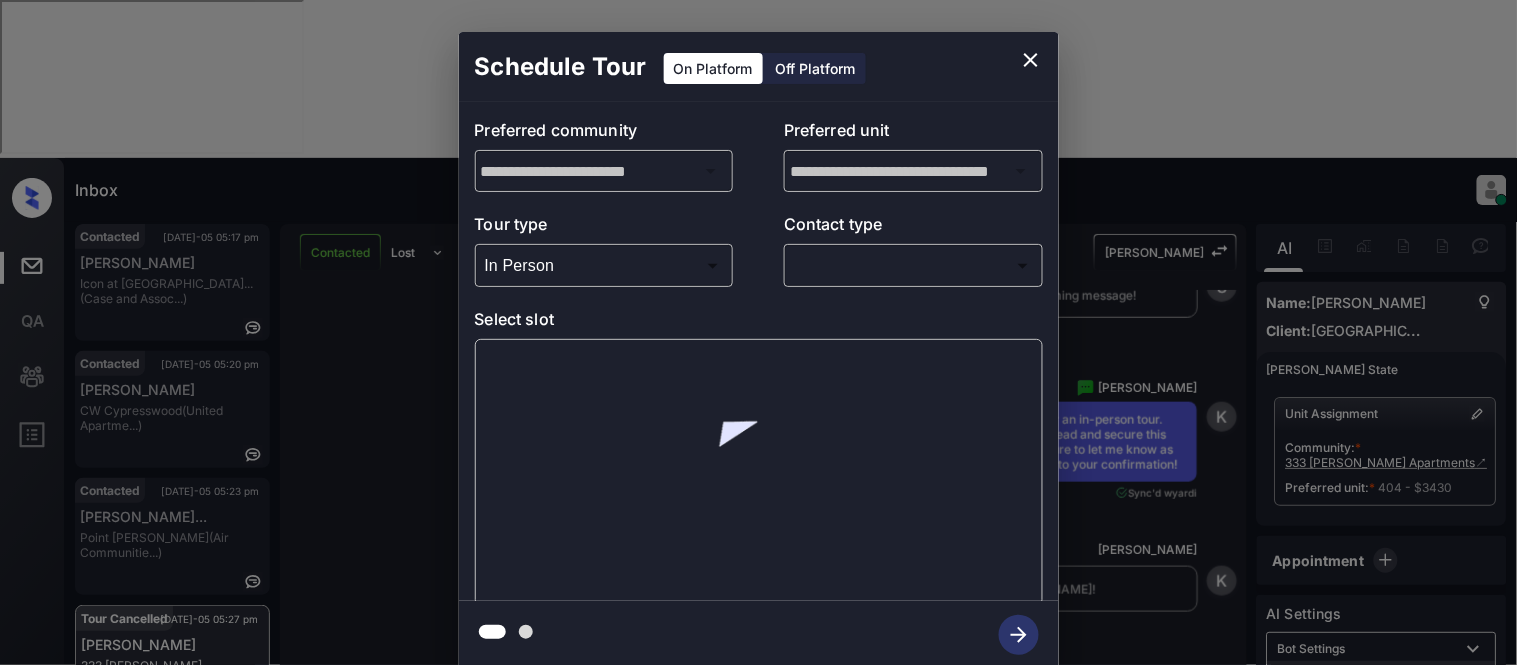 click on "​ ​" at bounding box center (913, 265) 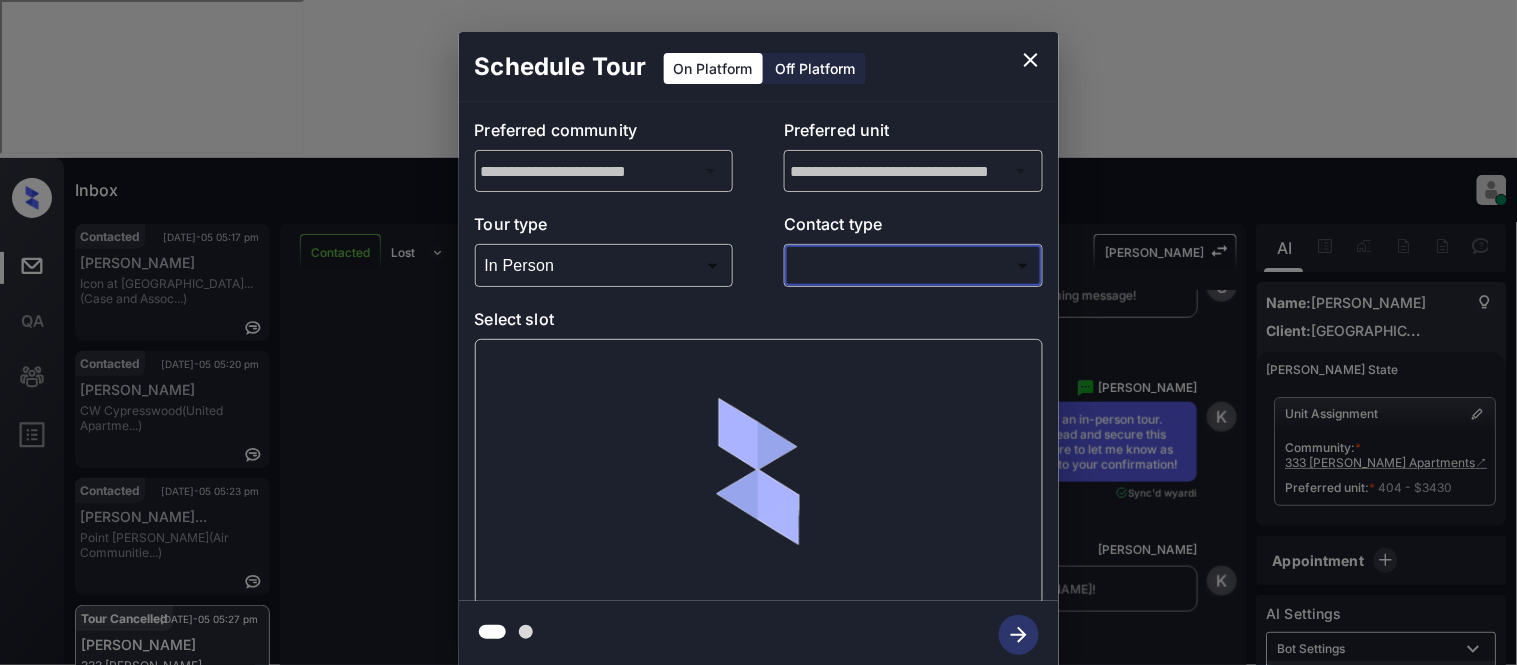 click on "Inbox Kristina Cataag Online Set yourself   offline Set yourself   on break Profile Switch to  light  mode Sign out Contacted Jul-05 05:17 pm   Sheryl R Icon at Lubboc...  (Case and Assoc...) Contacted Jul-05 05:20 pm   Zachary Breaz CW Cypresswood  (United Apartme...) Contacted Jul-05 05:23 pm   Antoinette Sin... Point Bonita  (Air Communitie...) Tour Cancelled Jul-05 05:27 pm   Scott Hoburg 333 Ellington ...  (Fairfield) Contacted Lost Lead Sentiment: Angry Upon sliding the acknowledgement:  Lead will move to lost stage. * ​ SMS and call option will be set to opt out. AFM will be turned off for the lead. Kelsey New Message Kelsey Notes Note: https://conversation.getzuma.com/6869be08b2fde64769b8bdf4 - Paste this link into your browser to view Kelsey’s conversation with the prospect Jul 05, 2025 05:06 pm  Sync'd w  yardi K New Message Agent Lead created via leadPoller in Inbound stage. Jul 05, 2025 05:06 pm A New Message Zuma Lead transferred to leasing agent: kelsey Jul 05, 2025 05:06 pm  Sync'd w  yardi" at bounding box center [758, 332] 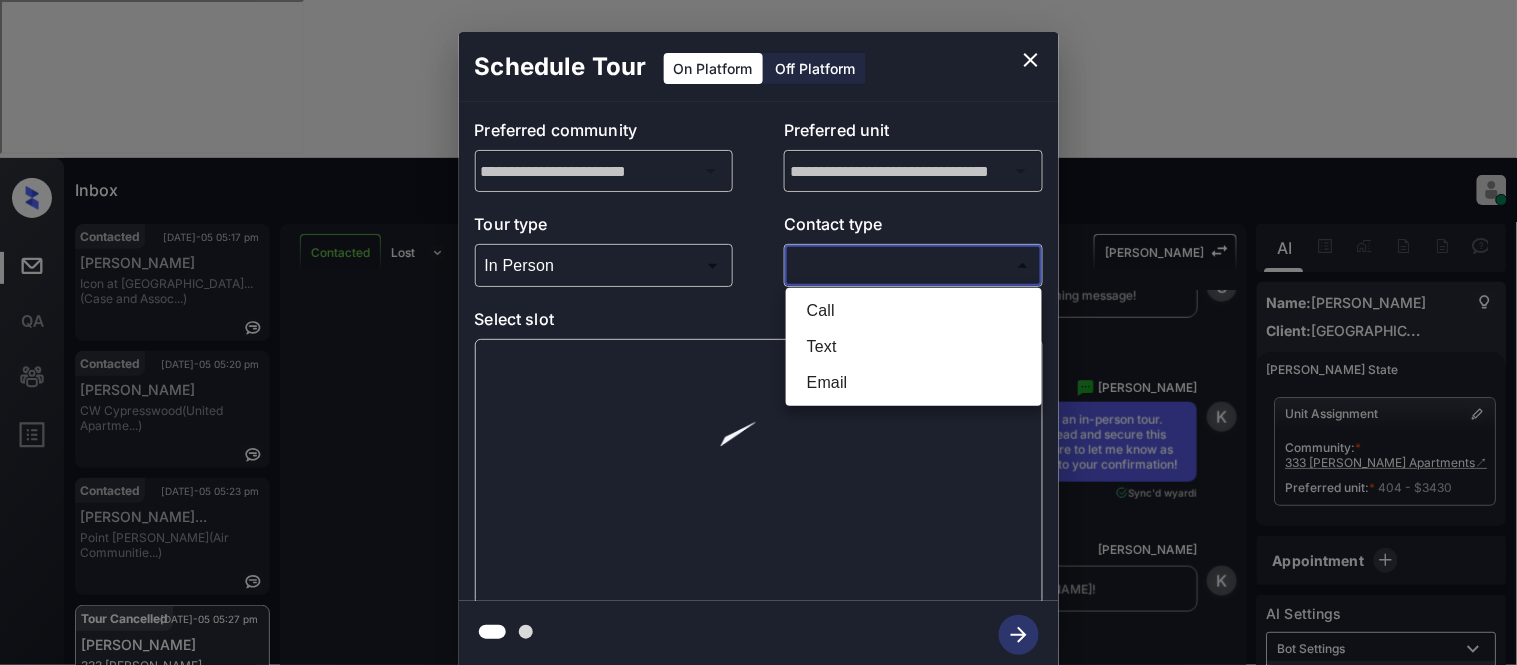 click on "Text" at bounding box center [914, 347] 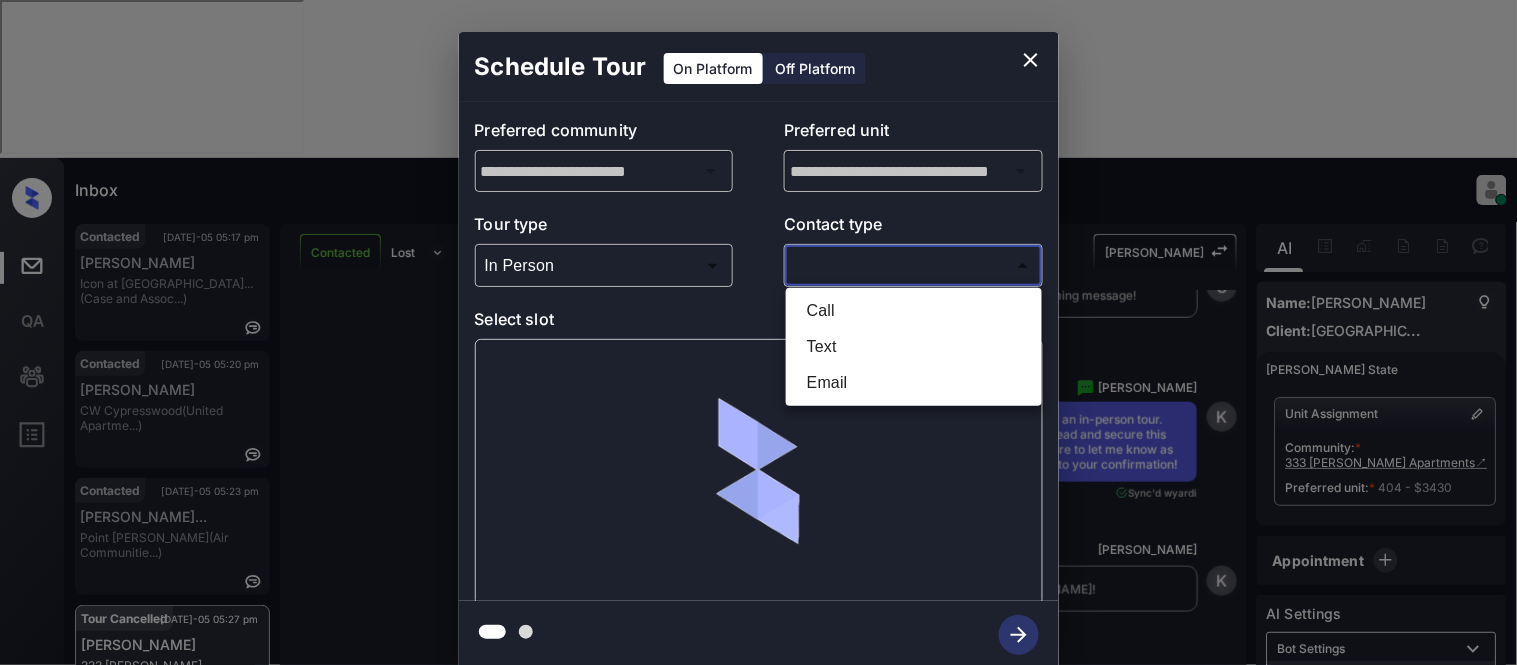 type on "****" 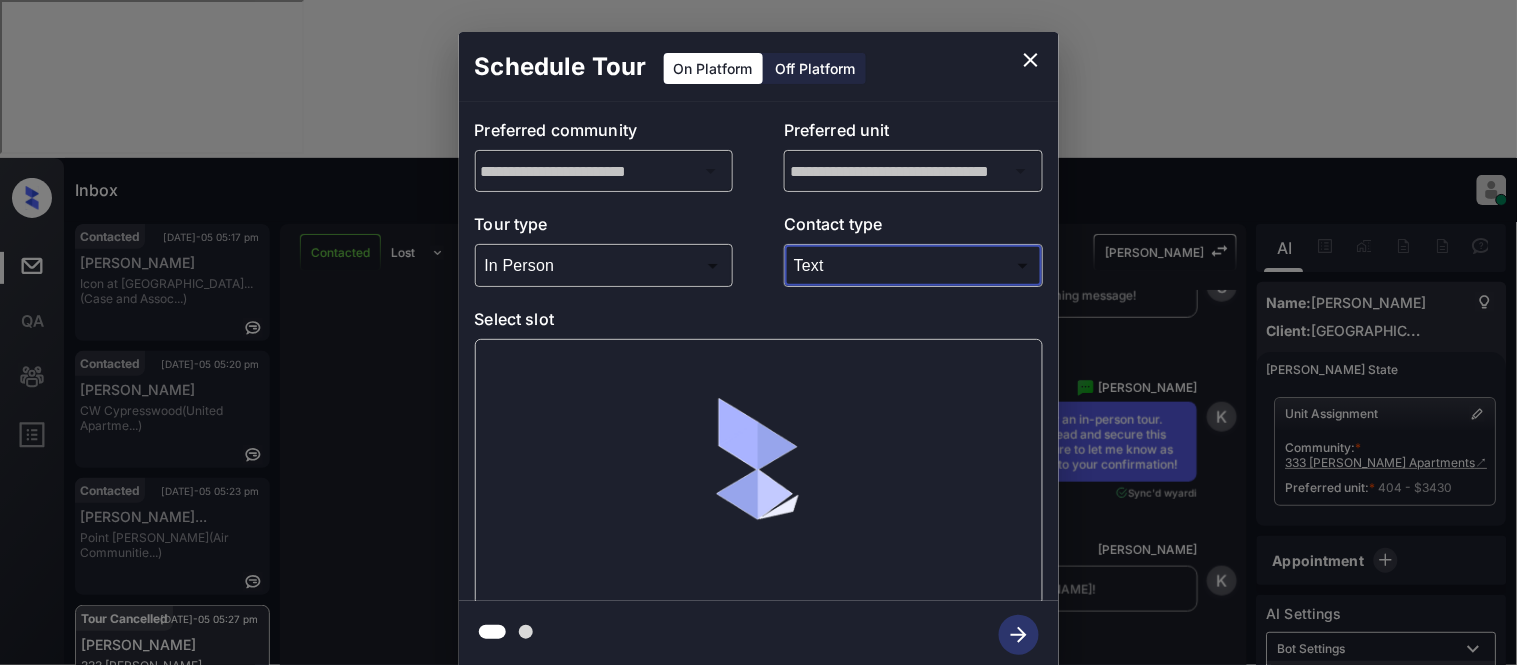 click at bounding box center (759, 472) 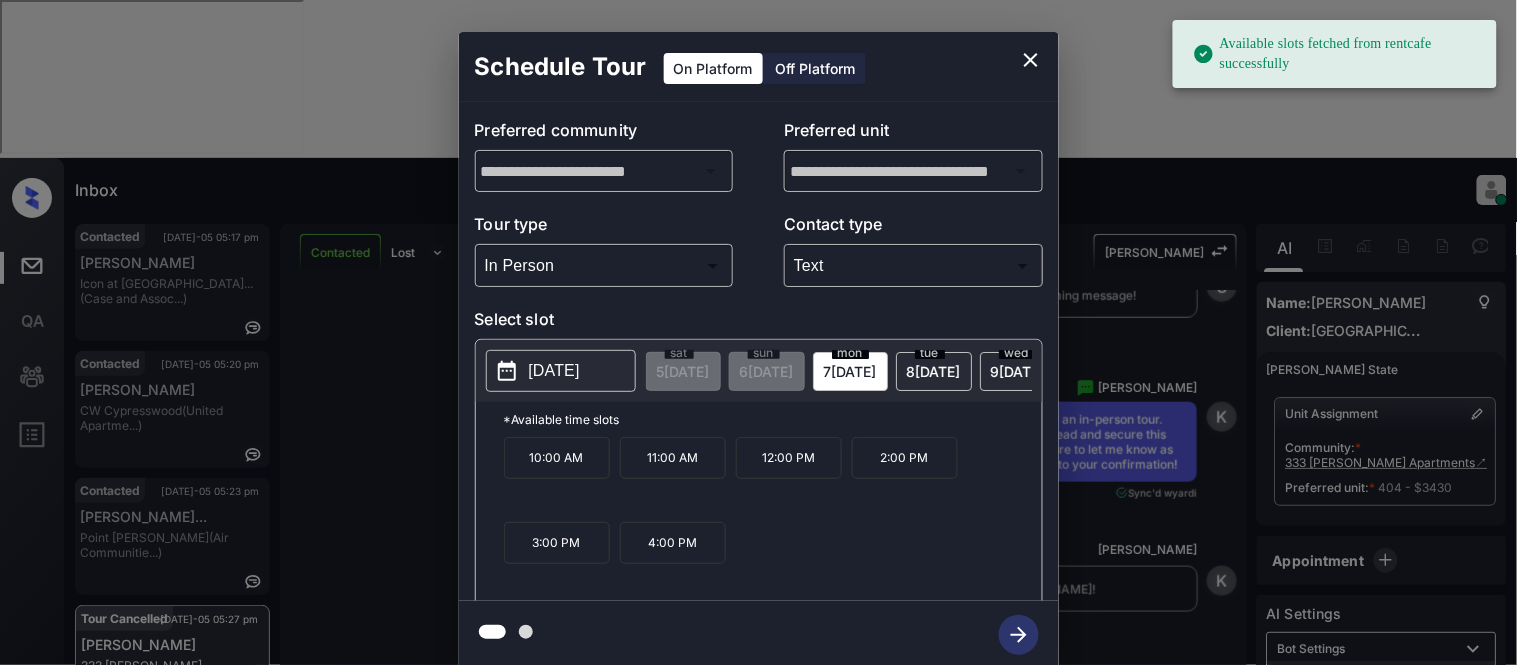 click on "3:00 PM" at bounding box center [557, 543] 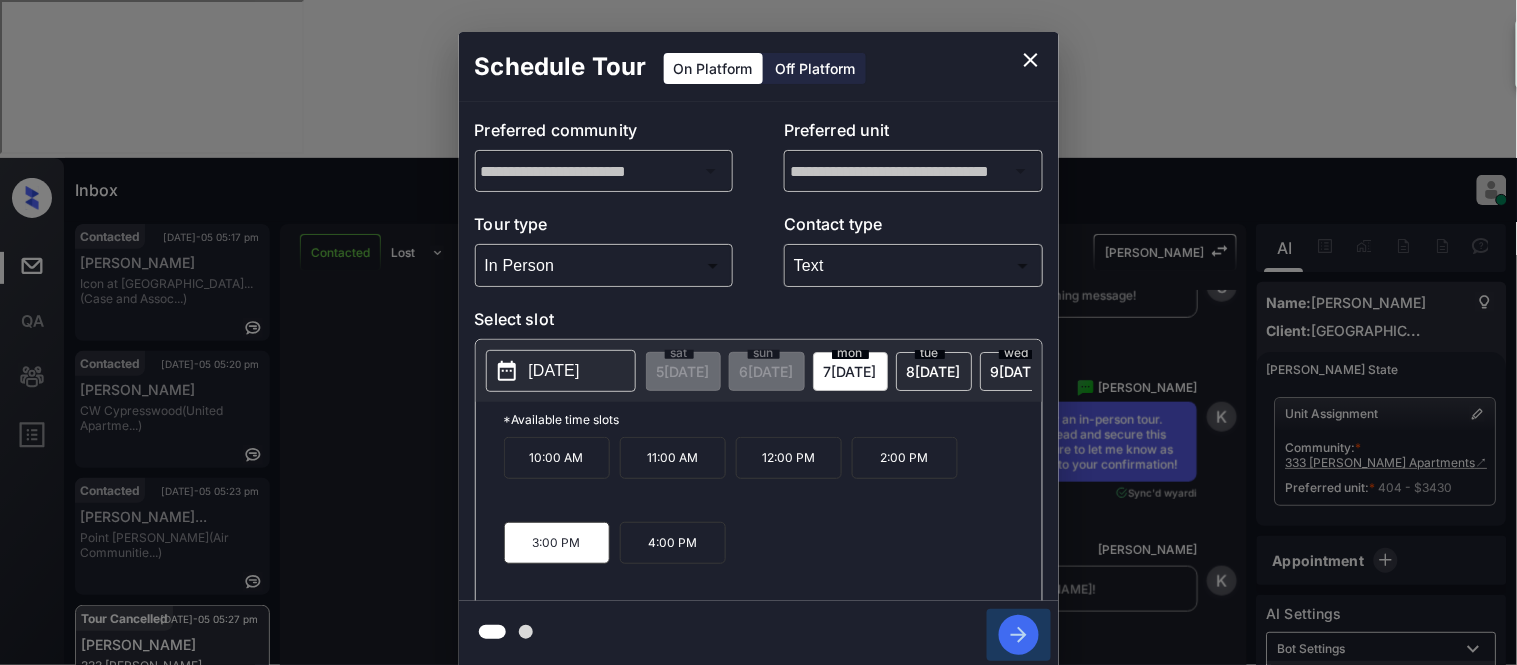 click 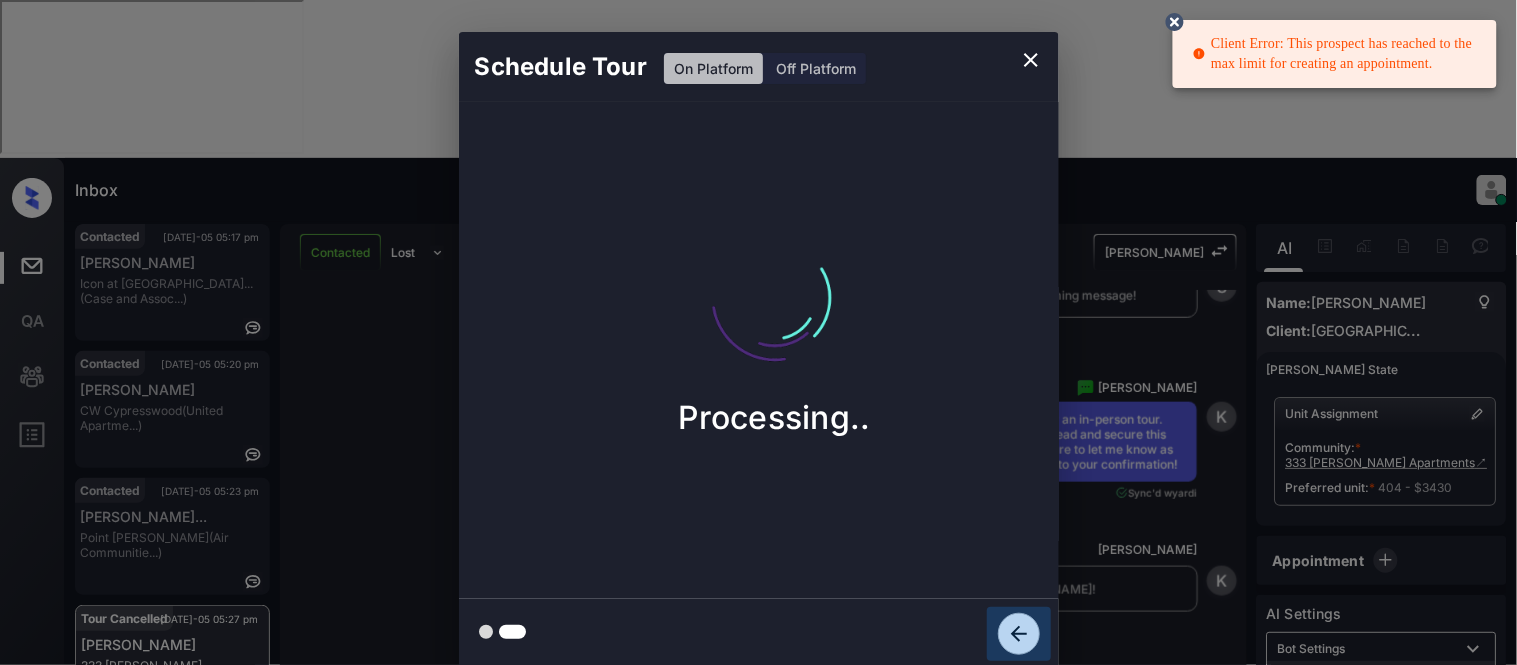 click 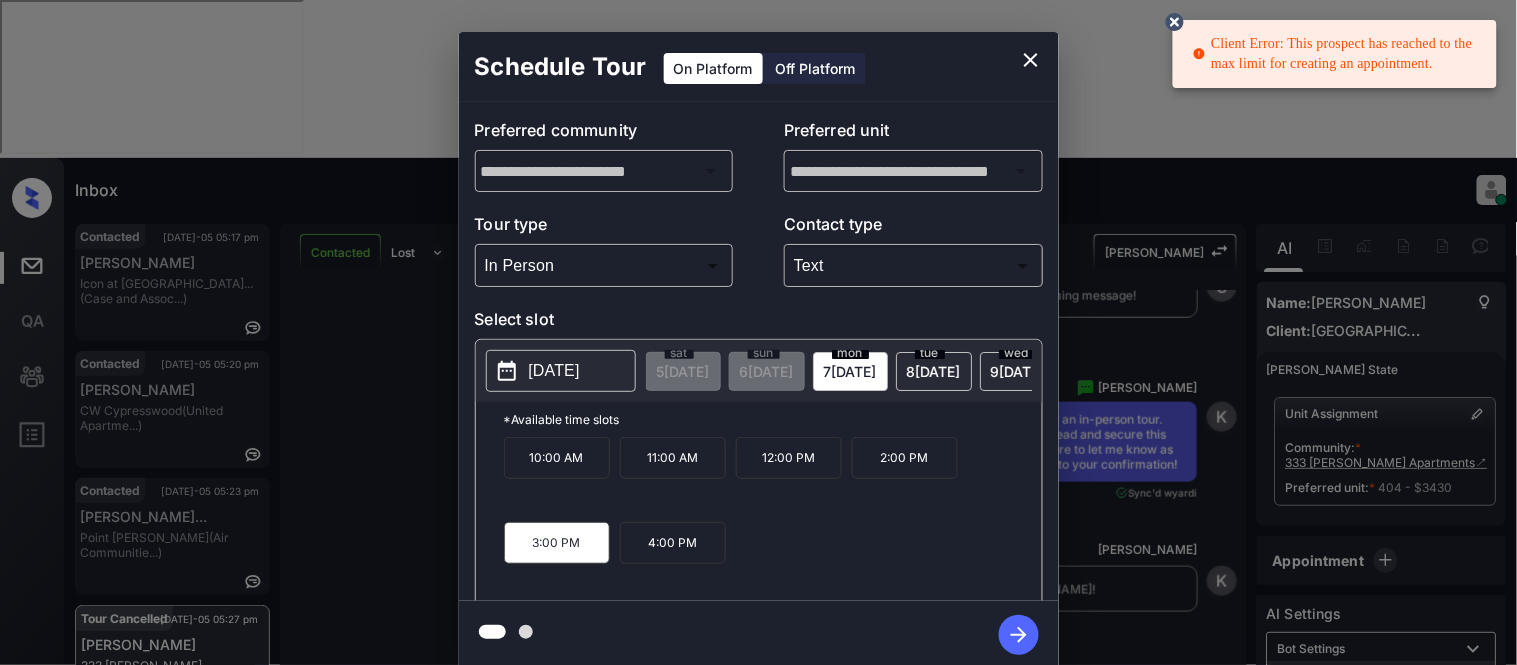 drag, startPoint x: 874, startPoint y: 473, endPoint x: 888, endPoint y: 506, distance: 35.846897 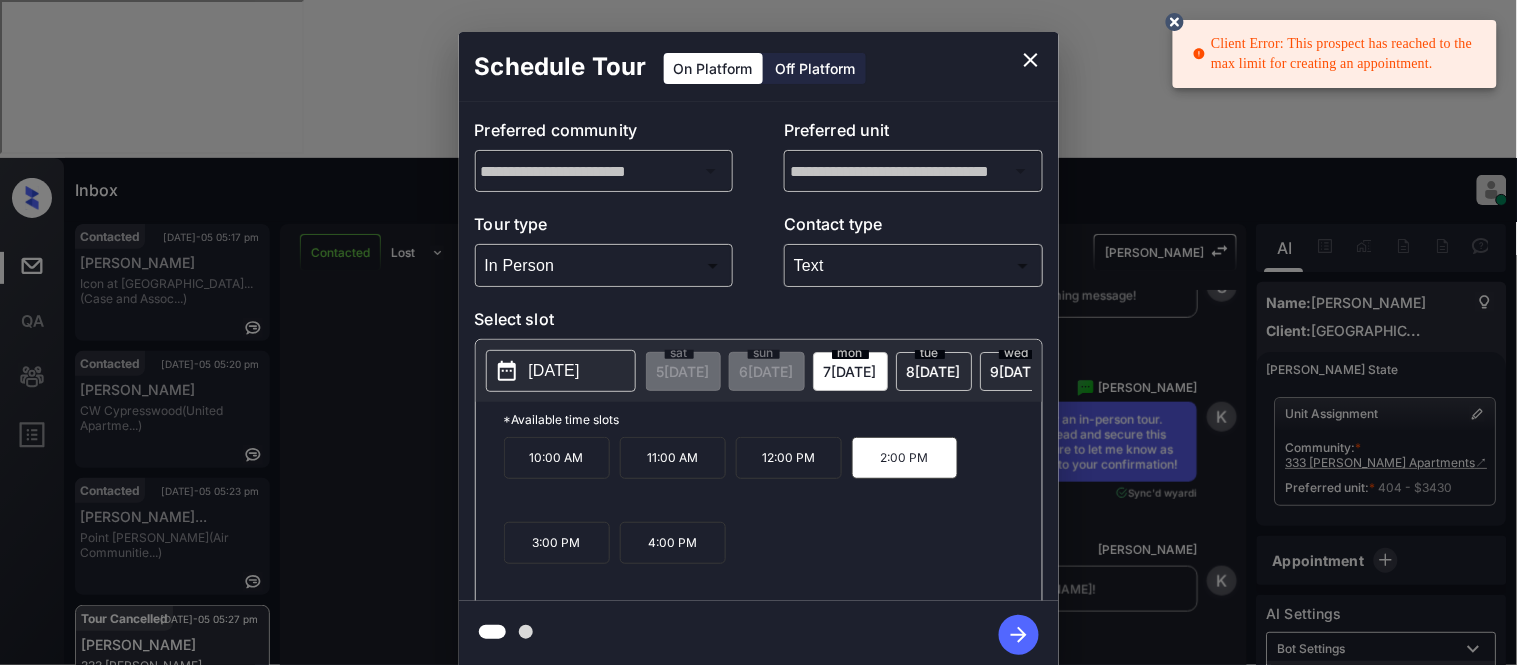 click at bounding box center [1019, 635] 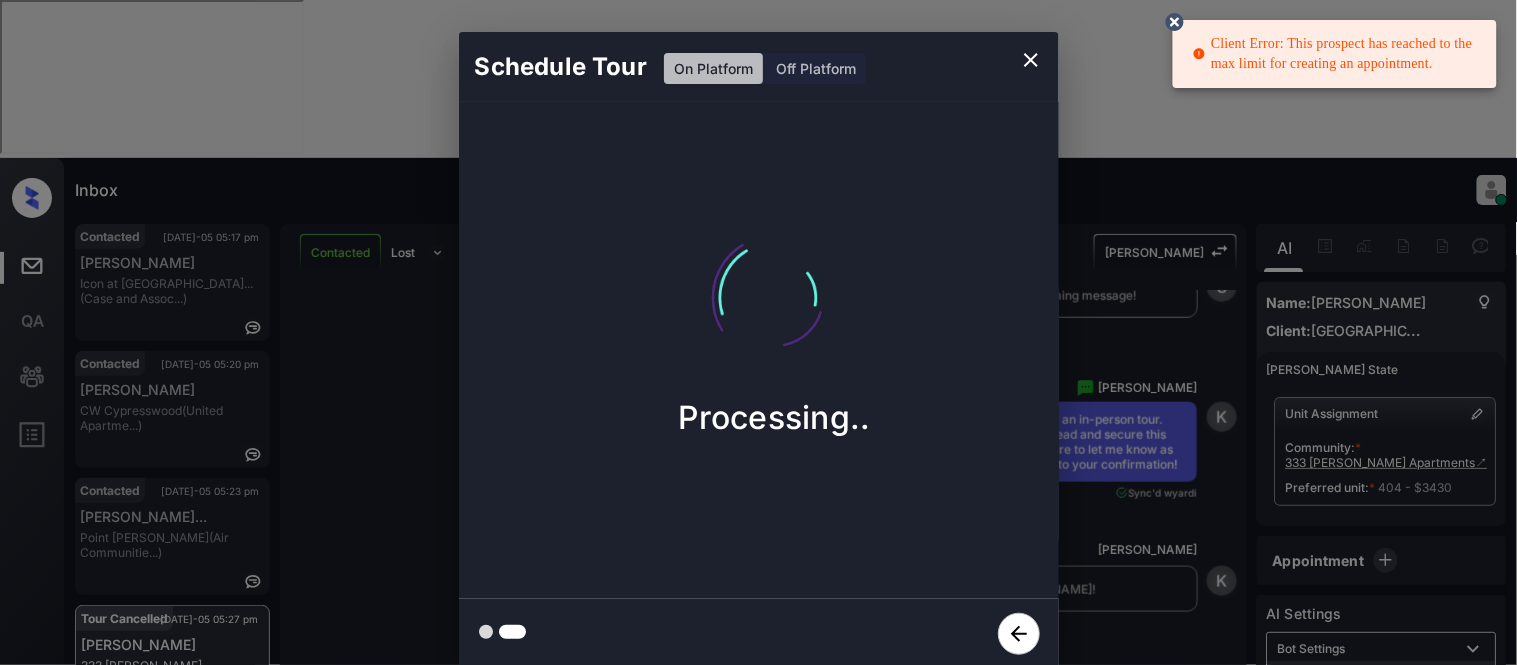 click 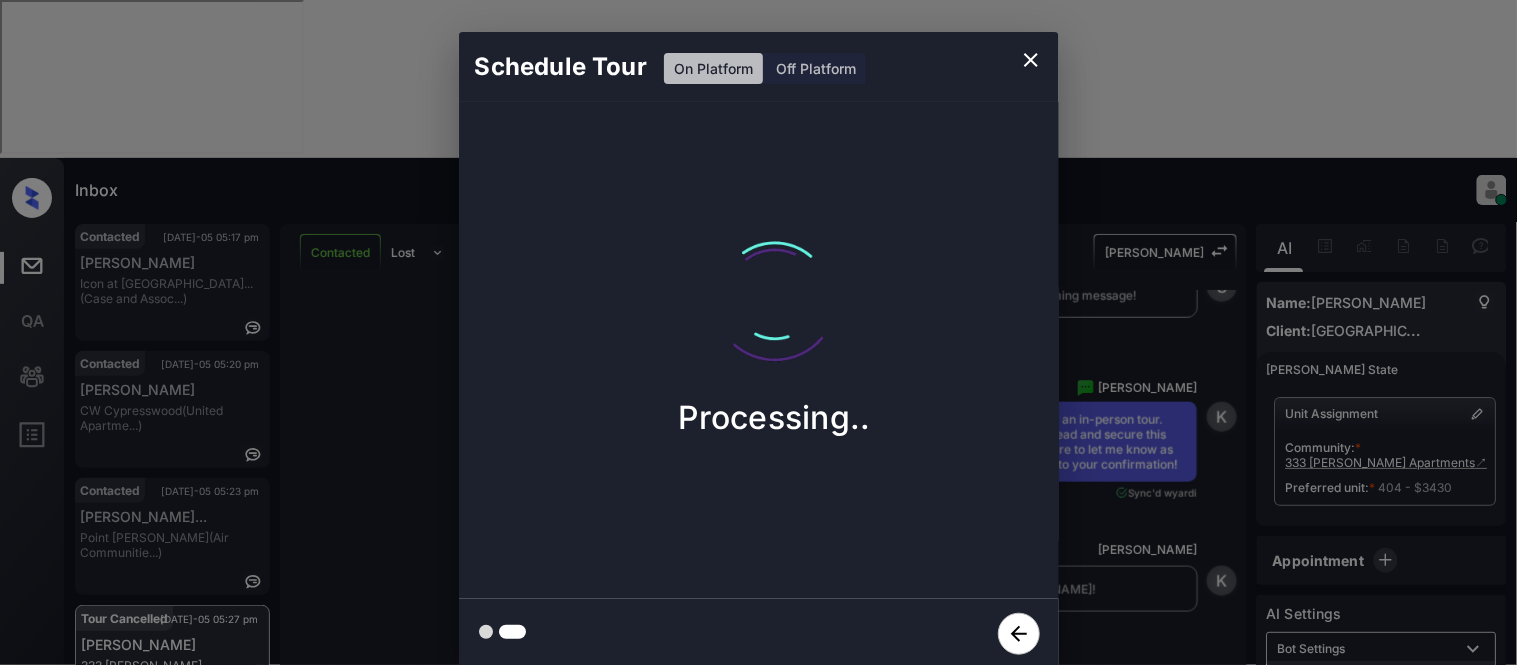 click on "Schedule Tour On Platform Off Platform Processing.." at bounding box center (758, 350) 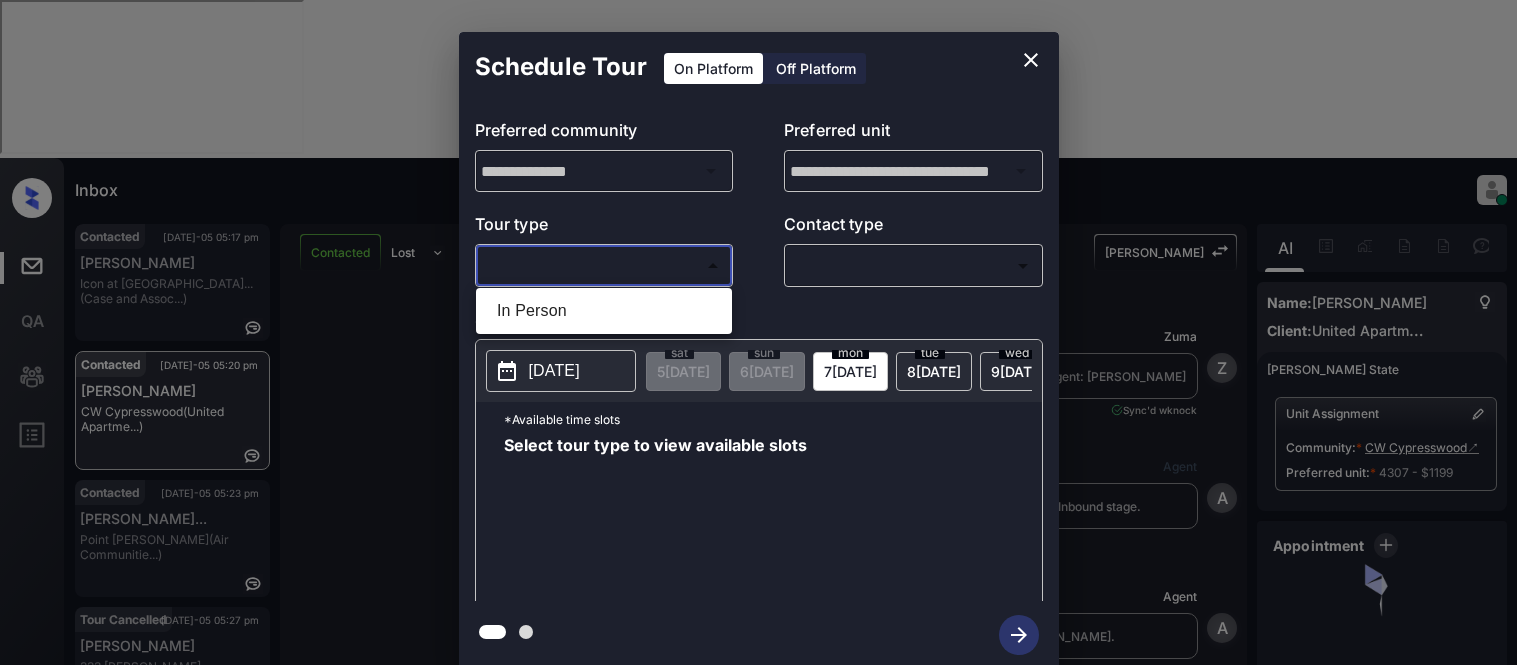 click on "Inbox [PERSON_NAME] Cataag Online Set yourself   offline Set yourself   on break Profile Switch to  light  mode Sign out Contacted [DATE]-05 05:17 pm   [PERSON_NAME] Icon at Lubboc...  (Case and Assoc...) Contacted [DATE]-05 05:20 pm   [PERSON_NAME] CW Cypresswood  ([GEOGRAPHIC_DATA]...) Contacted [DATE]-05 05:23 pm   [PERSON_NAME]... Point [PERSON_NAME]  (Air Communitie...) Tour Cancelled [DATE]-05 05:27 pm   [PERSON_NAME] 333 [PERSON_NAME] ...  ([GEOGRAPHIC_DATA]) Lost [DATE]-05 05:30 pm   [PERSON_NAME]... Mezzo  (AMG) Lost [DATE]-05 05:30 pm   [PERSON_NAME]... Mezzo  (AMG) Contacted Lost Lead Sentiment: Angry Upon sliding the acknowledgement:  Lead will move to lost stage. * ​ SMS and call option will be set to opt out. AFM will be turned off for the lead. [PERSON_NAME] New Message [PERSON_NAME] Lead transferred to leasing agent: [PERSON_NAME] [DATE] 05:02 pm  Sync'd w  knock Z New Message Agent Lead created via webhook in Inbound stage. [DATE] 05:02 pm A New Message Agent AFM Request sent to [PERSON_NAME]. [DATE] 05:02 pm A New Message Agent Notes Note: A [PERSON_NAME]" at bounding box center [758, 332] 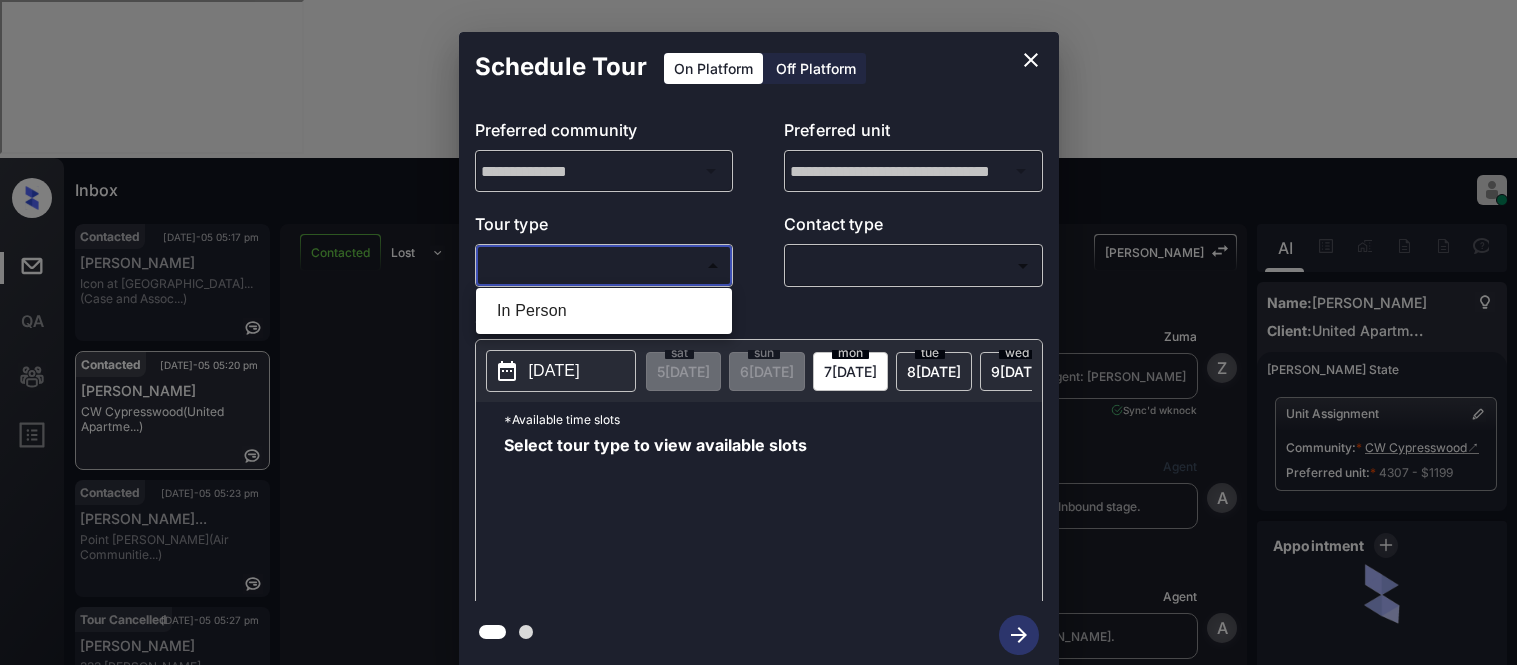 scroll, scrollTop: 0, scrollLeft: 0, axis: both 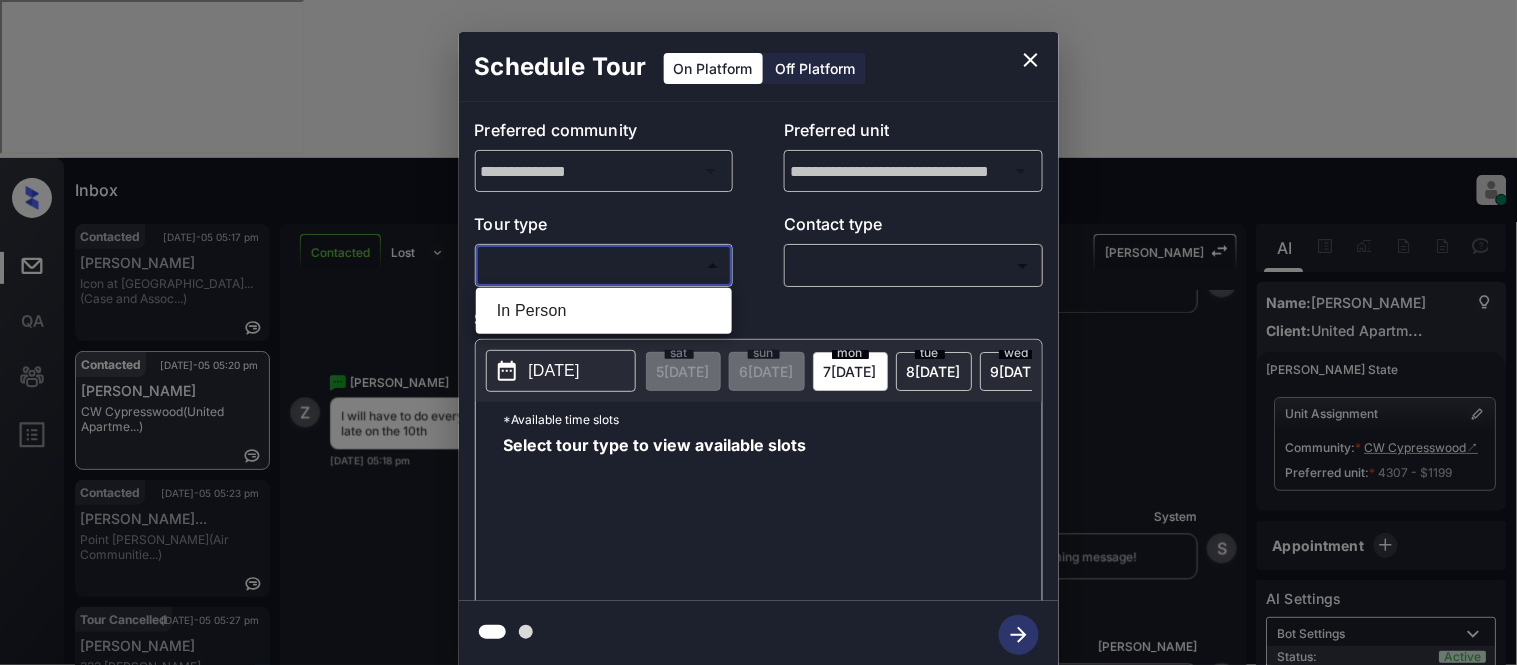 click at bounding box center [758, 332] 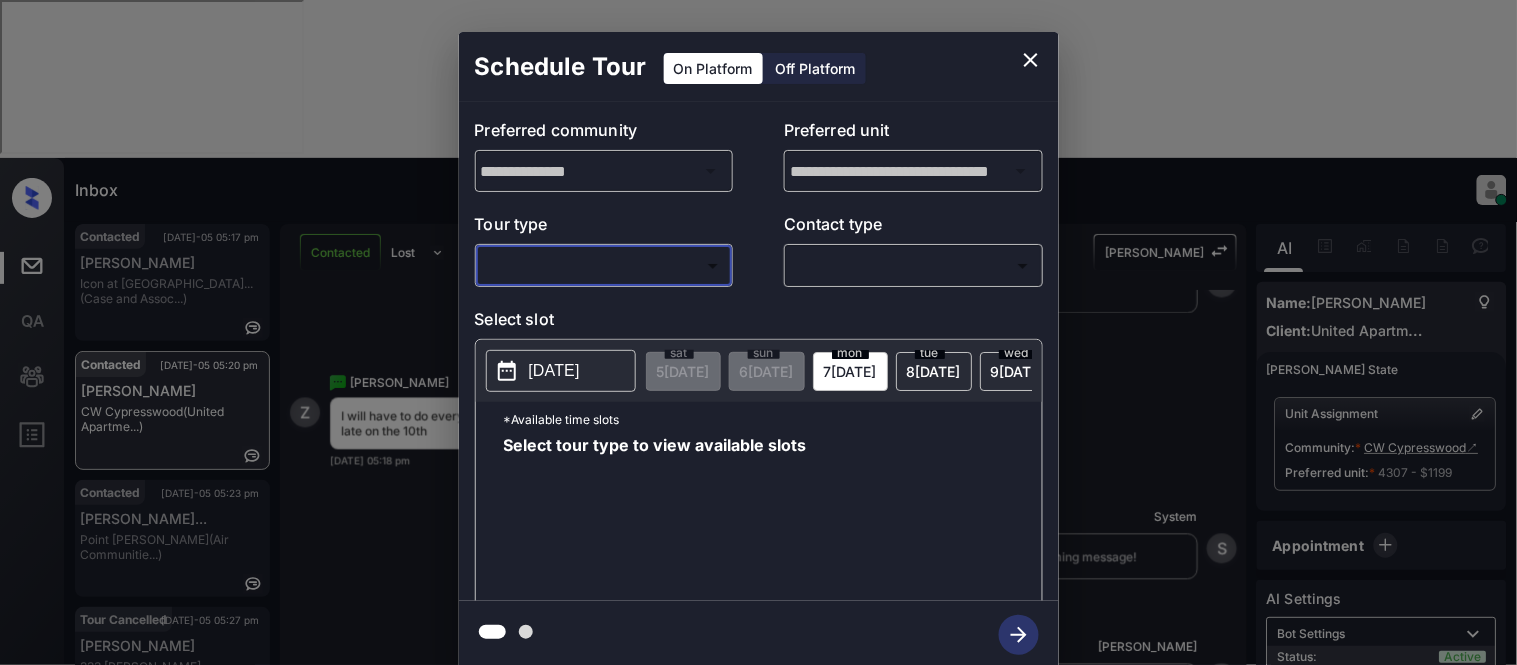 click on "**********" at bounding box center [758, 350] 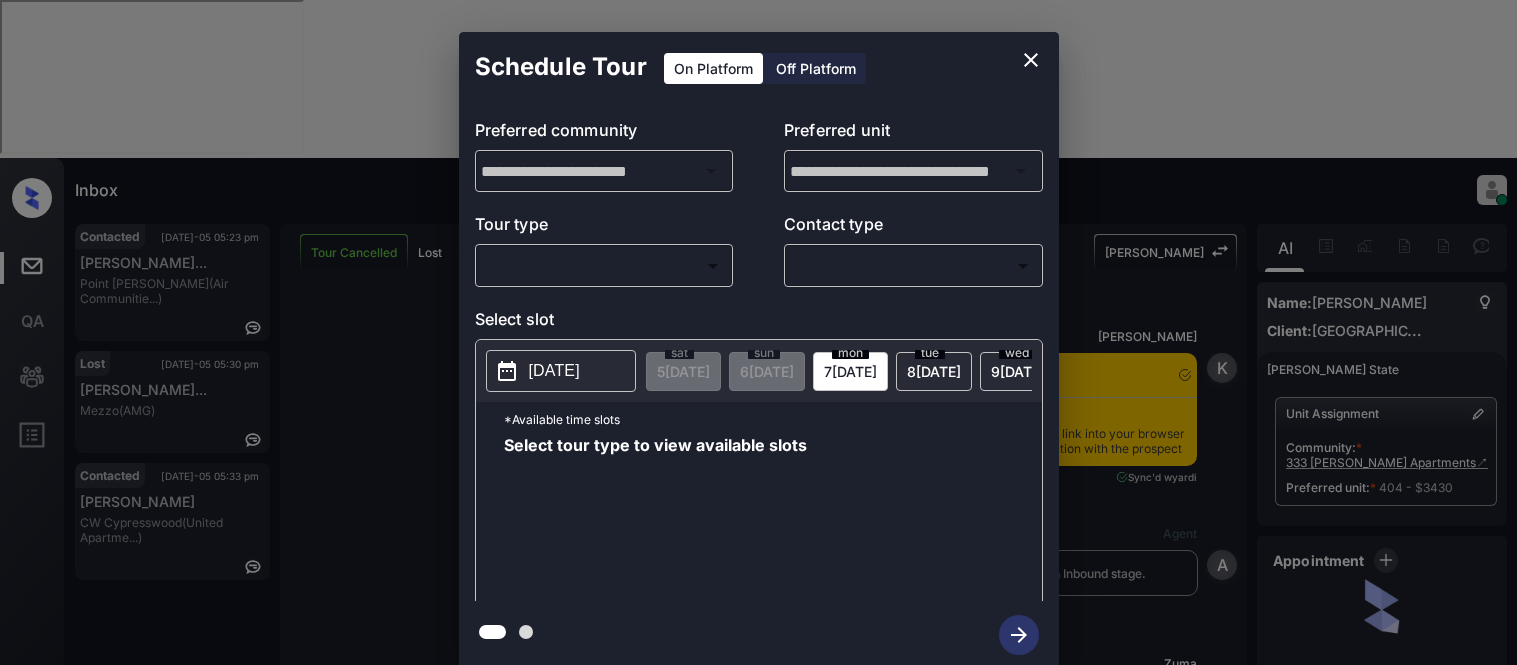 scroll, scrollTop: 0, scrollLeft: 0, axis: both 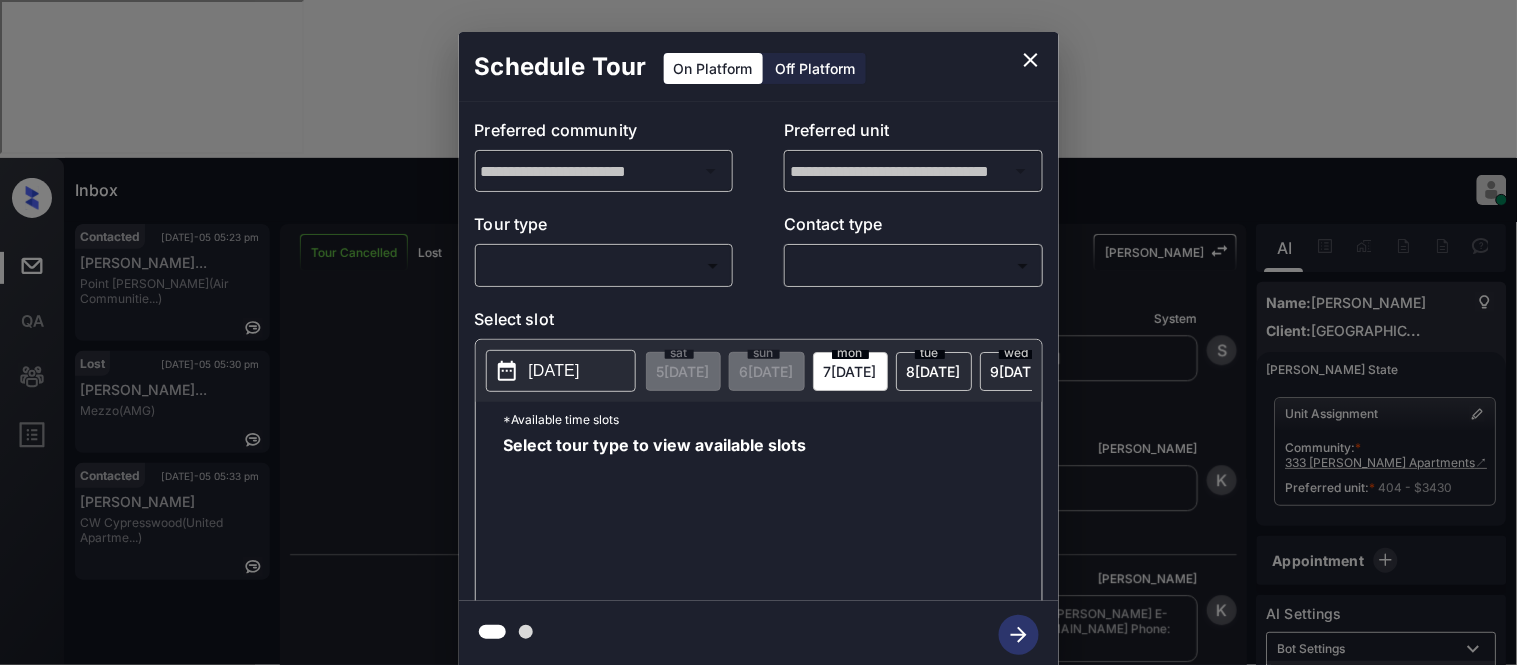 click on "Inbox [PERSON_NAME] Cataag Online Set yourself   offline Set yourself   on break Profile Switch to  light  mode Sign out Contacted [DATE]-05 05:23 pm   [PERSON_NAME]... Point [PERSON_NAME]  (Air Communitie...) Lost [DATE]-05 05:30 pm   [PERSON_NAME]... Mezzo  (AMG) Contacted [DATE]-05 05:33 pm   [PERSON_NAME] CW Cypresswood  ([GEOGRAPHIC_DATA]...) Tour Cancelled Lost Lead Sentiment: Angry Upon sliding the acknowledgement:  Lead will move to lost stage. * ​ SMS and call option will be set to opt out. AFM will be turned off for the lead. Kelsey New Message Kelsey Notes Note: [URL][DOMAIN_NAME] - Paste this link into your browser to view [PERSON_NAME] conversation with the prospect [DATE] 05:06 pm  Sync'd w  yardi K New Message Agent Lead created via leadPoller in Inbound stage. [DATE] 05:06 pm A New Message [PERSON_NAME] Lead transferred to leasing agent: [PERSON_NAME] [DATE] 05:06 pm  Sync'd w  yardi Z New Message Agent AFM Request sent to [PERSON_NAME]. [DATE] 05:06 pm A New Message Agent A" at bounding box center [758, 332] 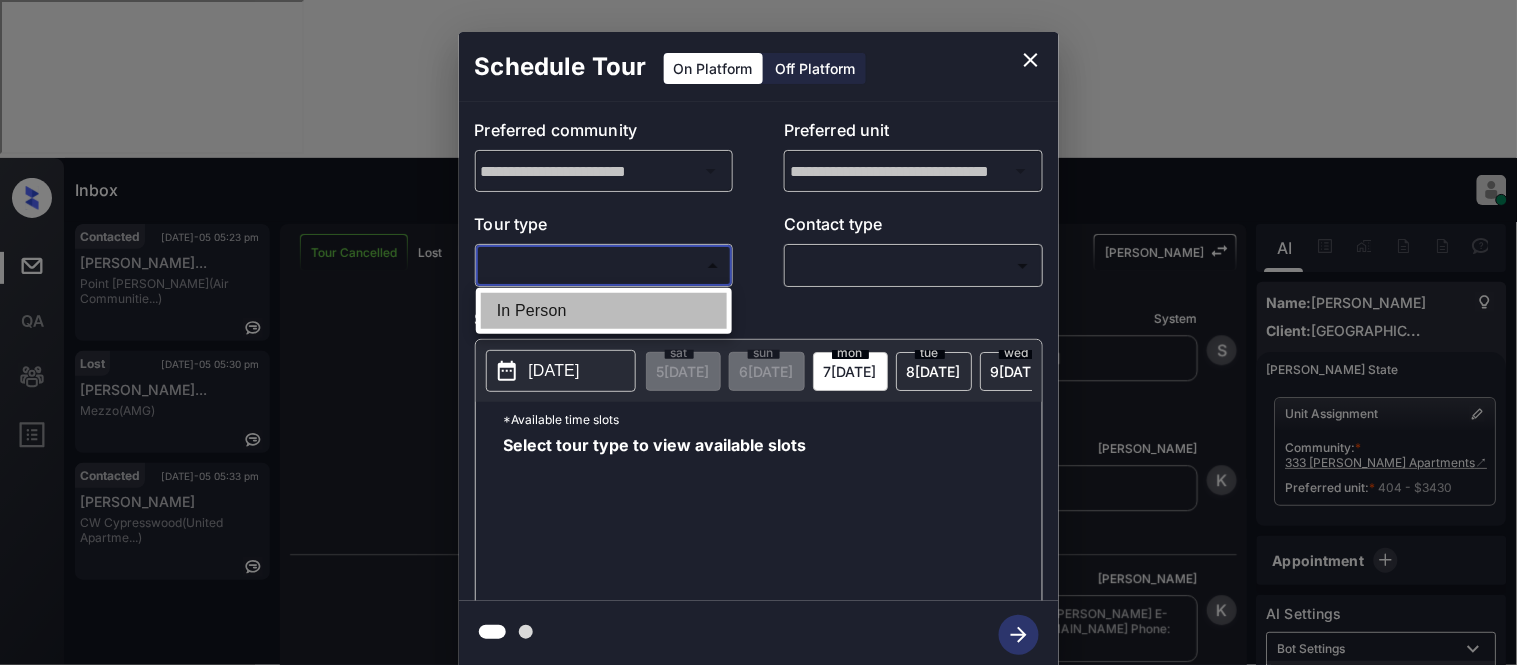 click on "In Person" at bounding box center [604, 311] 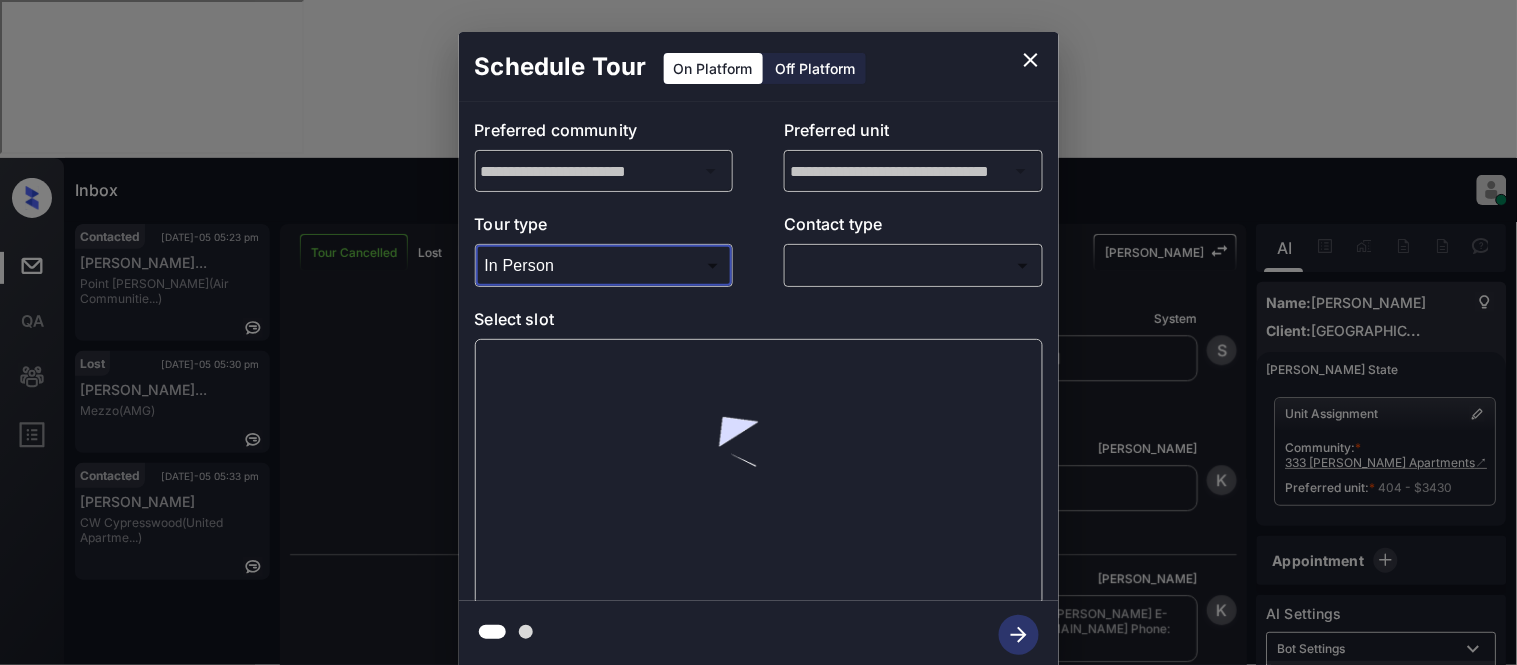 click on "Inbox Kristina Cataag Online Set yourself   offline Set yourself   on break Profile Switch to  light  mode Sign out Contacted Jul-05 05:23 pm   Antoinette Sin... Point Bonita  (Air Communitie...) Lost Jul-05 05:30 pm   Russell Mahone... Mezzo  (AMG) Contacted Jul-05 05:33 pm   Zachary Breaz CW Cypresswood  (United Apartme...) Tour Cancelled Lost Lead Sentiment: Angry Upon sliding the acknowledgement:  Lead will move to lost stage. * ​ SMS and call option will be set to opt out. AFM will be turned off for the lead. Kelsey New Message Kelsey Notes Note: https://conversation.getzuma.com/6869be08b2fde64769b8bdf4 - Paste this link into your browser to view Kelsey’s conversation with the prospect Jul 05, 2025 05:06 pm  Sync'd w  yardi K New Message Agent Lead created via leadPoller in Inbound stage. Jul 05, 2025 05:06 pm A New Message Zuma Lead transferred to leasing agent: kelsey Jul 05, 2025 05:06 pm  Sync'd w  yardi Z New Message Agent AFM Request sent to Kelsey. Jul 05, 2025 05:06 pm A New Message Agent A" at bounding box center (758, 332) 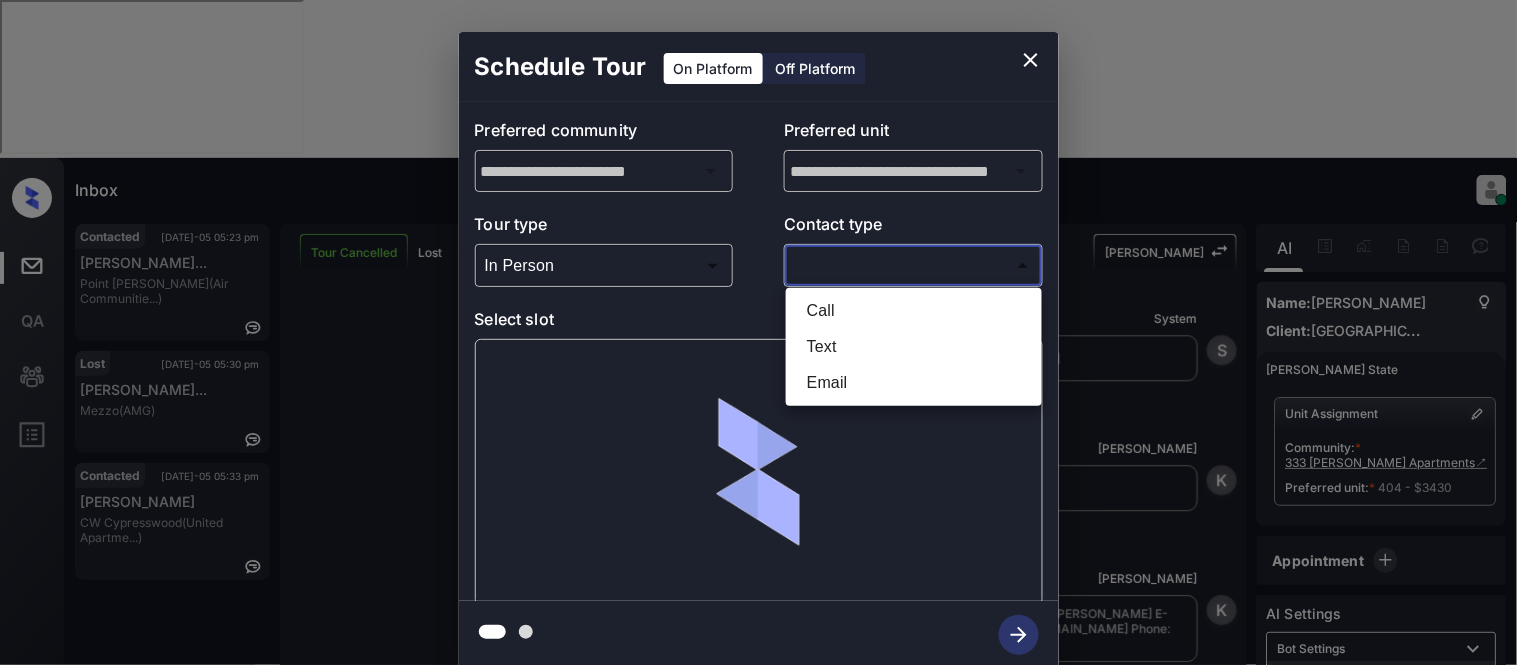 click on "Text" at bounding box center [914, 347] 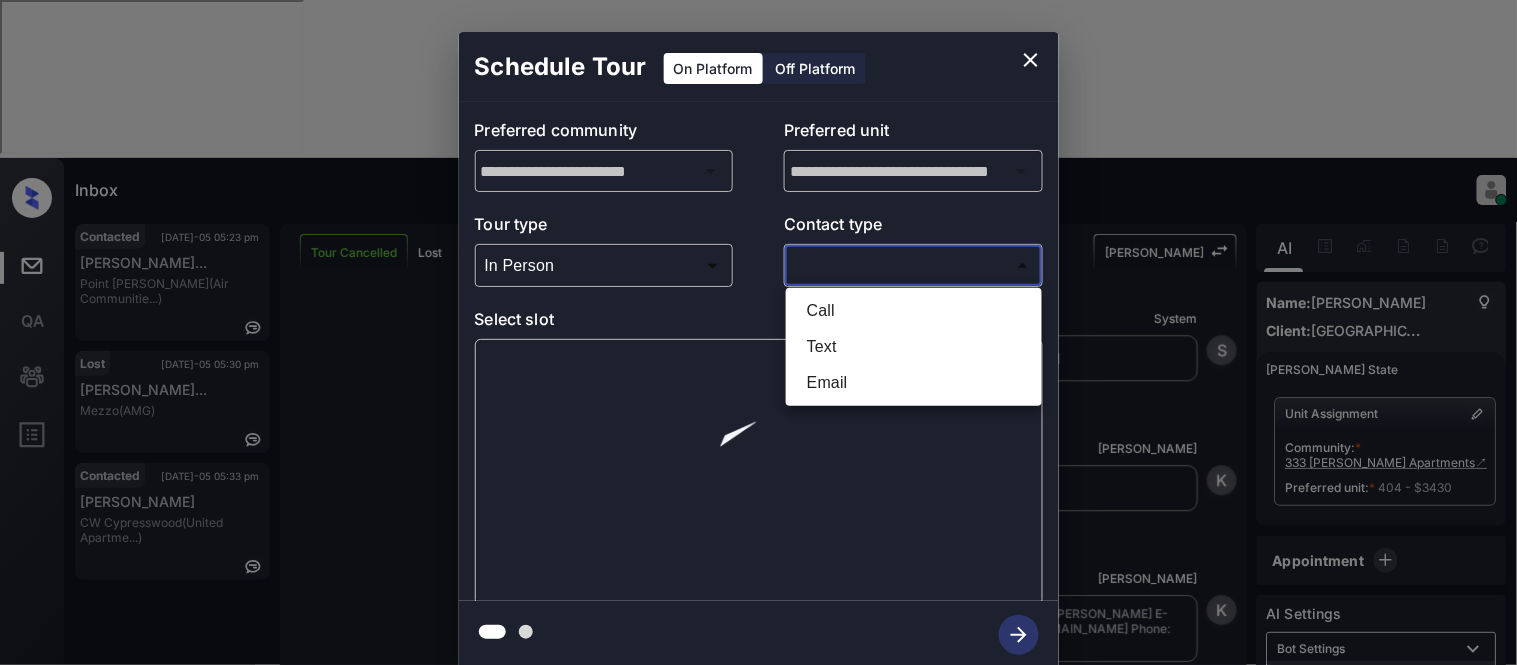type on "****" 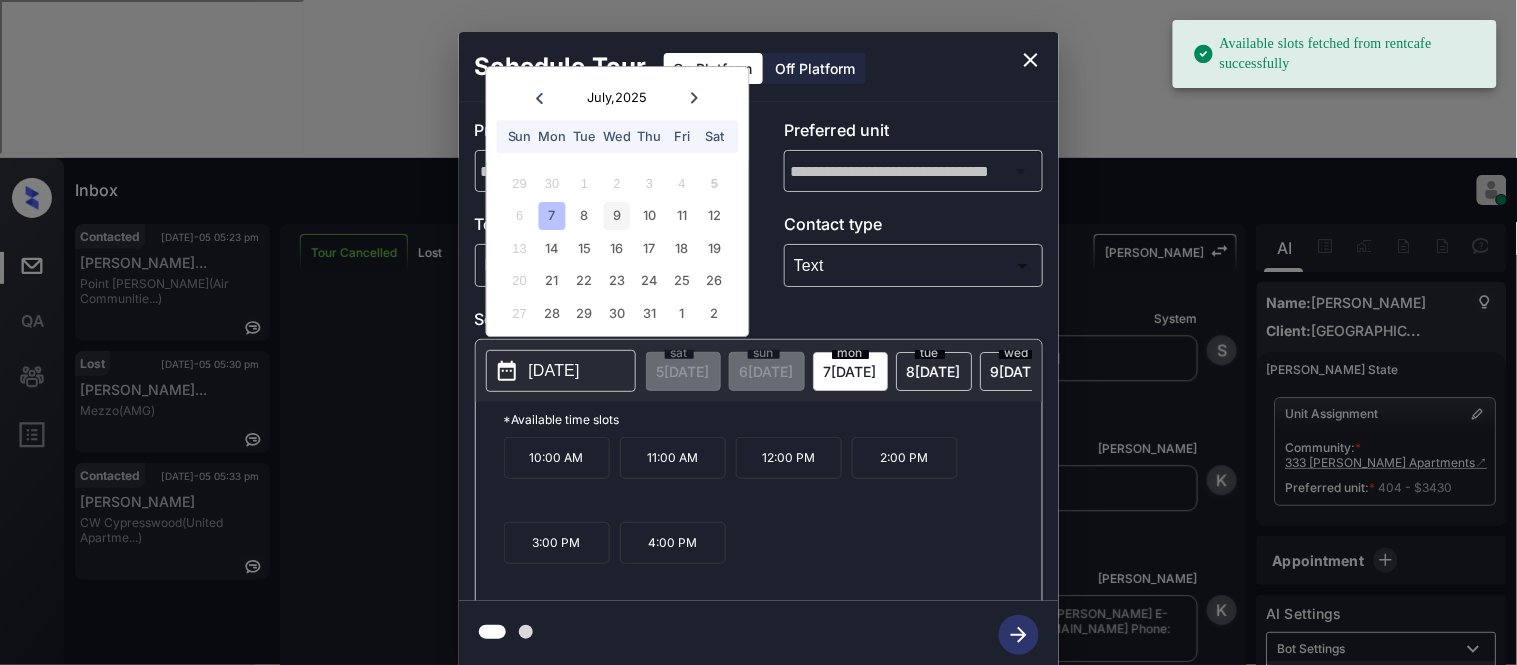 click on "9" at bounding box center (617, 216) 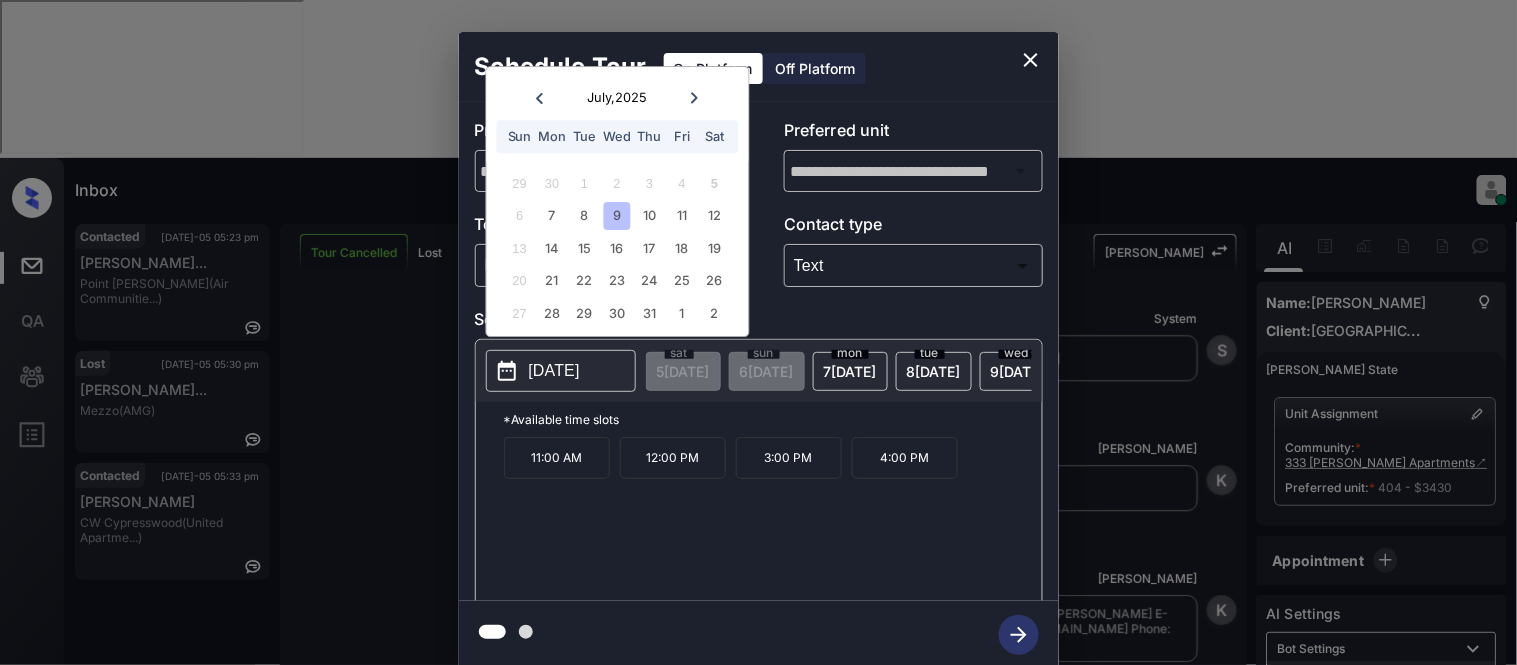 click on "12:00 PM" at bounding box center [673, 458] 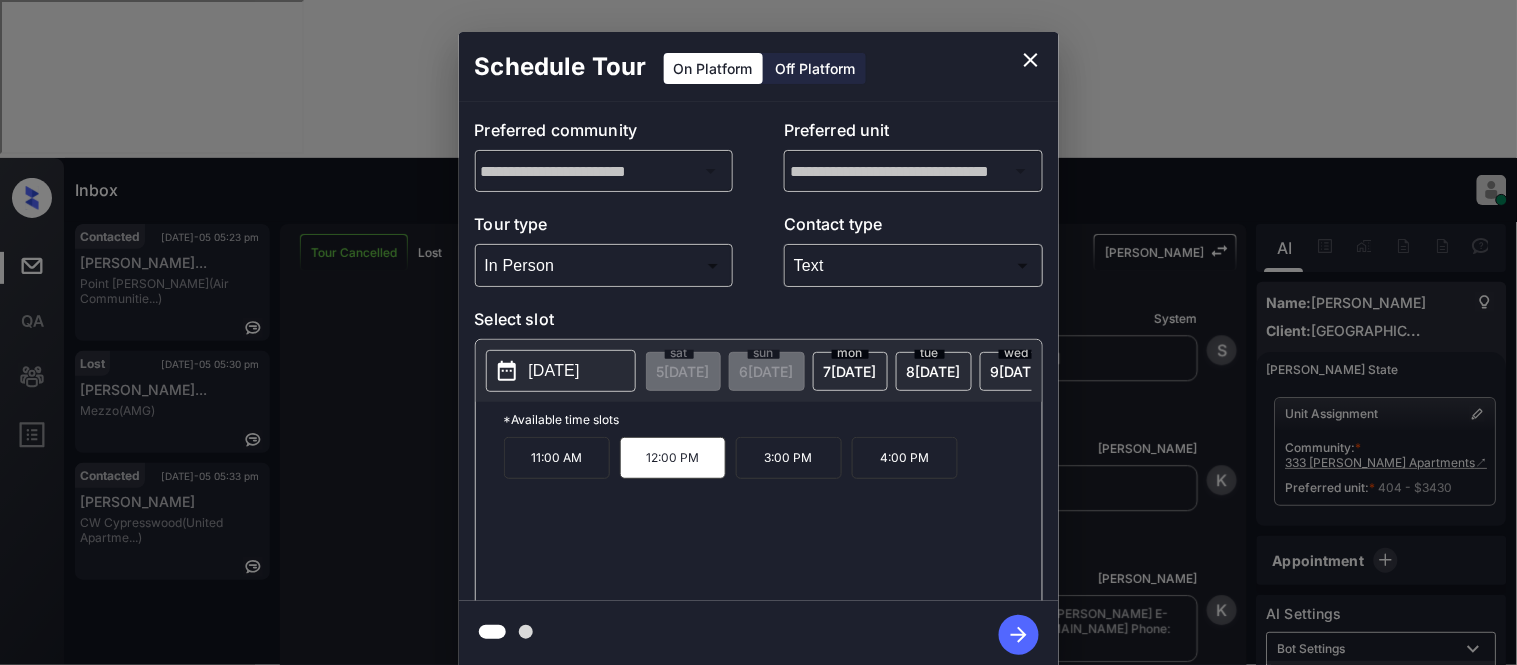 click 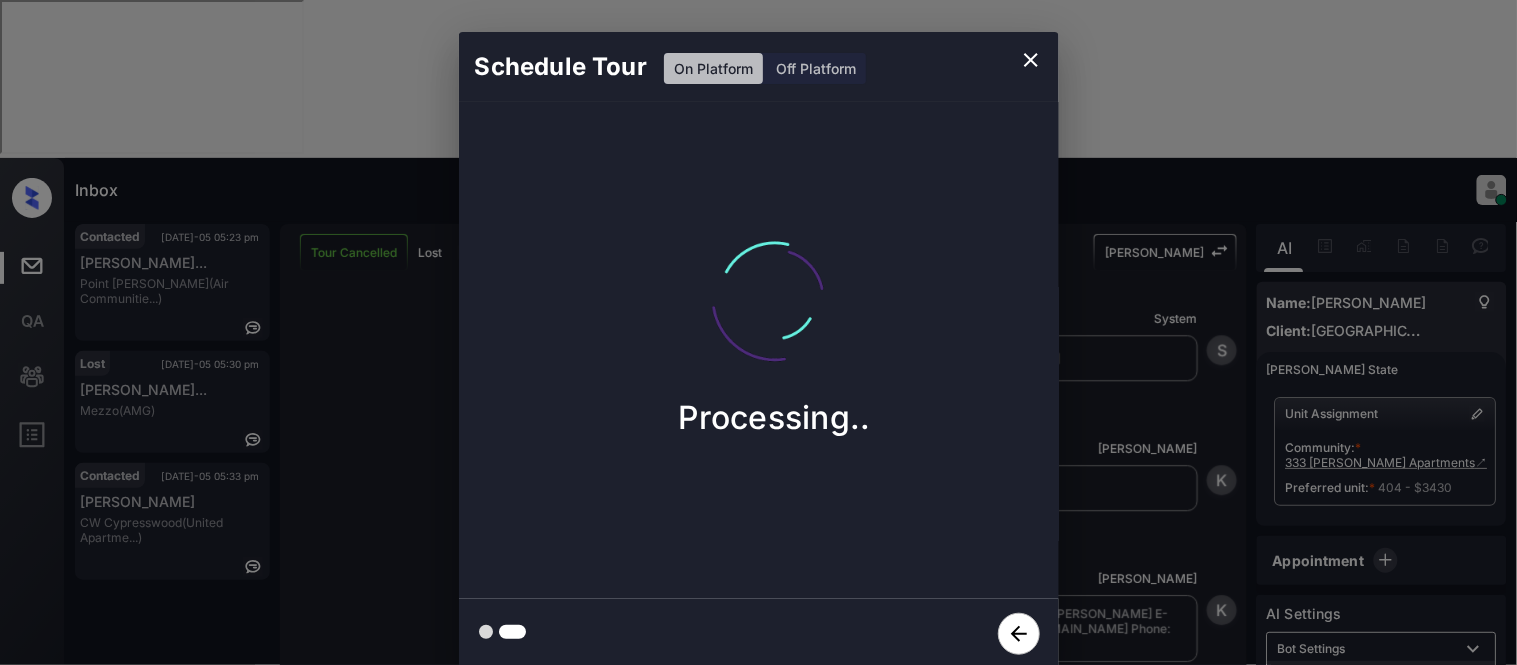 click on "Schedule Tour On Platform Off Platform Processing.." at bounding box center (758, 350) 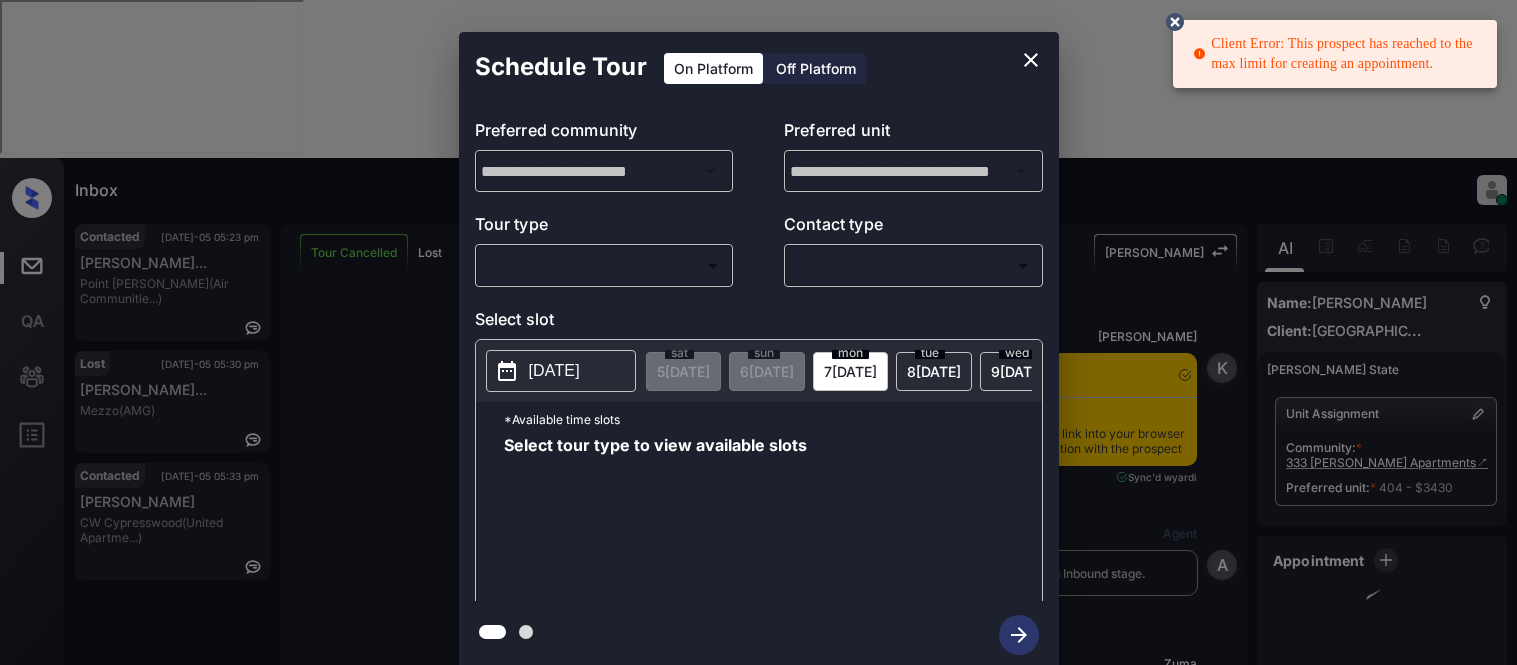 scroll, scrollTop: 0, scrollLeft: 0, axis: both 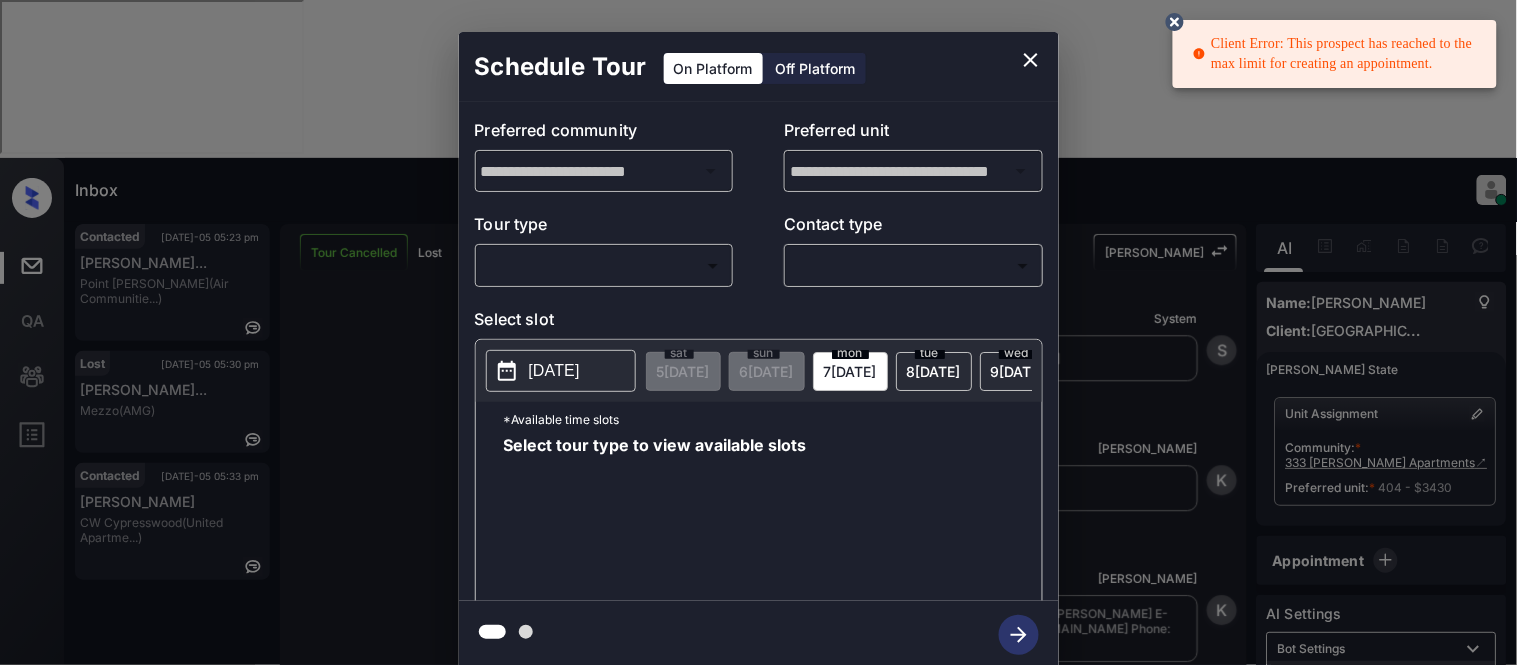 click 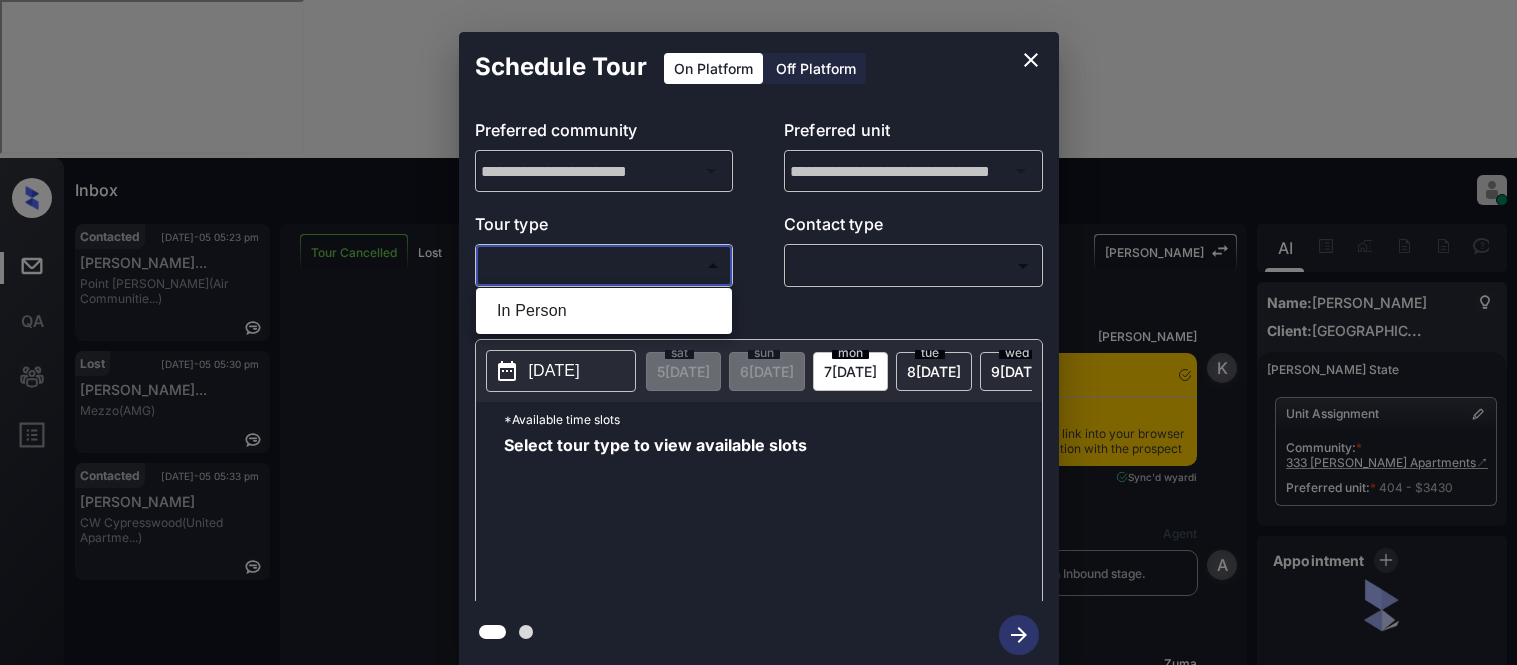 scroll, scrollTop: 0, scrollLeft: 0, axis: both 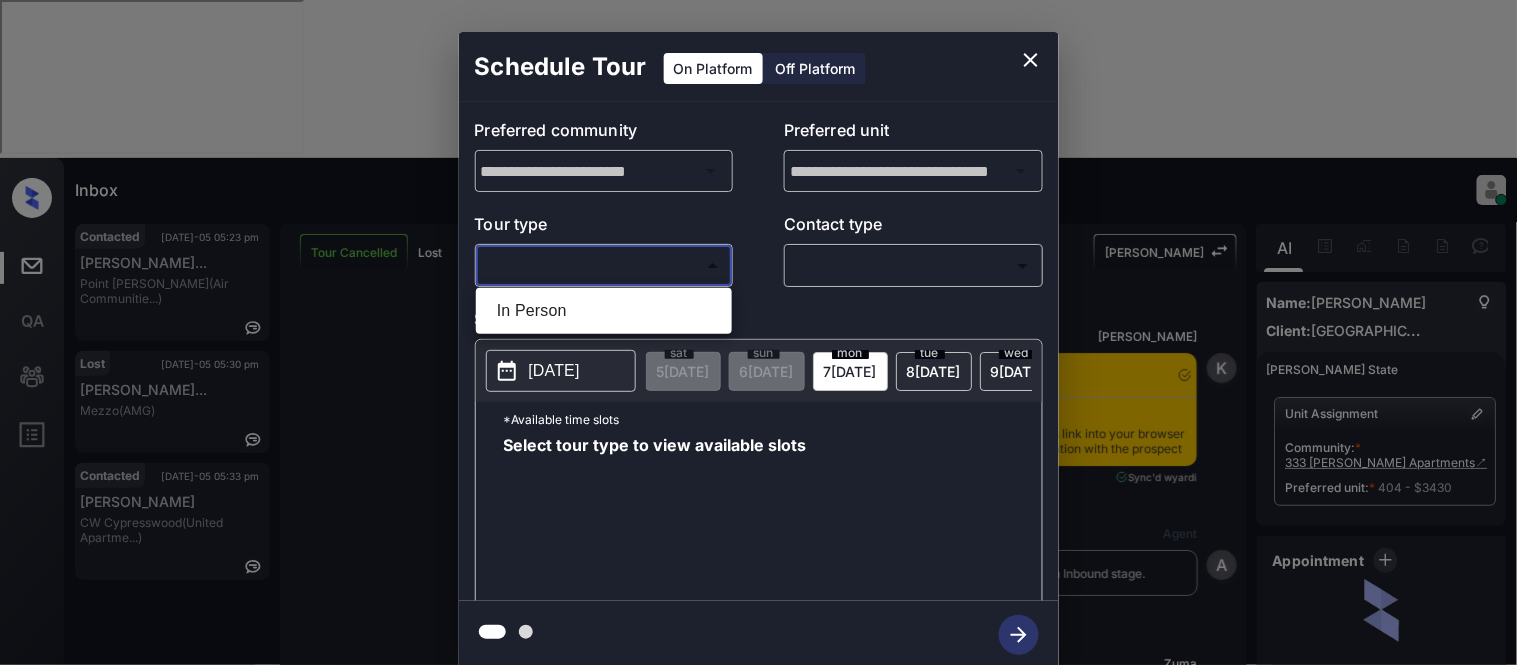 click on "In Person" at bounding box center (604, 311) 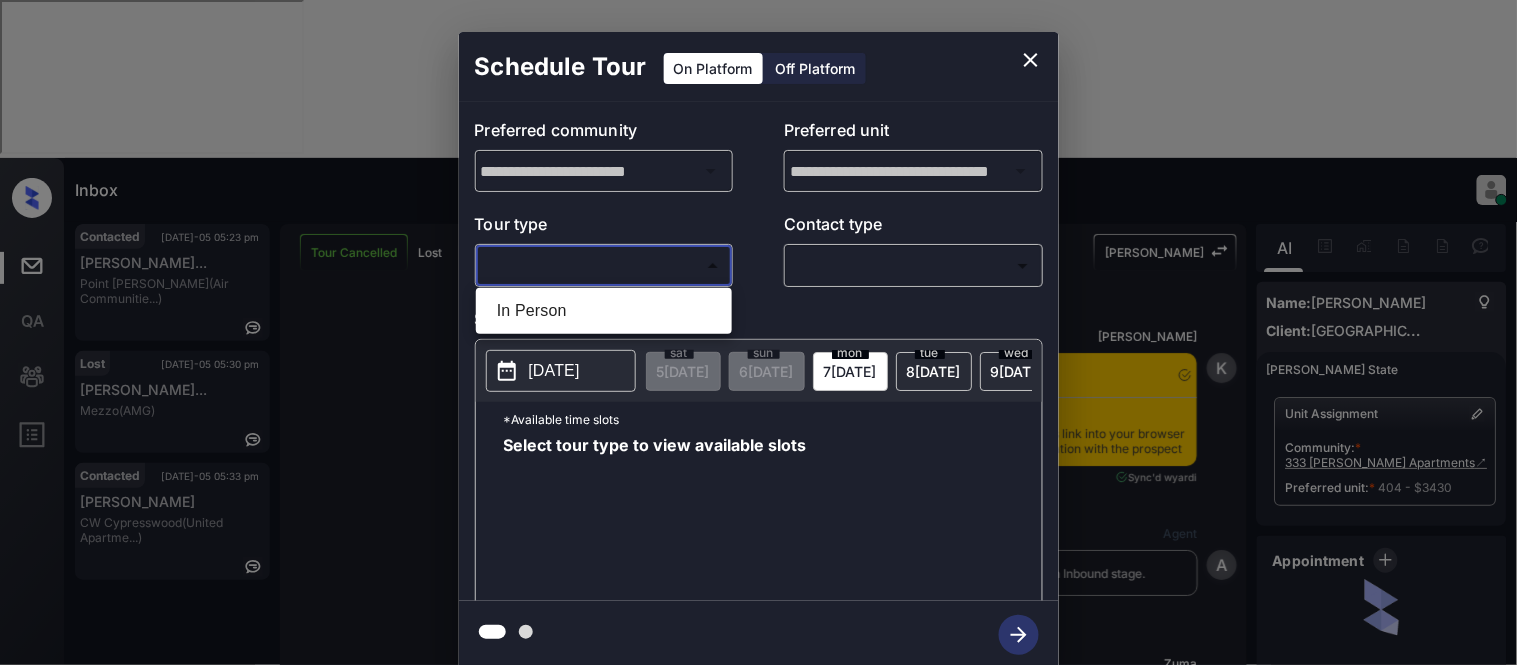 type on "********" 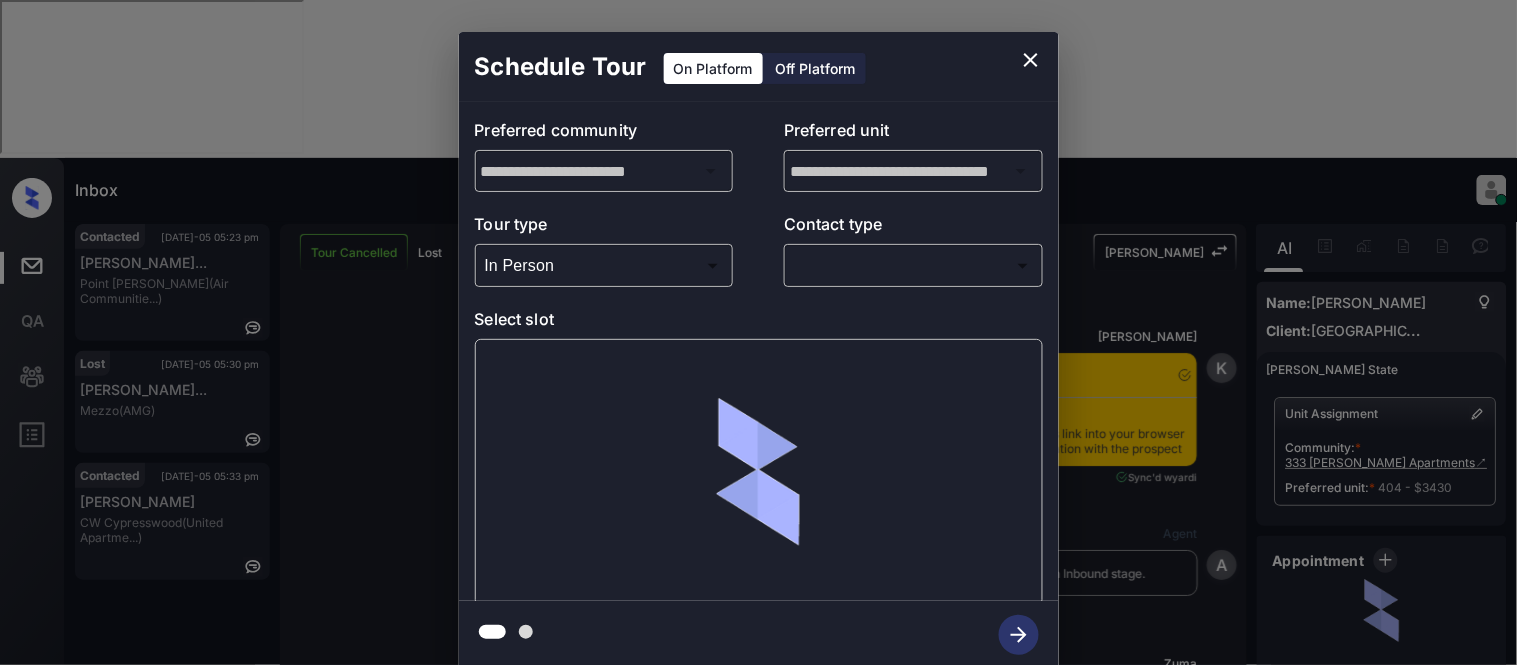click at bounding box center (758, 332) 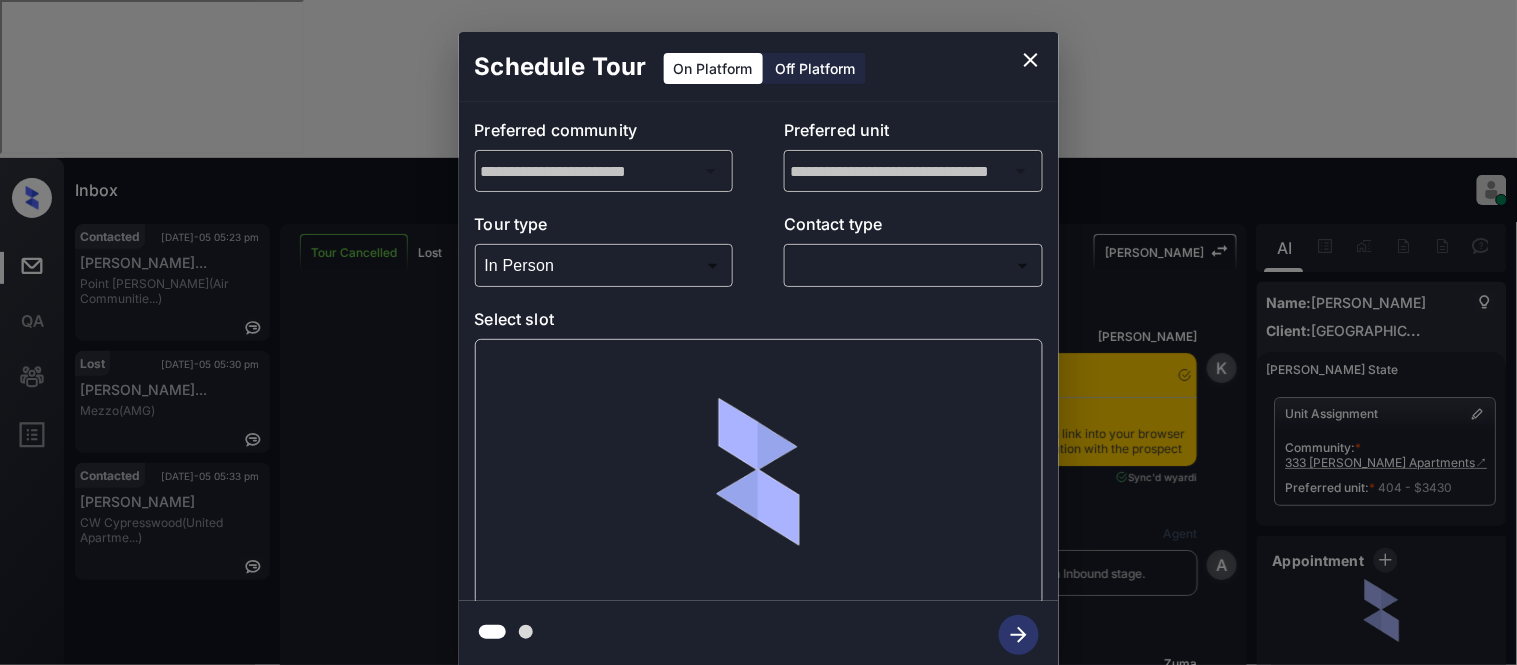 scroll, scrollTop: 6832, scrollLeft: 0, axis: vertical 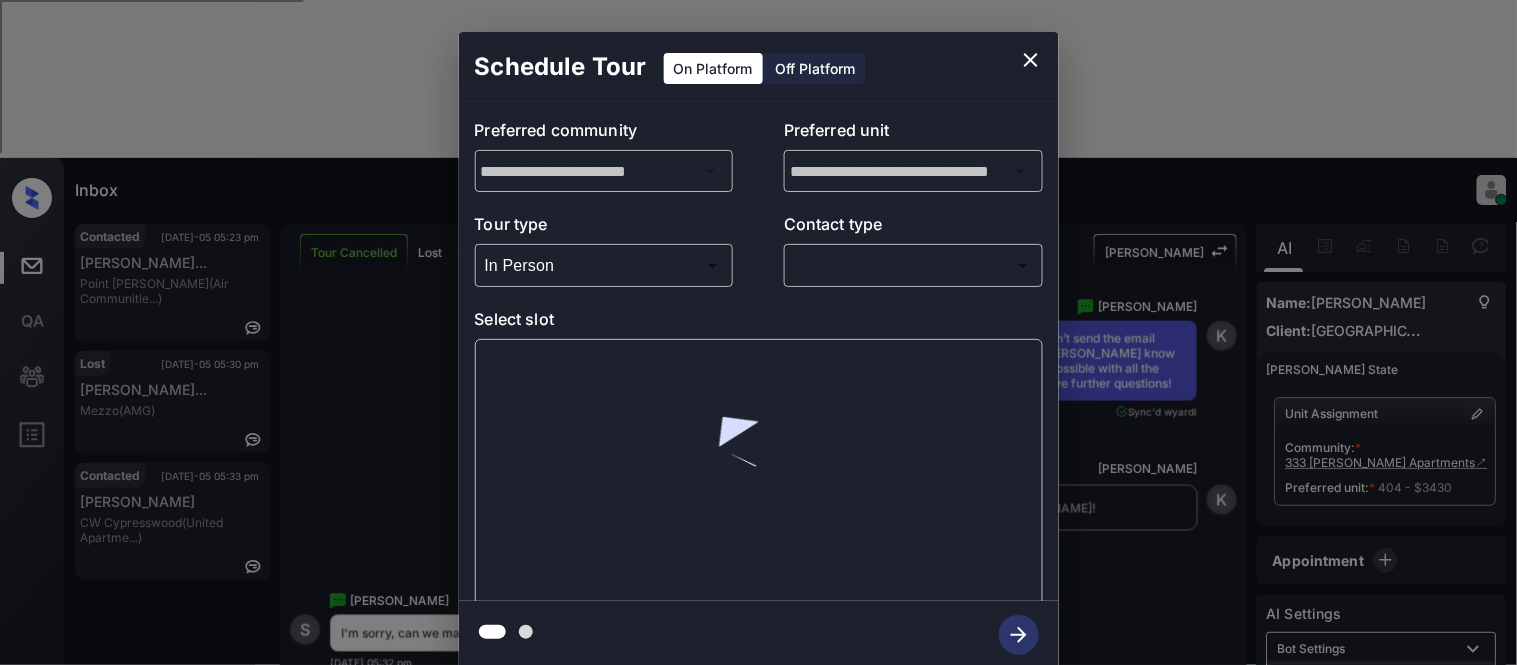 click on "Inbox [PERSON_NAME] Cataag Online Set yourself   offline Set yourself   on break Profile Switch to  light  mode Sign out Contacted [DATE]-05 05:23 pm   [PERSON_NAME]... Point [PERSON_NAME]  (Air Communitie...) Lost [DATE]-05 05:30 pm   [PERSON_NAME]... Mezzo  (AMG) Contacted [DATE]-05 05:33 pm   [PERSON_NAME] CW Cypresswood  ([GEOGRAPHIC_DATA]...) Tour Cancelled Lost Lead Sentiment: Angry Upon sliding the acknowledgement:  Lead will move to lost stage. * ​ SMS and call option will be set to opt out. AFM will be turned off for the lead. Kelsey New Message Kelsey Notes Note: [URL][DOMAIN_NAME] - Paste this link into your browser to view [PERSON_NAME] conversation with the prospect [DATE] 05:06 pm  Sync'd w  yardi K New Message Agent Lead created via leadPoller in Inbound stage. [DATE] 05:06 pm A New Message [PERSON_NAME] Lead transferred to leasing agent: [PERSON_NAME] [DATE] 05:06 pm  Sync'd w  yardi Z New Message Agent AFM Request sent to [PERSON_NAME]. [DATE] 05:06 pm A New Message Agent A" at bounding box center (758, 332) 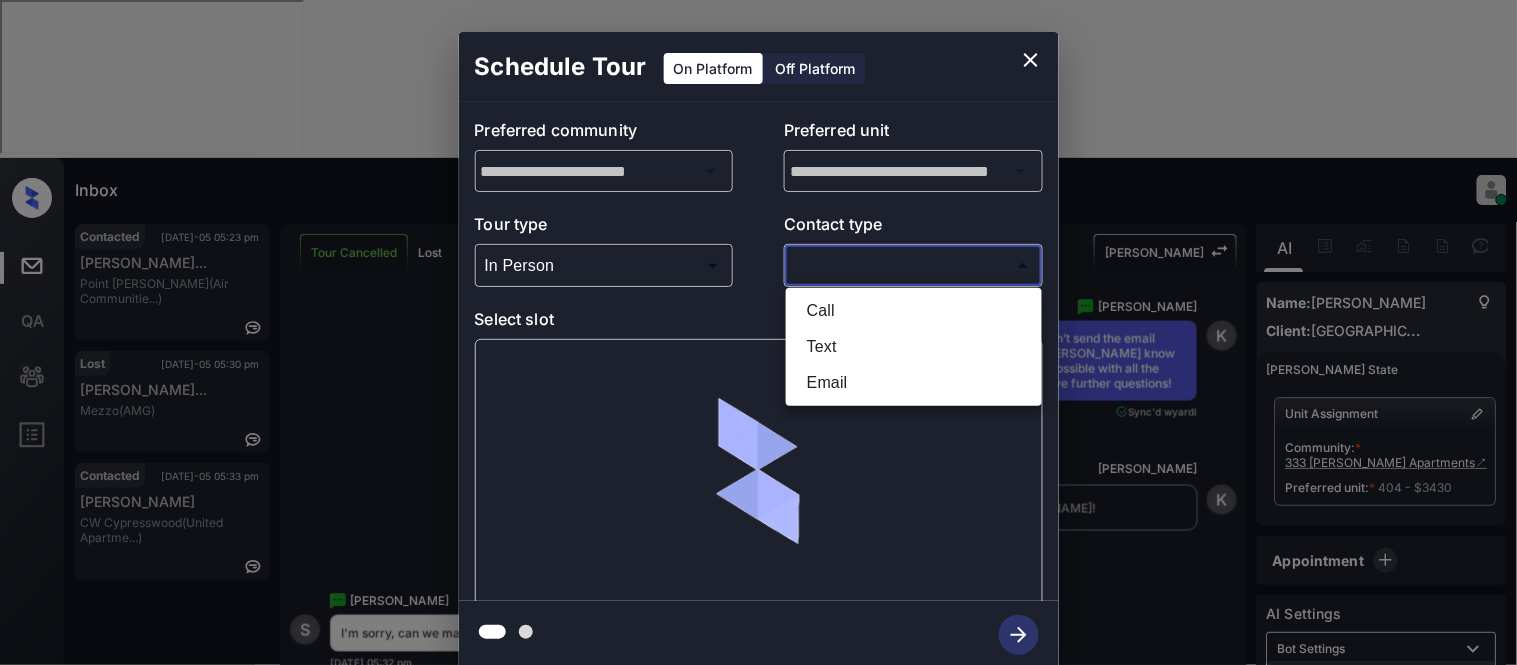 click on "Text" at bounding box center (914, 347) 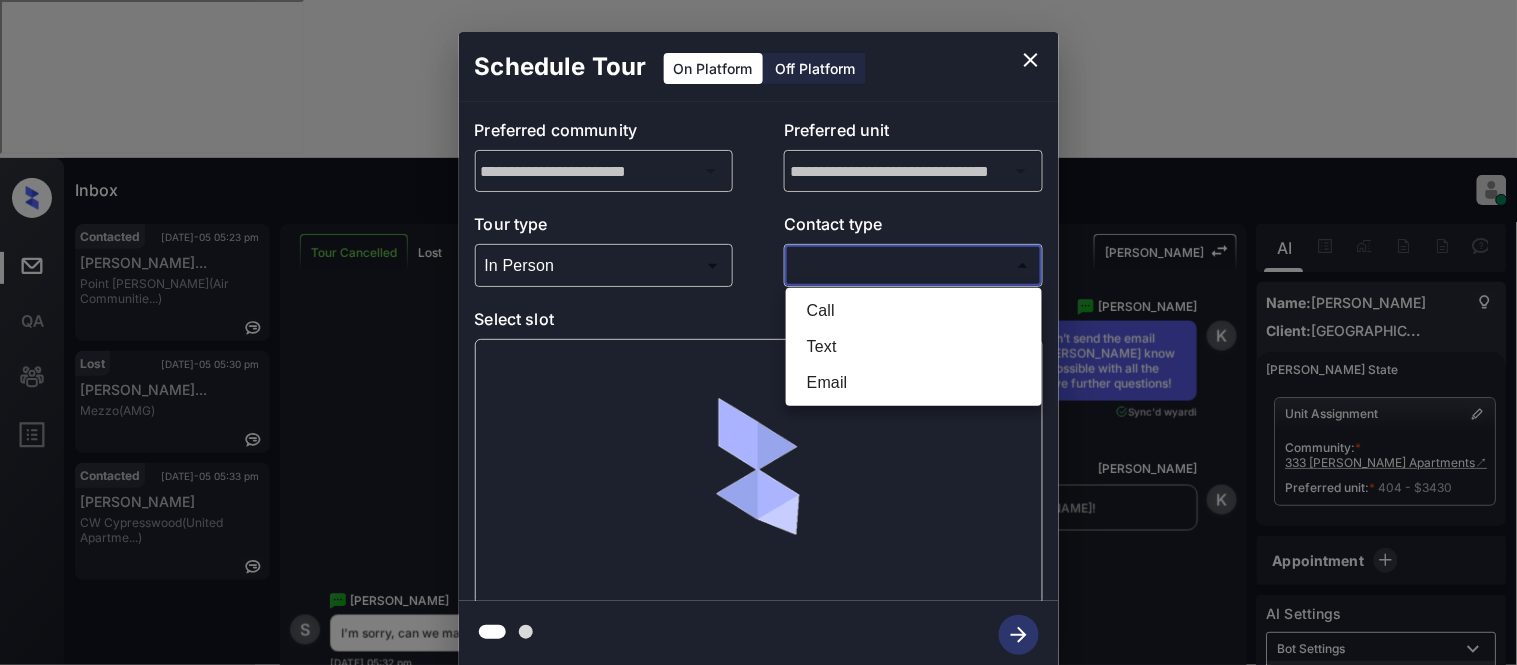 type on "****" 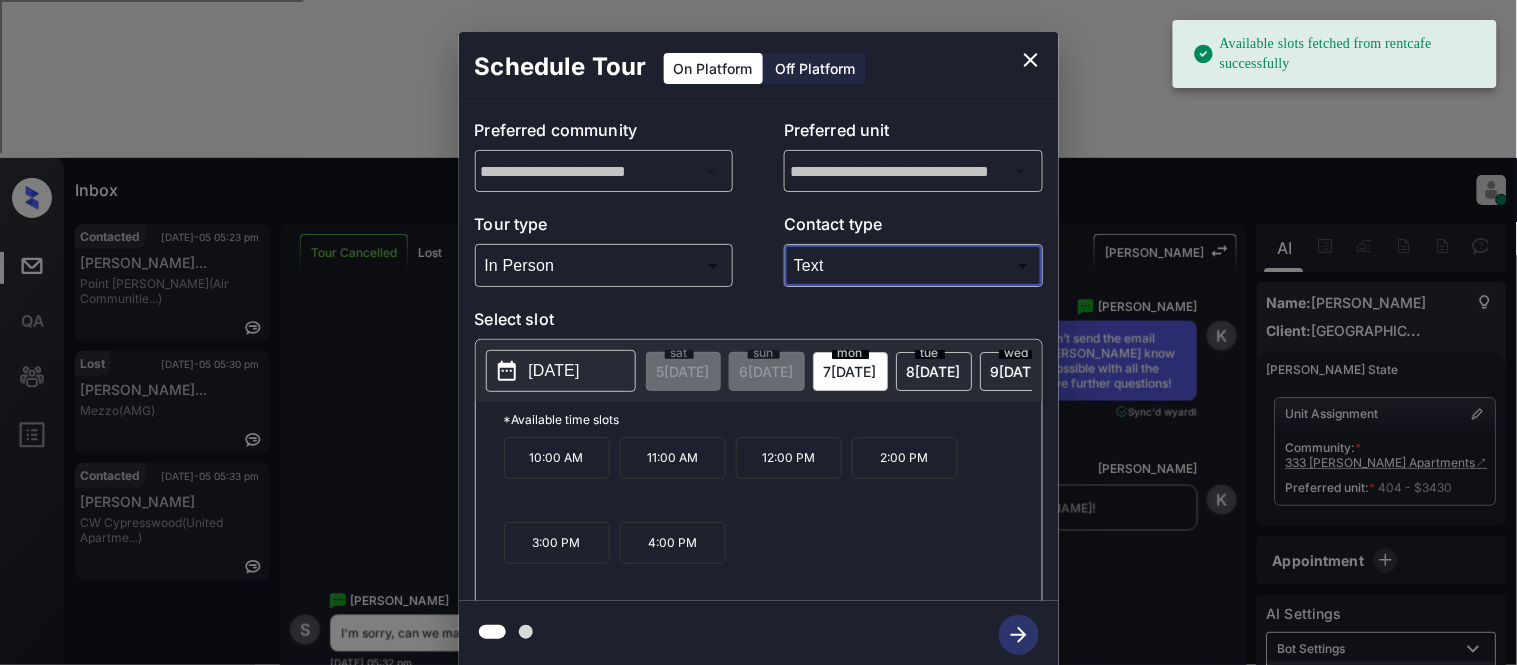click on "[DATE]" at bounding box center (554, 371) 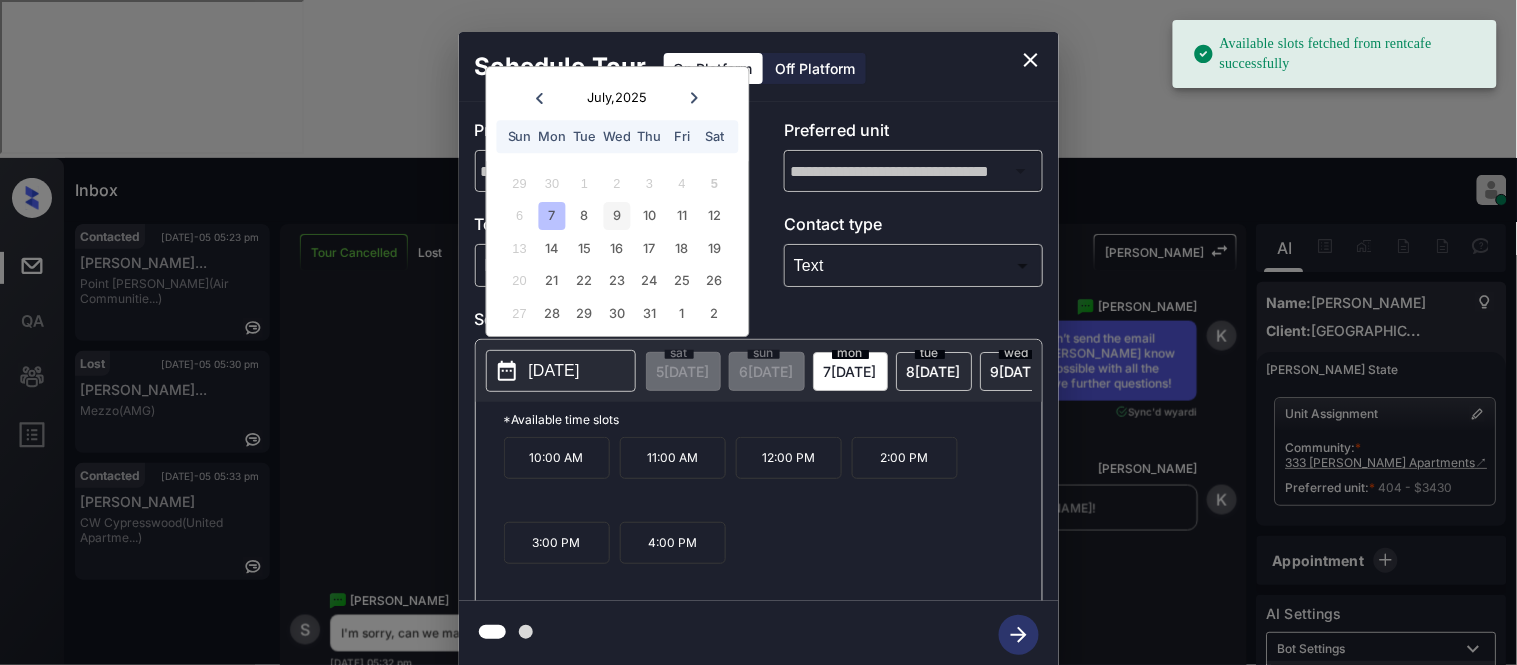 click on "9" at bounding box center [617, 216] 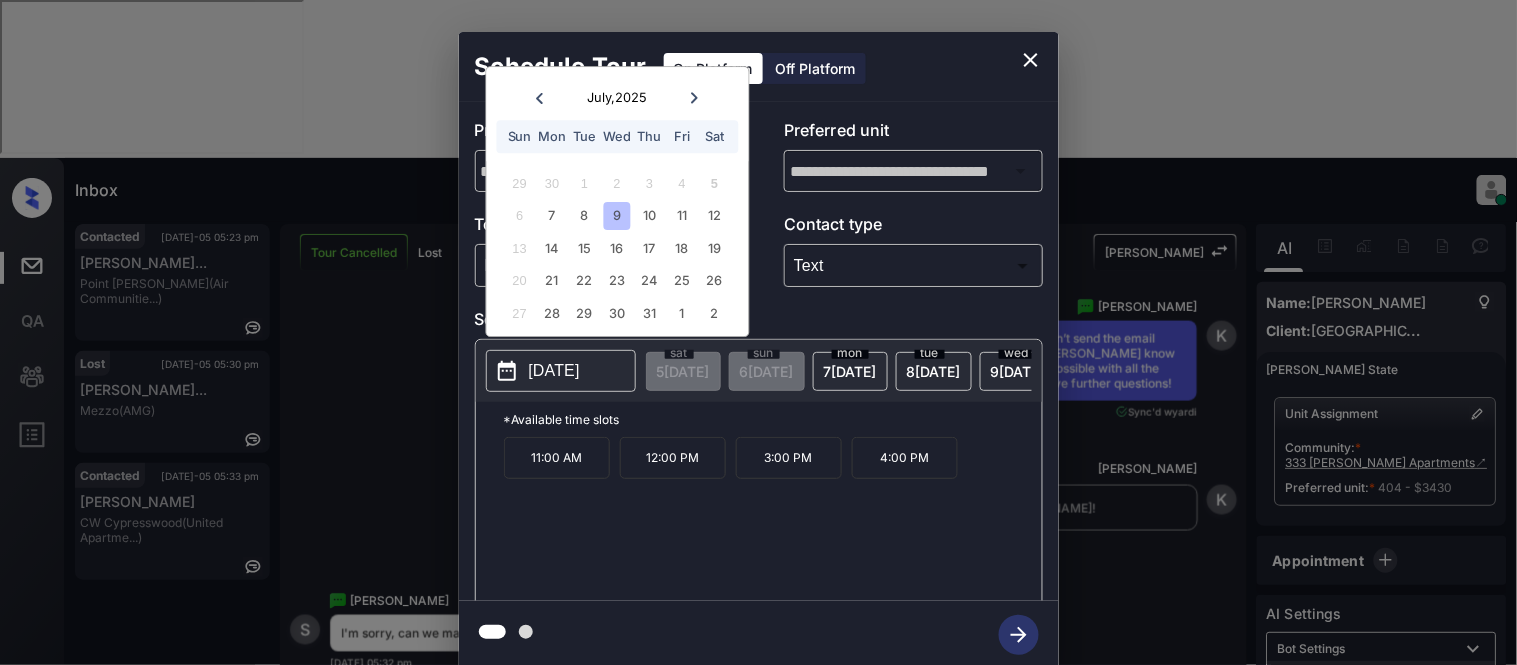click 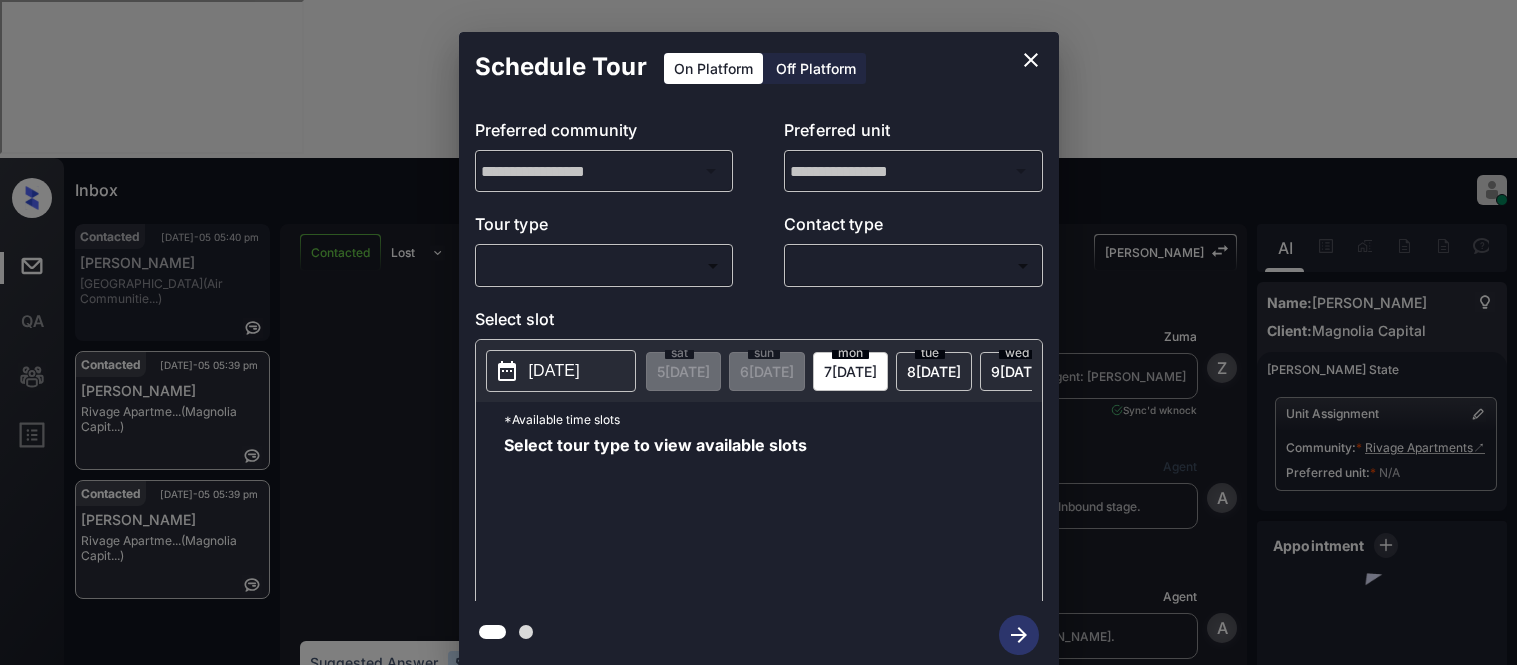 scroll, scrollTop: 0, scrollLeft: 0, axis: both 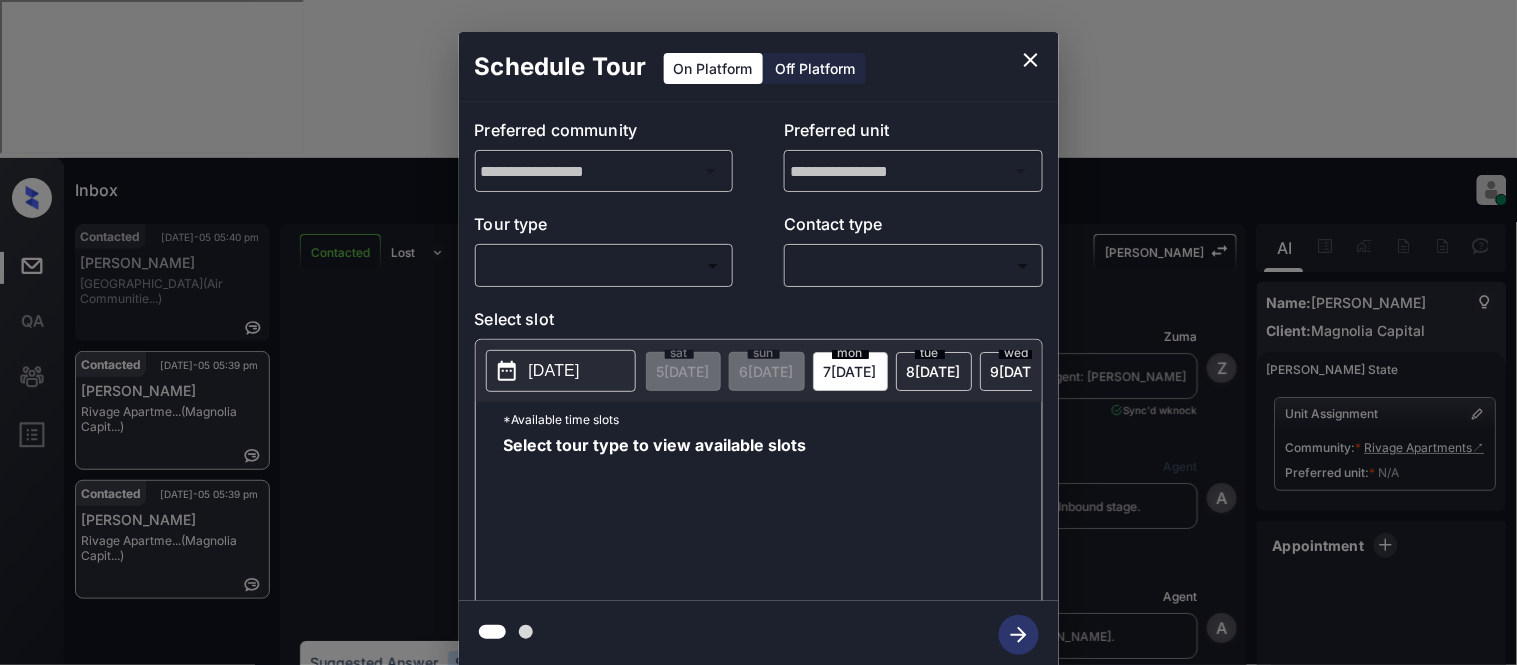 click on "Inbox Kristina Cataag Online Set yourself   offline Set yourself   on break Profile Switch to  light  mode Sign out Contacted Jul-05 05:40 pm   Trevor Helmy Chestnut Hall  (Air Communitie...) Contacted Jul-05 05:39 pm   Rubi Tapia Rivage Apartme...  (Magnolia Capit...) Contacted Jul-05 05:39 pm   Rubi Tapia Rivage Apartme...  (Magnolia Capit...) Contacted Lost Lead Sentiment: Angry Upon sliding the acknowledgement:  Lead will move to lost stage. * ​ SMS and call option will be set to opt out. AFM will be turned off for the lead. Kelsey New Message Zuma Lead transferred to leasing agent: kelsey Jul 05, 2025 03:03 pm  Sync'd w  knock Z New Message Agent Lead created via webhook in Inbound stage. Jul 05, 2025 03:03 pm A New Message Agent AFM Request sent to Kelsey. Jul 05, 2025 03:03 pm A New Message Agent Notes Note: Structured Note:
Move In Date: 2025-08-01
Jul 05, 2025 03:03 pm A New Message Kelsey Lead Details Updated
Move In Date:  1-8-2025
Jul 05, 2025 03:03 pm K New Message Kelsey From:   To:" at bounding box center [758, 332] 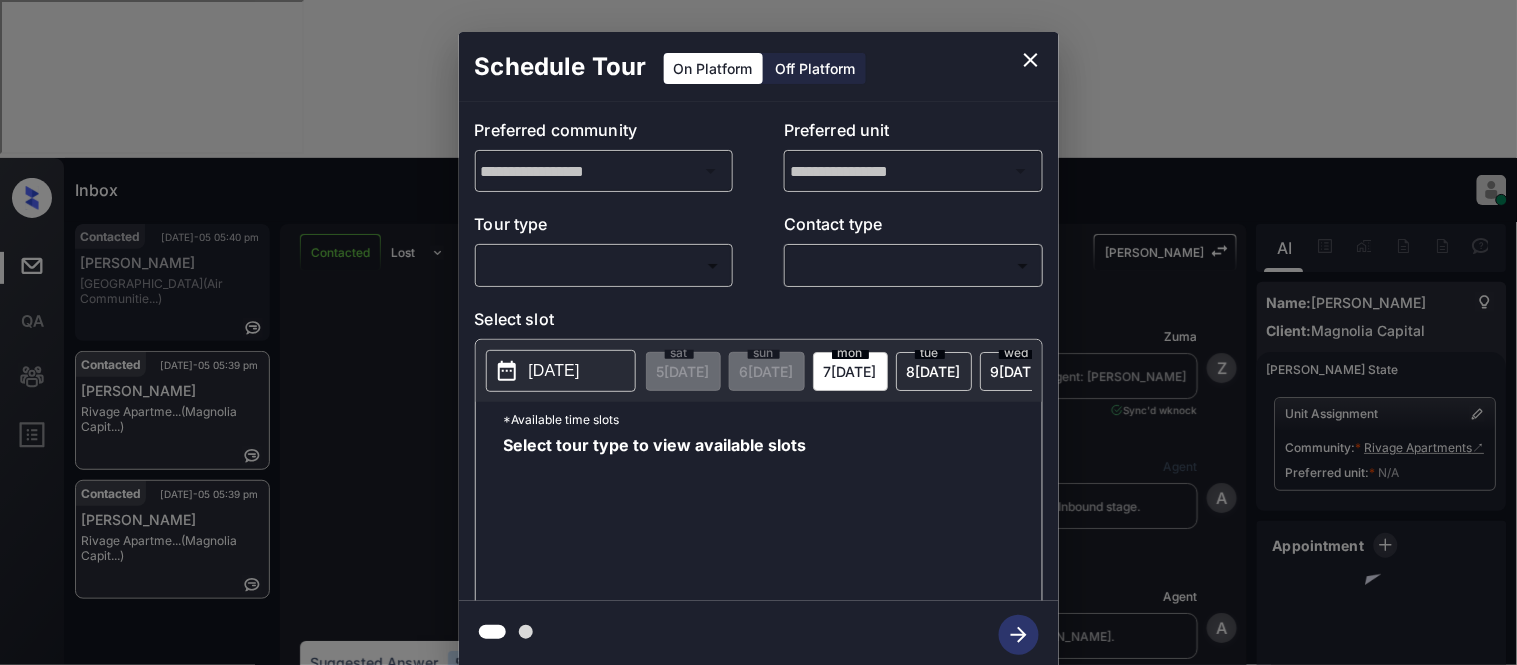 scroll, scrollTop: 555, scrollLeft: 0, axis: vertical 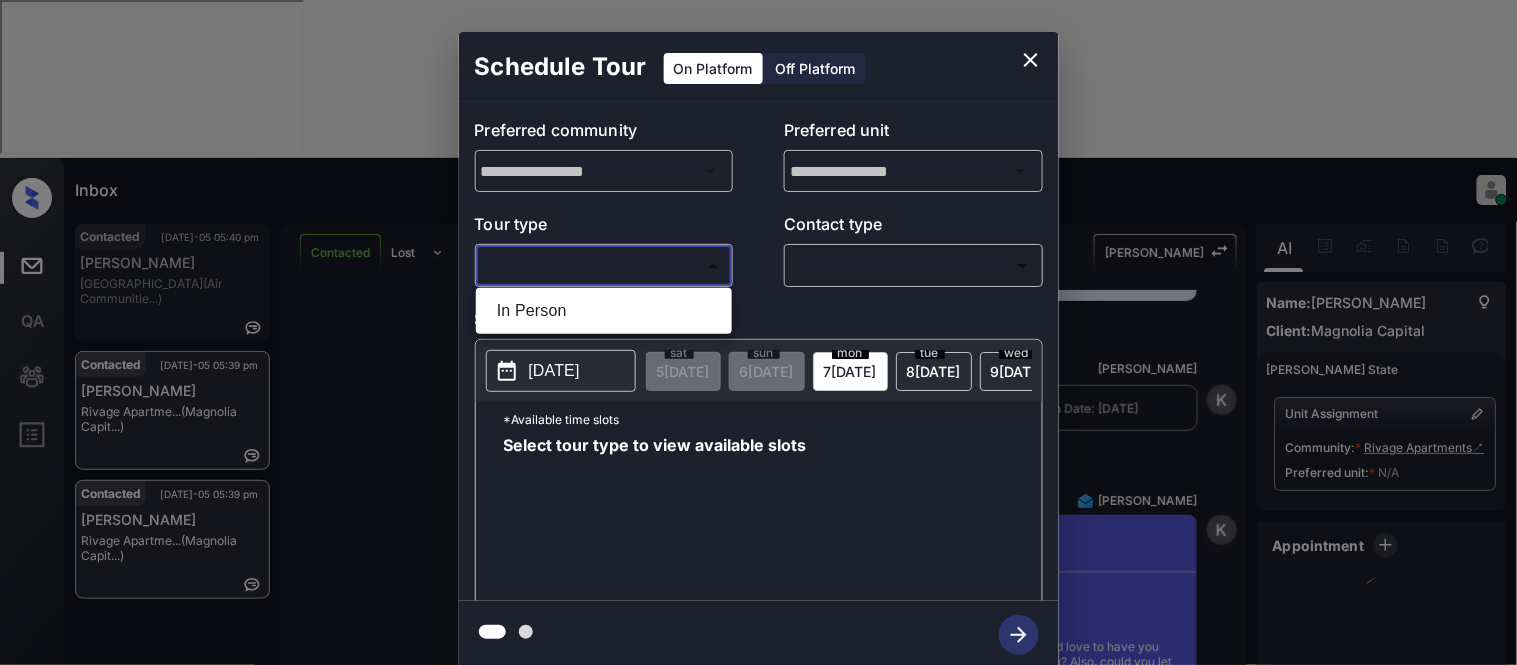 click on "In Person" at bounding box center (604, 311) 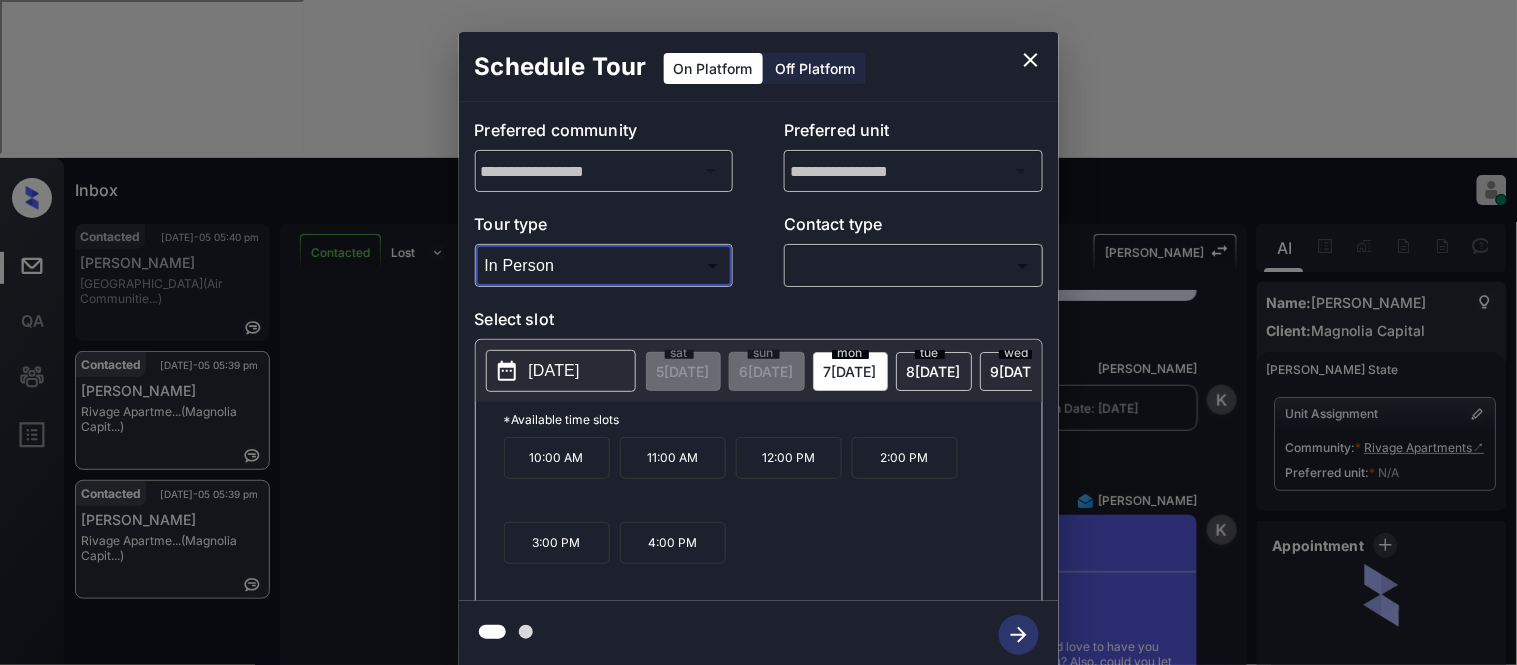 type on "********" 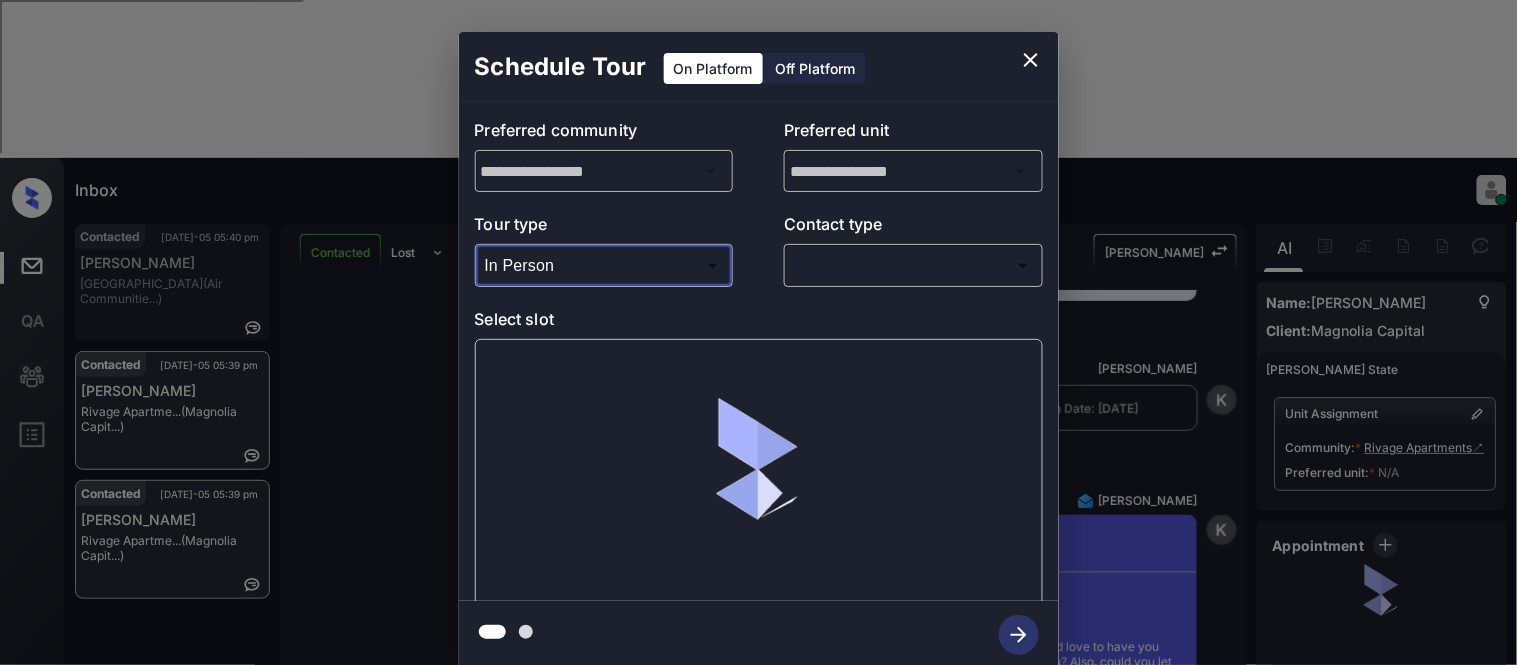 click on "Contact type" at bounding box center [913, 228] 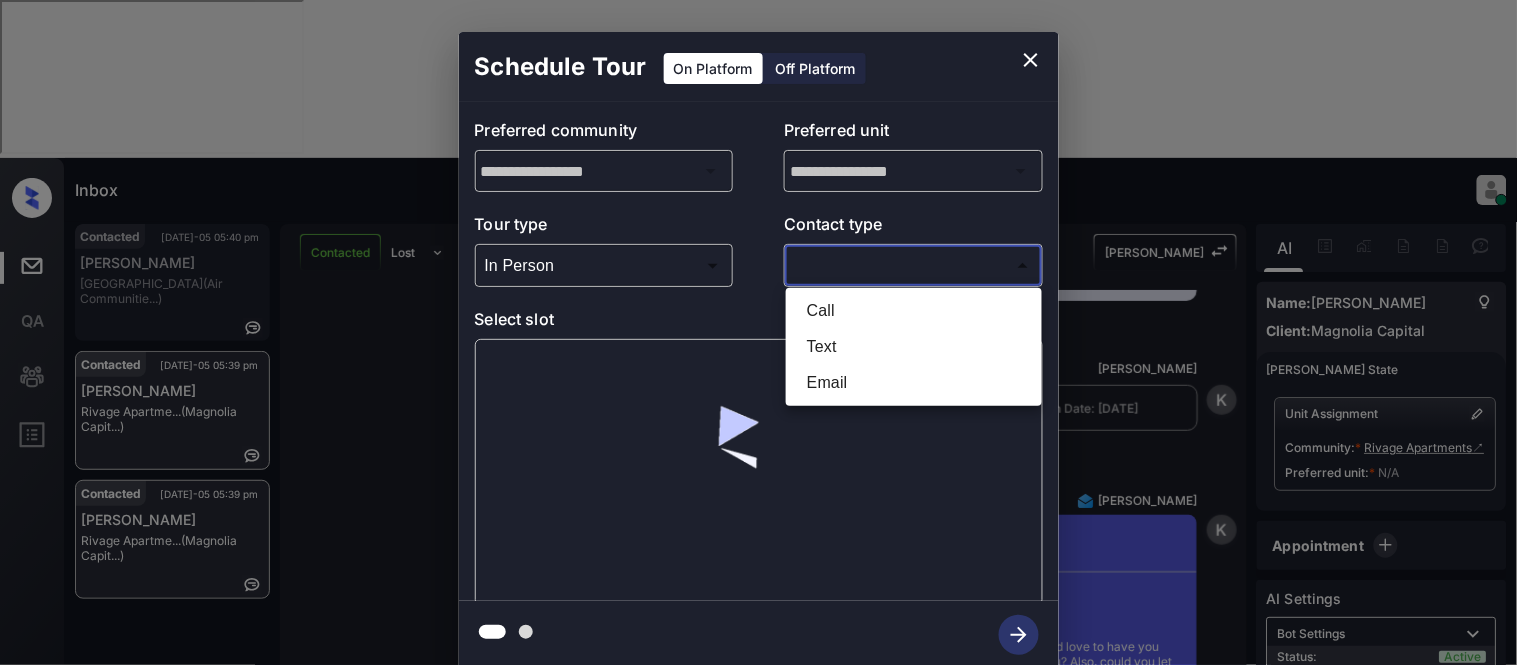 click on "Inbox Kristina Cataag Online Set yourself   offline Set yourself   on break Profile Switch to  light  mode Sign out Contacted Jul-05 05:40 pm   Trevor Helmy Chestnut Hall  (Air Communitie...) Contacted Jul-05 05:39 pm   Rubi Tapia Rivage Apartme...  (Magnolia Capit...) Contacted Jul-05 05:39 pm   Rubi Tapia Rivage Apartme...  (Magnolia Capit...) Contacted Lost Lead Sentiment: Angry Upon sliding the acknowledgement:  Lead will move to lost stage. * ​ SMS and call option will be set to opt out. AFM will be turned off for the lead. Kelsey New Message Zuma Lead transferred to leasing agent: kelsey Jul 05, 2025 03:03 pm  Sync'd w  knock Z New Message Agent Lead created via webhook in Inbound stage. Jul 05, 2025 03:03 pm A New Message Agent AFM Request sent to Kelsey. Jul 05, 2025 03:03 pm A New Message Agent Notes Note: Structured Note:
Move In Date: 2025-08-01
Jul 05, 2025 03:03 pm A New Message Kelsey Lead Details Updated
Move In Date:  1-8-2025
Jul 05, 2025 03:03 pm K New Message Kelsey From:   To:" at bounding box center (758, 332) 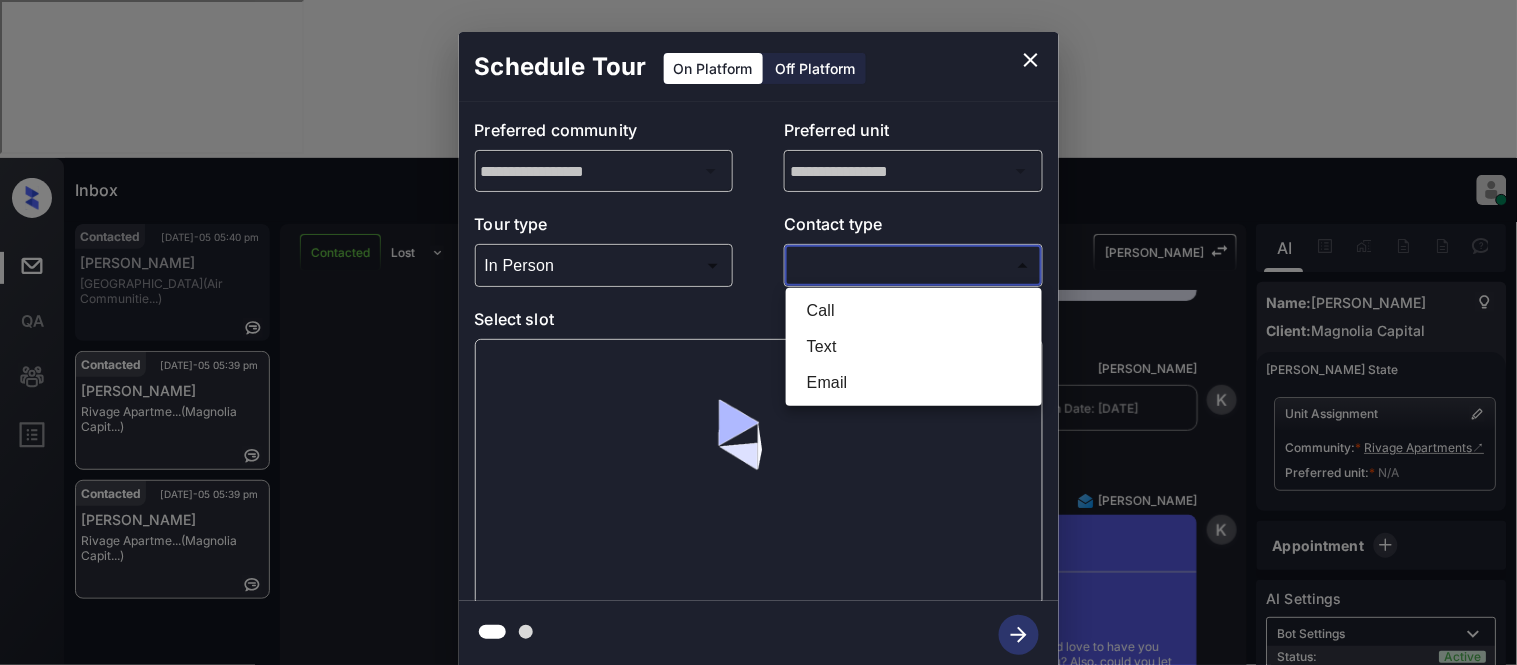 click on "Text" at bounding box center [914, 347] 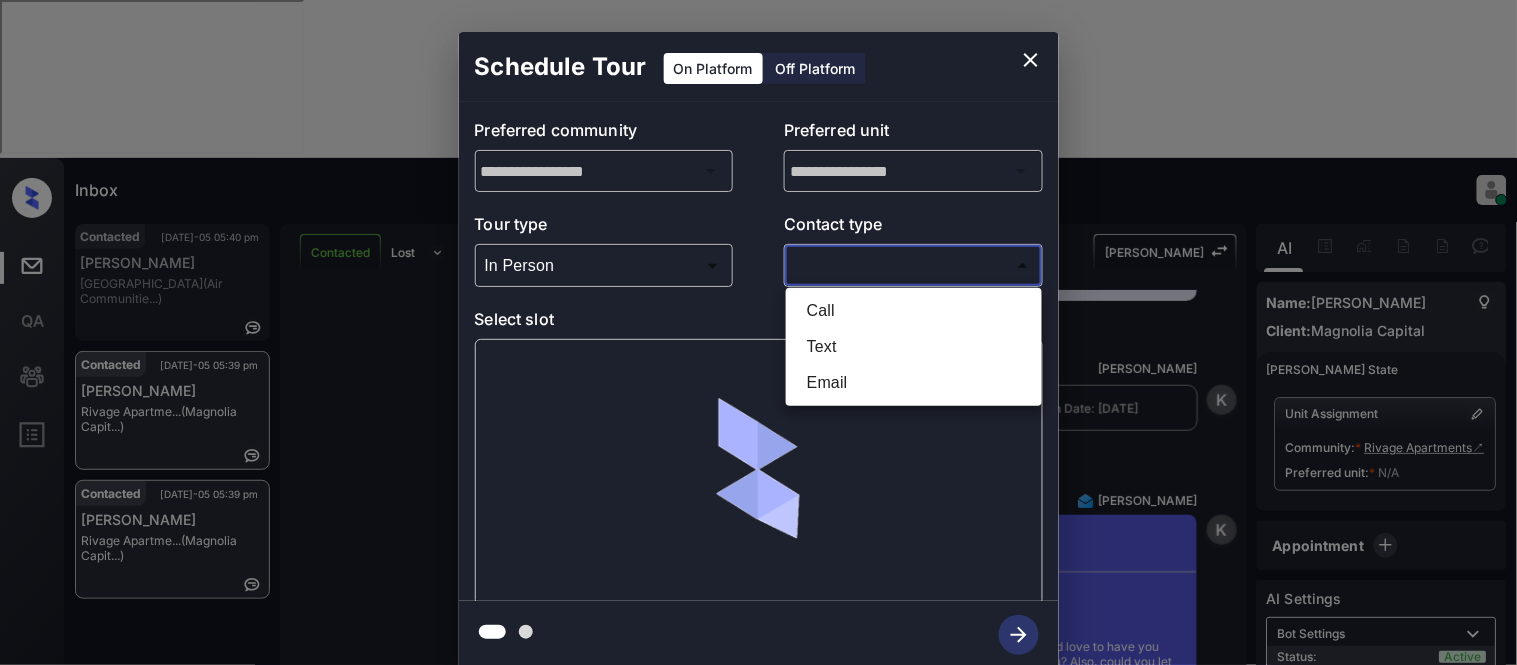 type on "****" 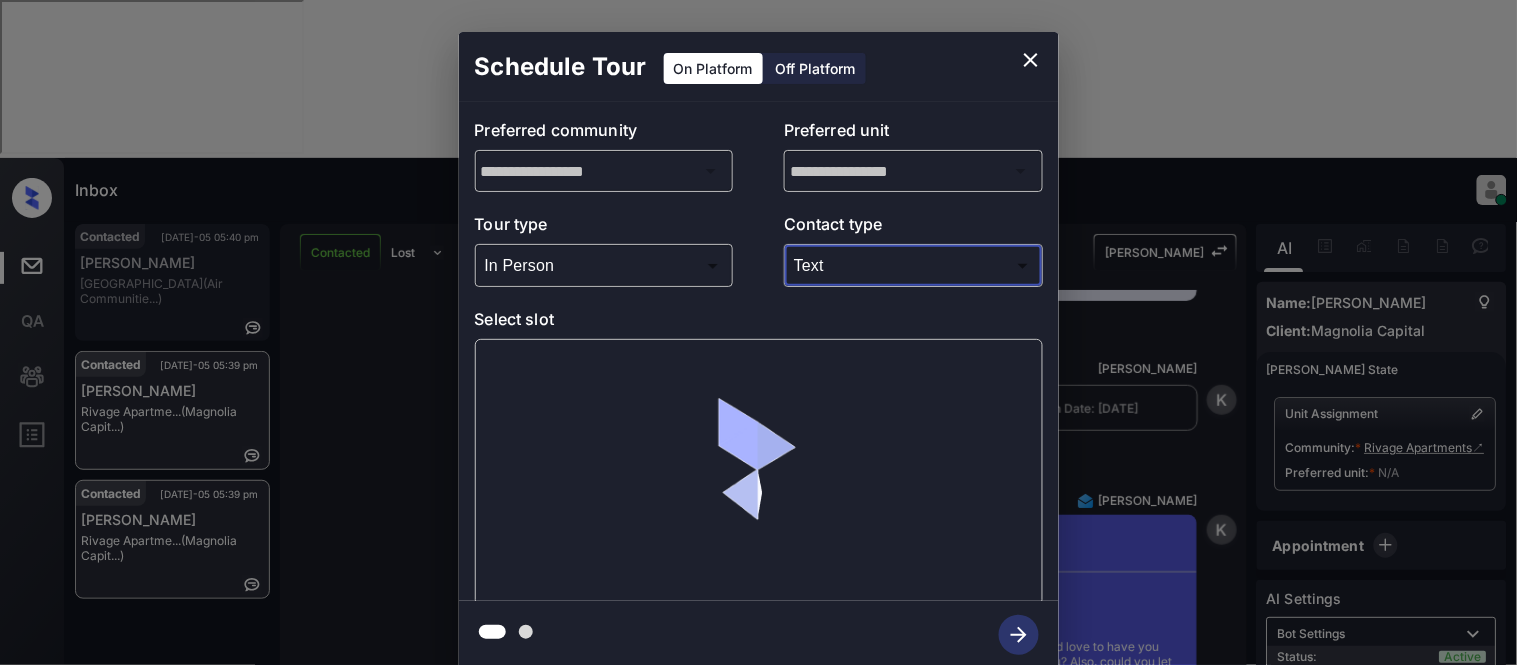 click at bounding box center (759, 472) 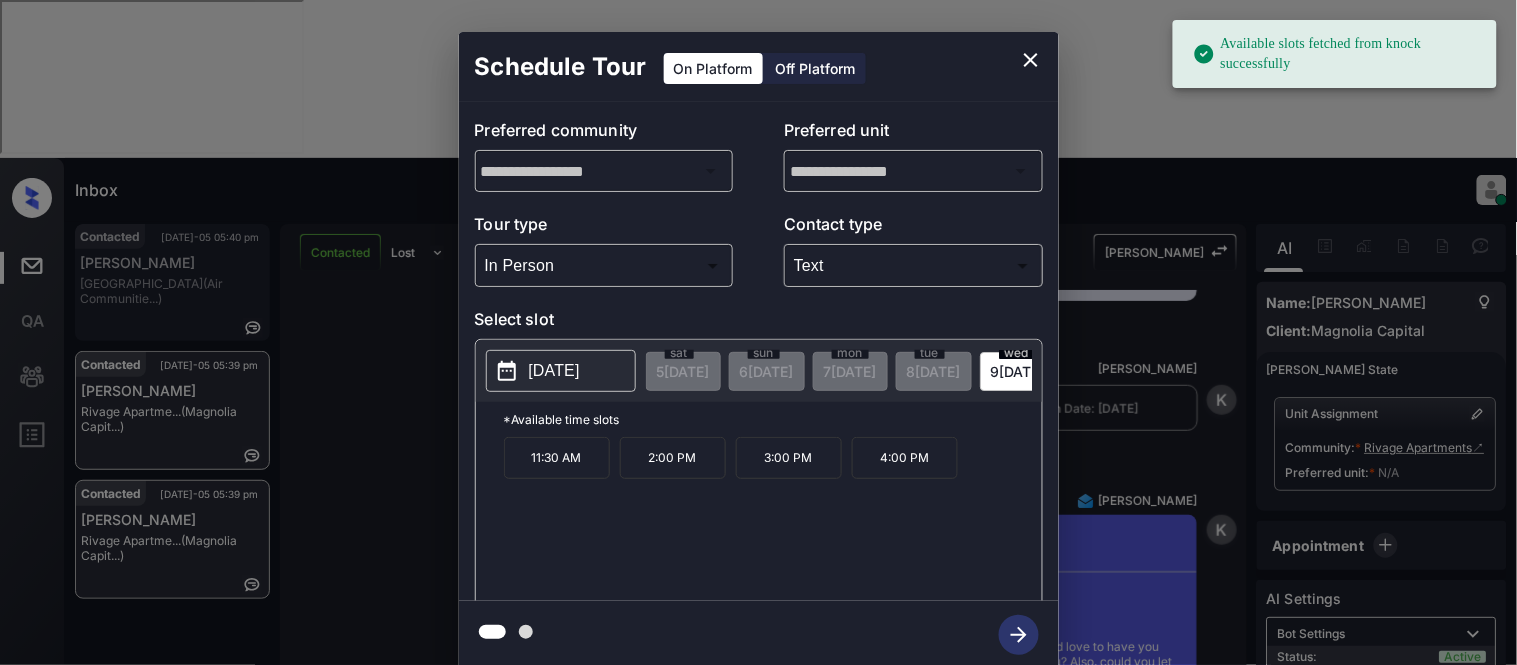 click on "2025-07-09" at bounding box center [554, 371] 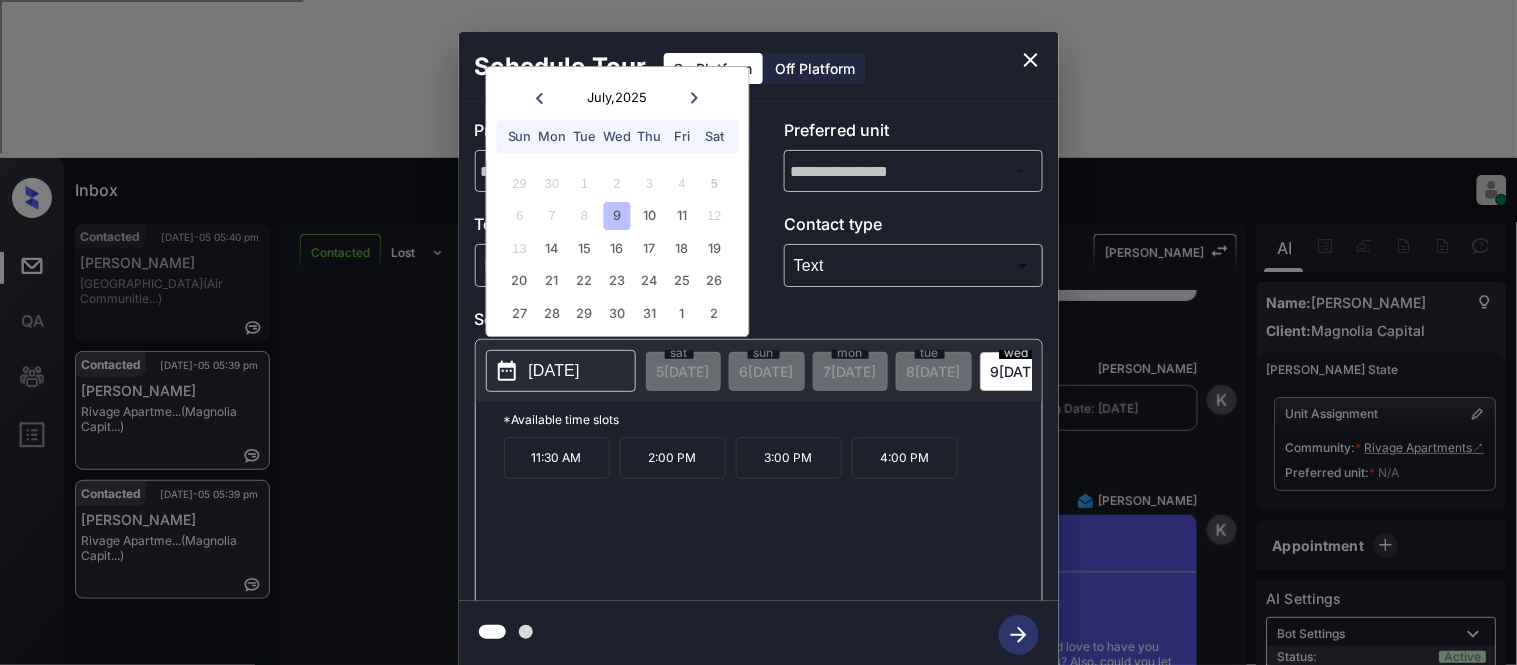click 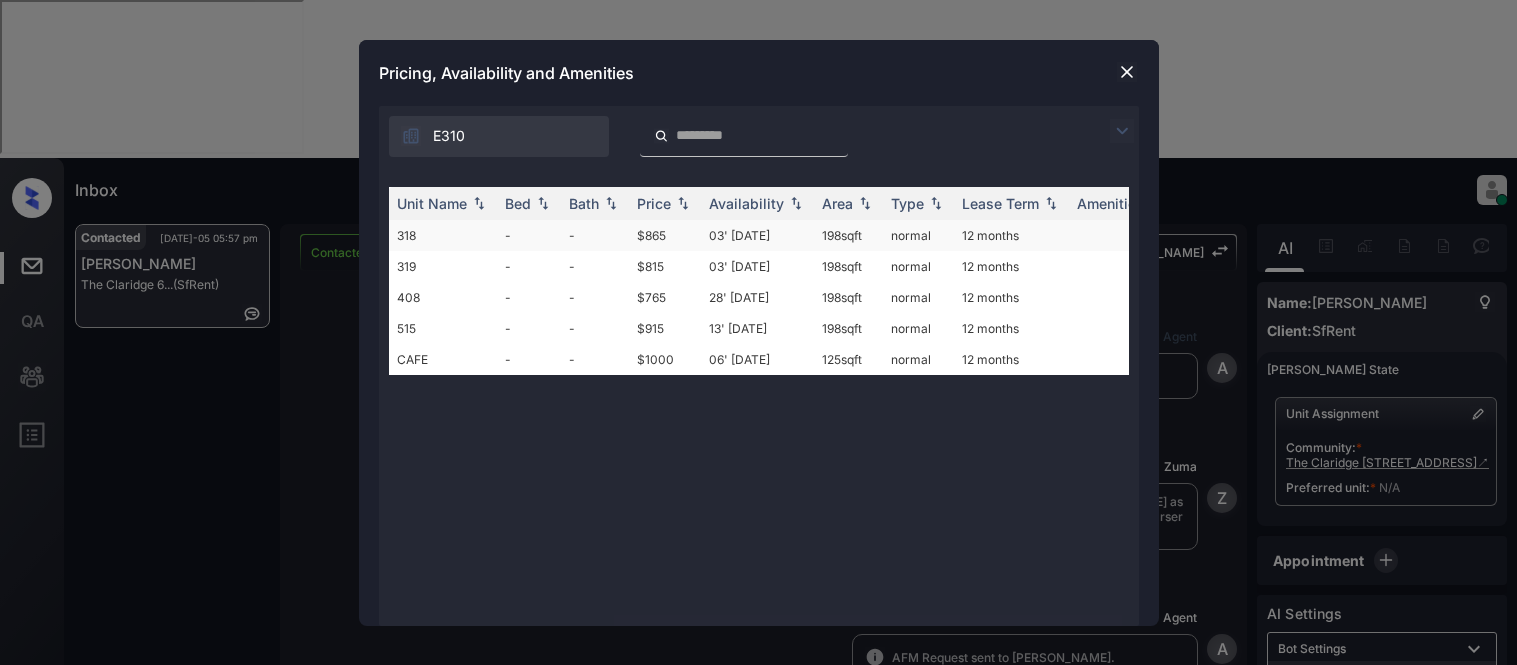 scroll, scrollTop: 0, scrollLeft: 0, axis: both 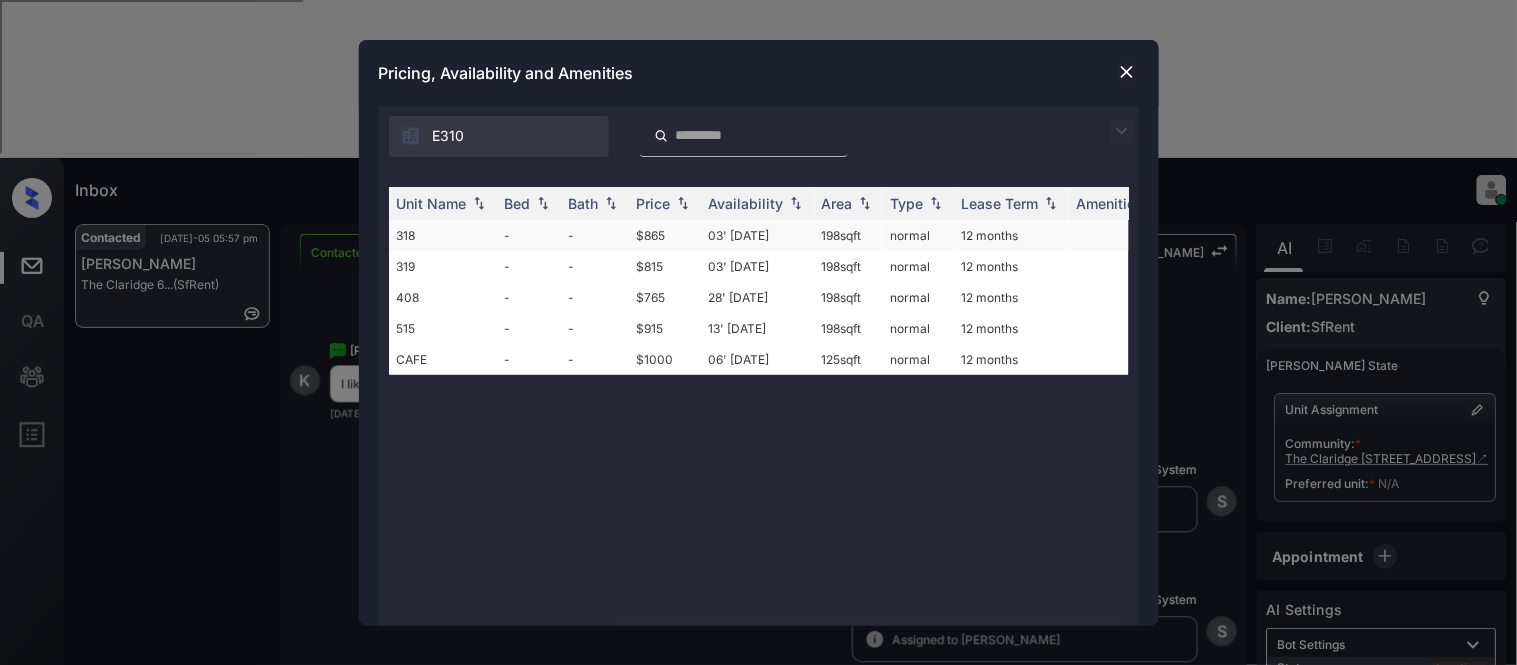click on "03' [DATE]" at bounding box center (757, 235) 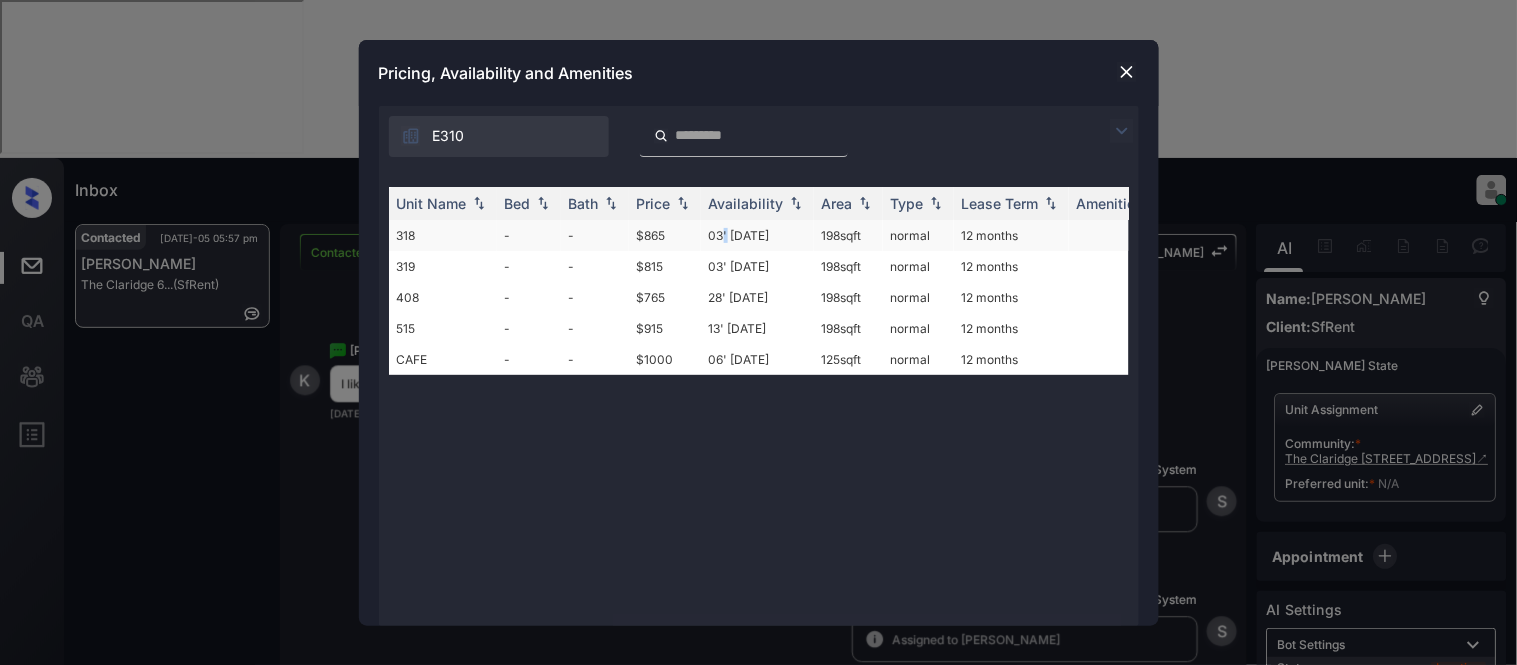 click on "03' [DATE]" at bounding box center (757, 235) 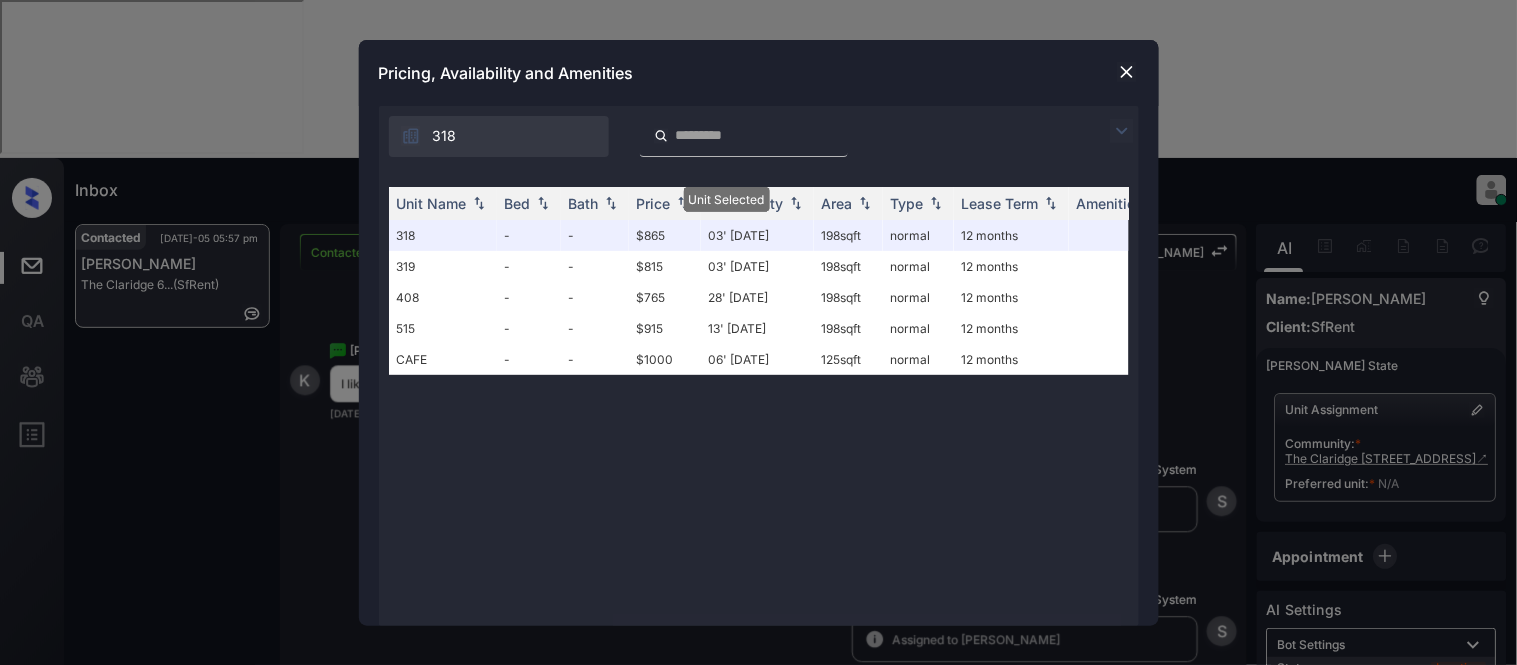 click at bounding box center [1127, 72] 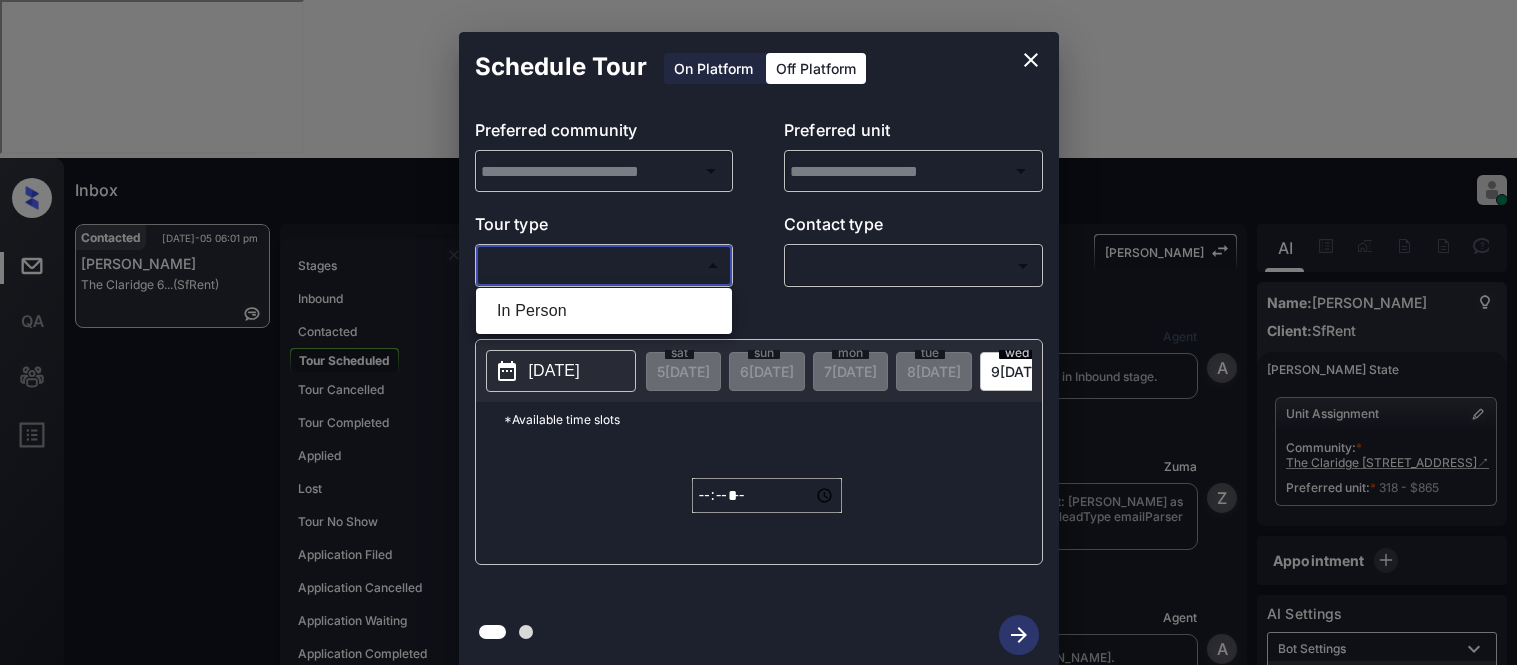 type on "**********" 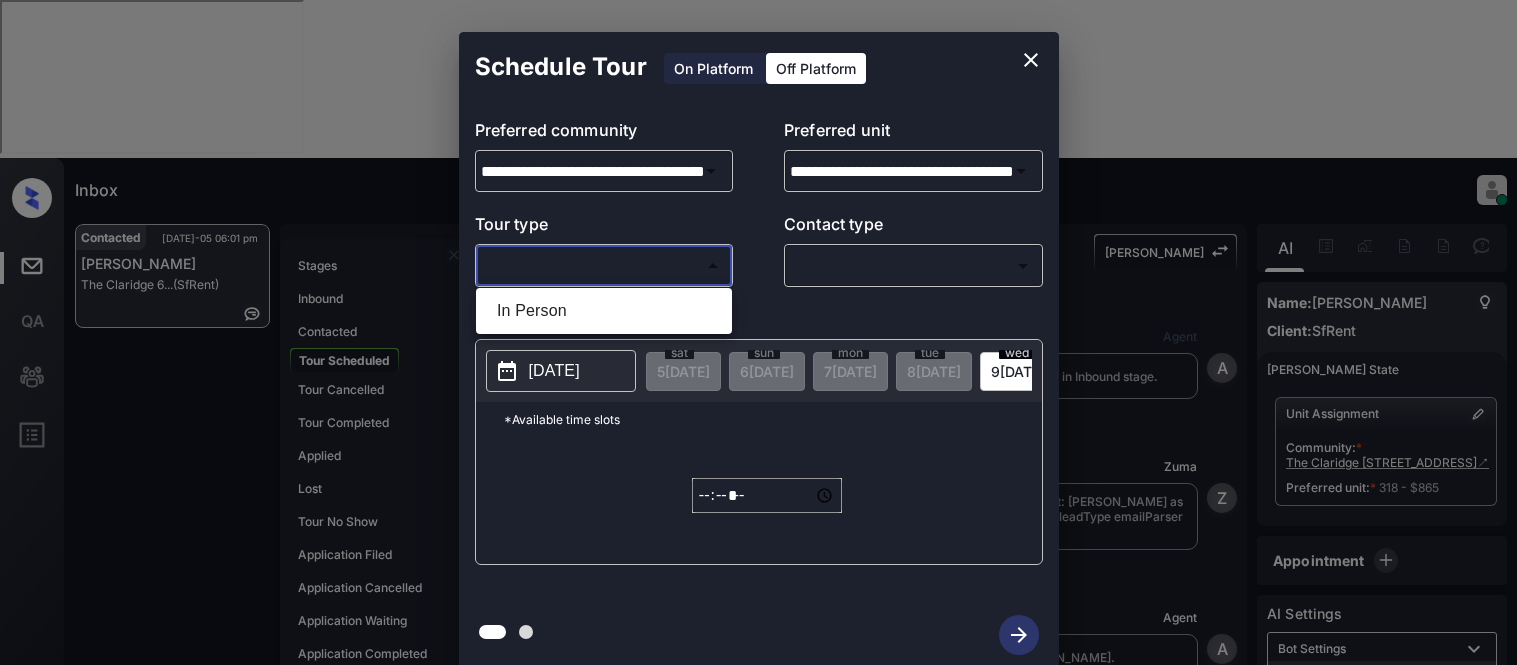 scroll, scrollTop: 0, scrollLeft: 0, axis: both 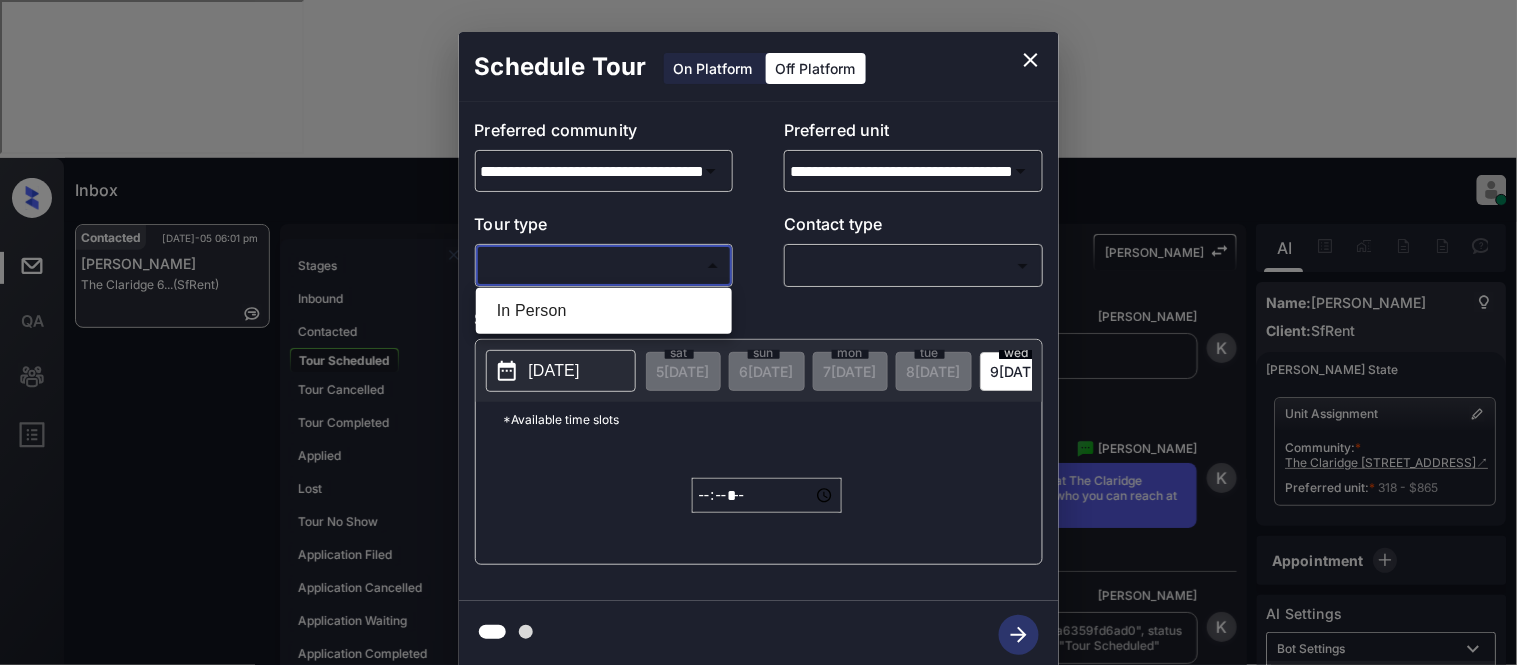 click on "In Person" at bounding box center (604, 311) 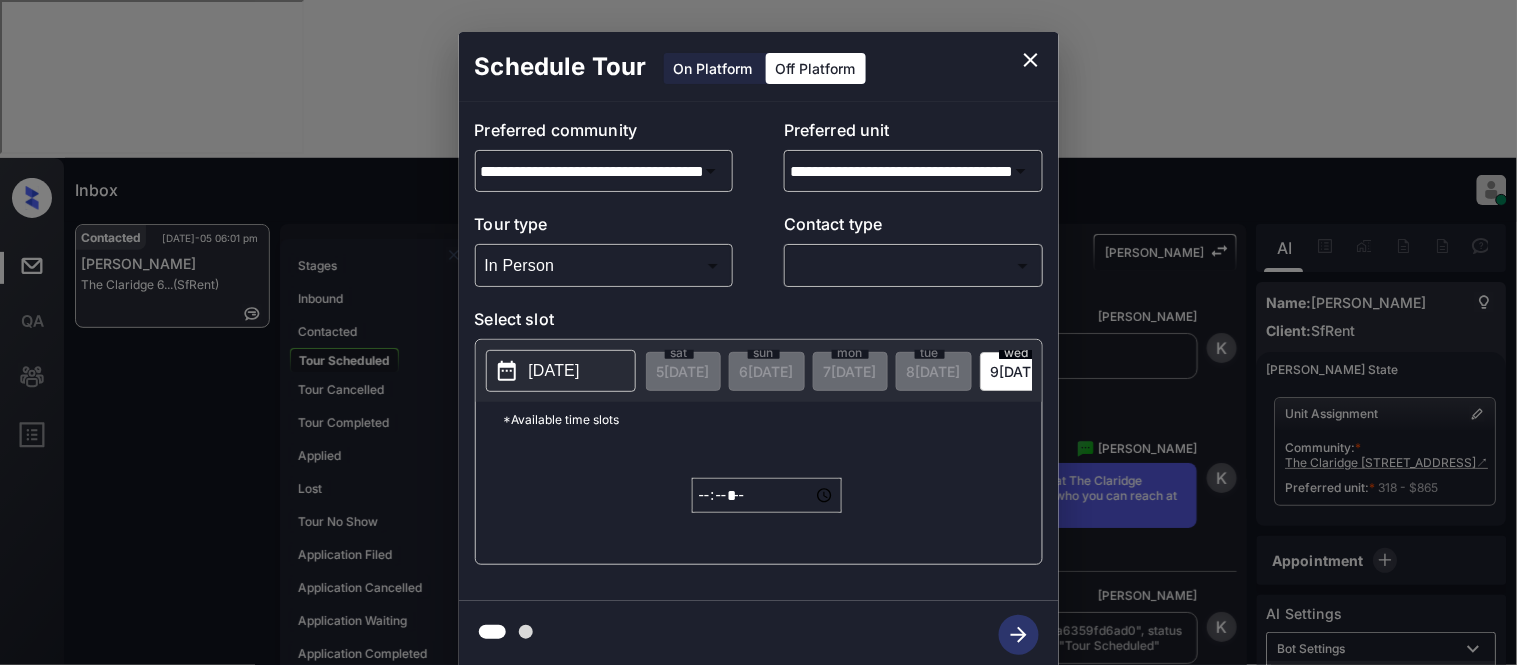 click on "Inbox [PERSON_NAME] Cataag Online Set yourself   offline Set yourself   on break Profile Switch to  light  mode Sign out Contacted [DATE]-05 06:01 pm   [PERSON_NAME] The [PERSON_NAME] 6...  (SfRent)   Stages Inbound Contacted Tour Scheduled Tour Cancelled Tour Completed Applied Lost Tour No Show Application Filed Application Cancelled Application Waiting Application Completed Lead Sentiment: Angry Upon sliding the acknowledgement:  Lead will move to lost stage. * ​ SMS and call option will be set to opt out. AFM will be turned off for the lead. [PERSON_NAME] New Message Agent Lead created via emailParser in Inbound stage. [DATE] 05:25 pm A New Message Zuma Lead transfer skipped to agent: [PERSON_NAME] as pms leadId does not exists for leadType emailParser with stage Inbound [DATE] 05:25 pm Z New Message Agent AFM Request sent to [PERSON_NAME]. [DATE] 05:25 pm A New Message Agent Notes Note: [DATE] 05:25 pm A New Message [PERSON_NAME] Lead Details Updated
Bath Room: 1
[DATE] 05:26 pm K New Message [PERSON_NAME]" at bounding box center [758, 332] 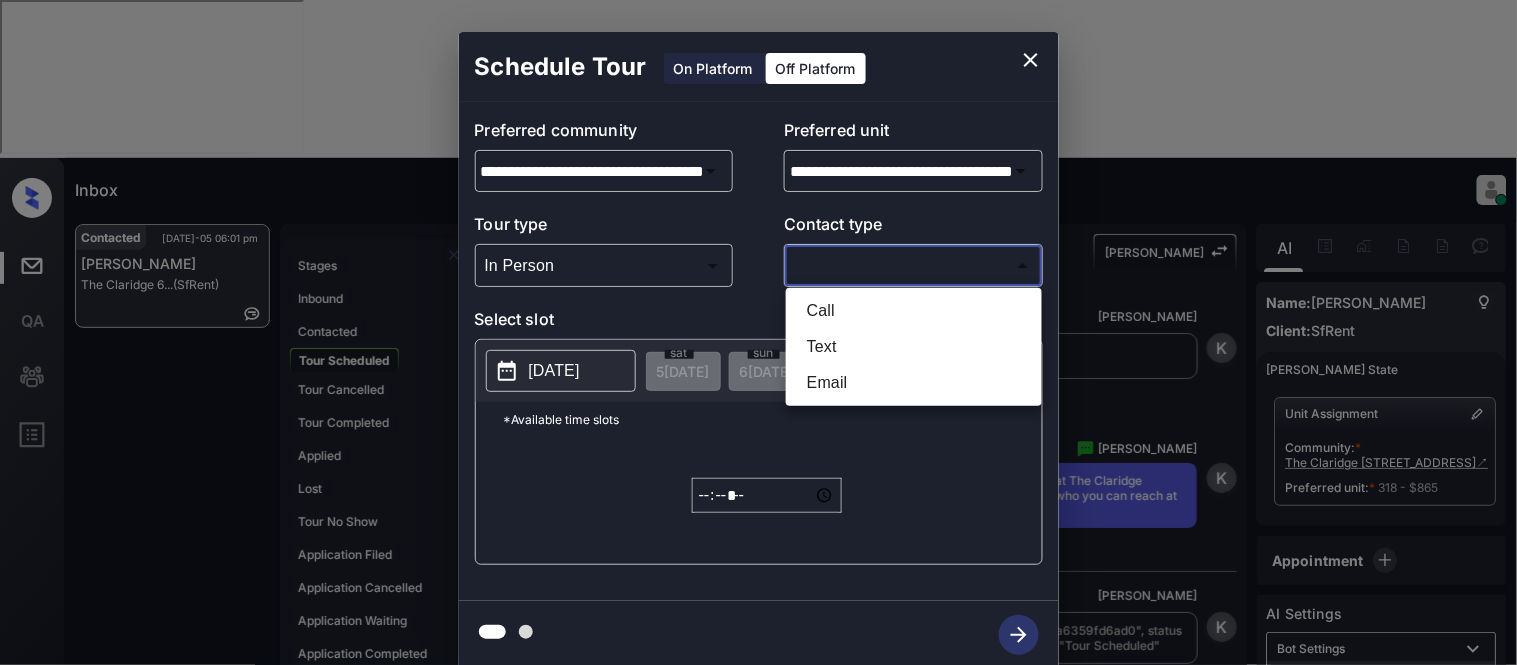 click on "Text" at bounding box center [914, 347] 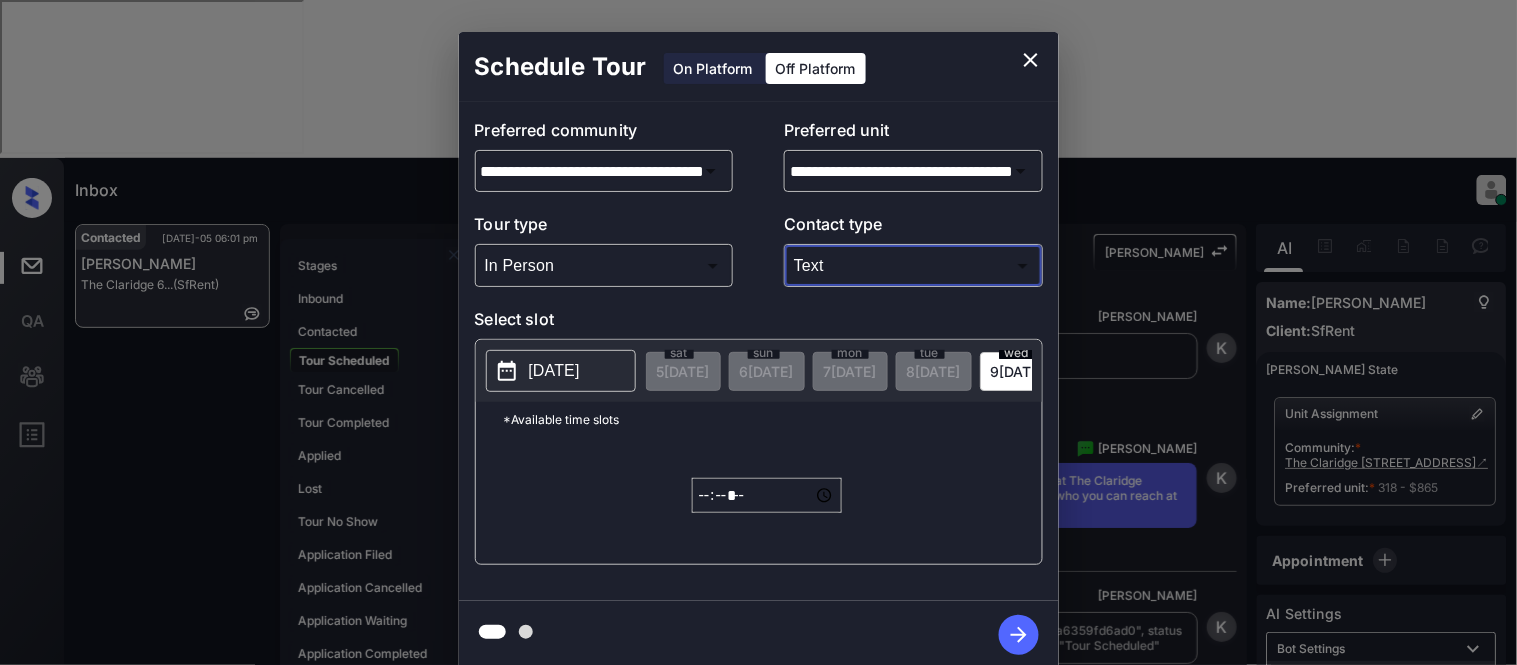 click on "[DATE]" at bounding box center (561, 371) 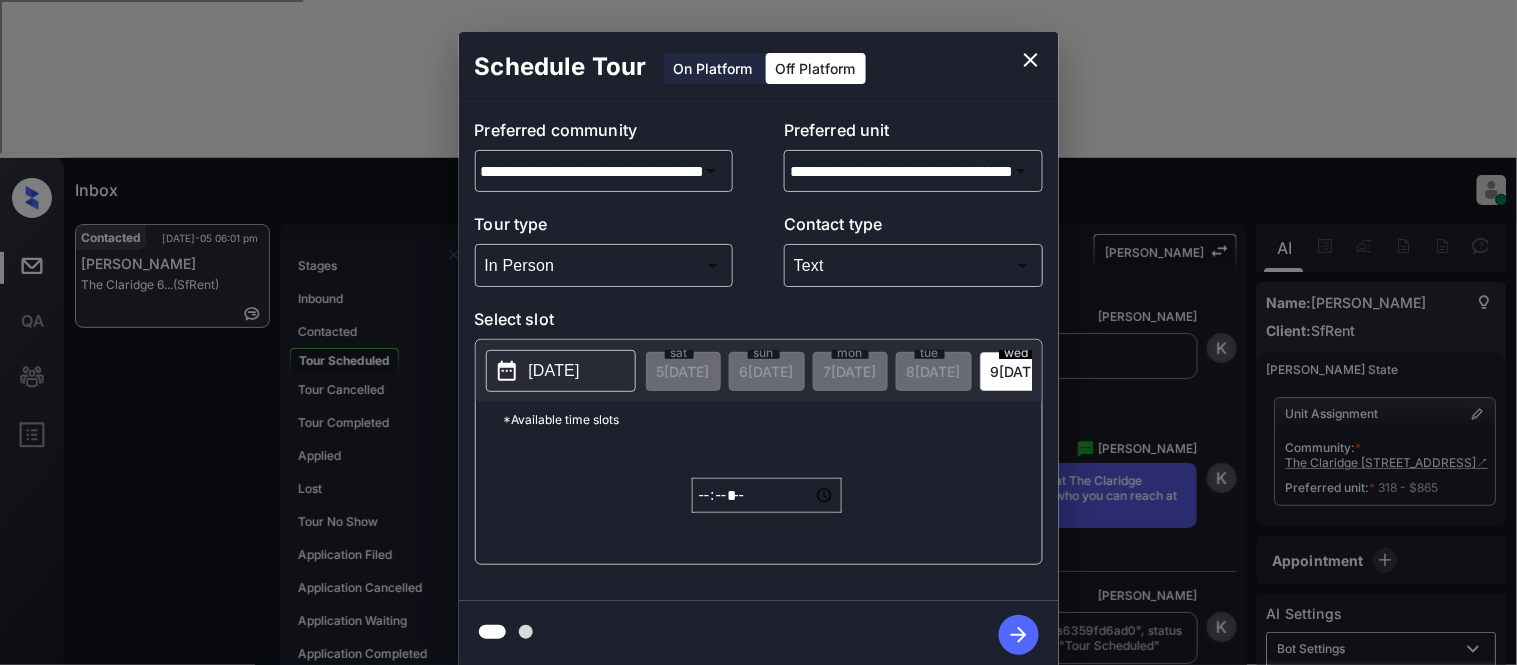 click on "[DATE]" at bounding box center (554, 371) 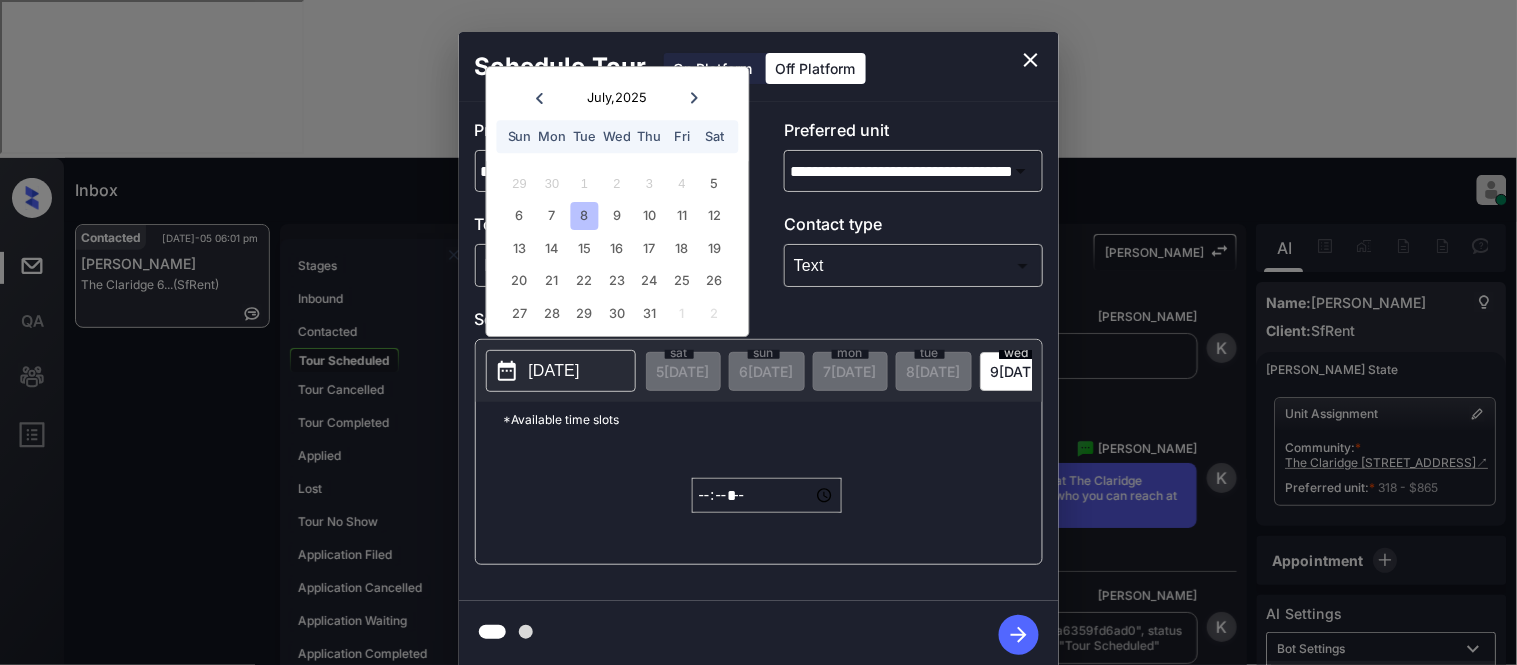 click on "1" at bounding box center [584, 183] 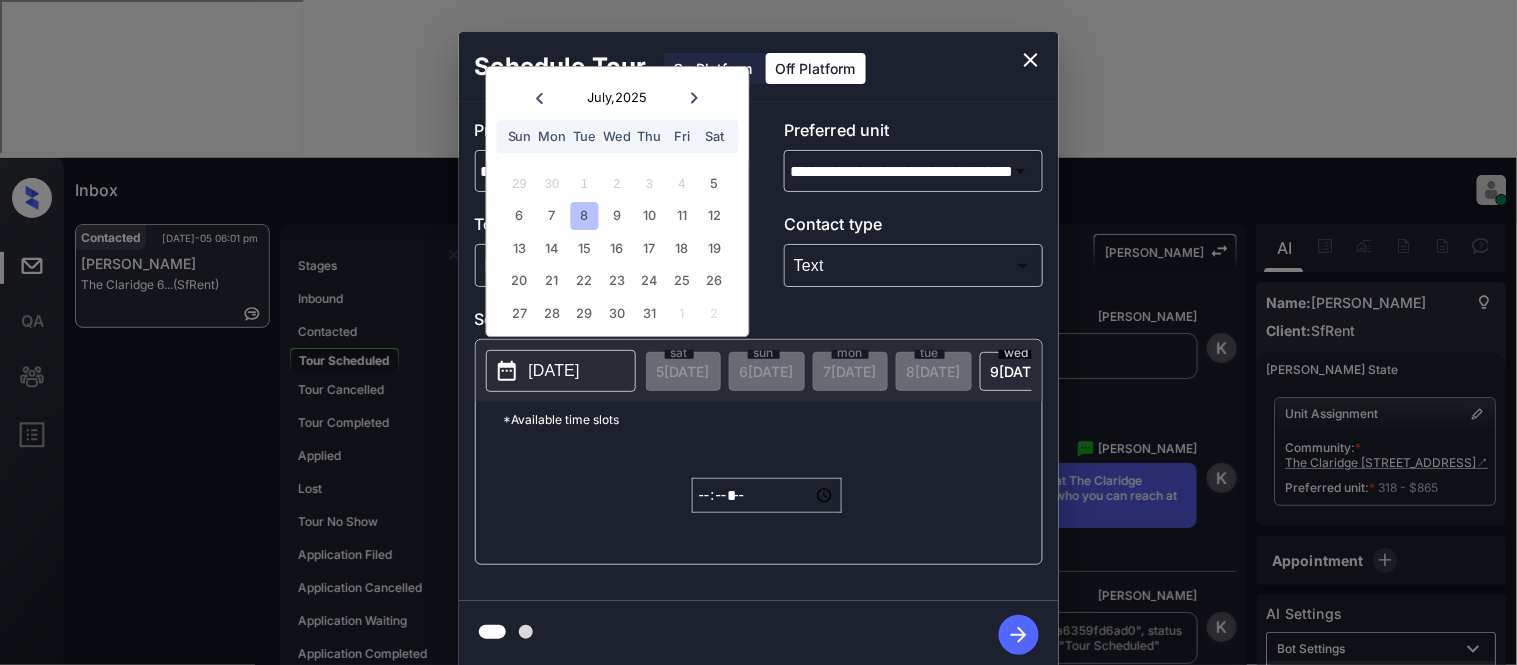 click on "*****" at bounding box center (767, 495) 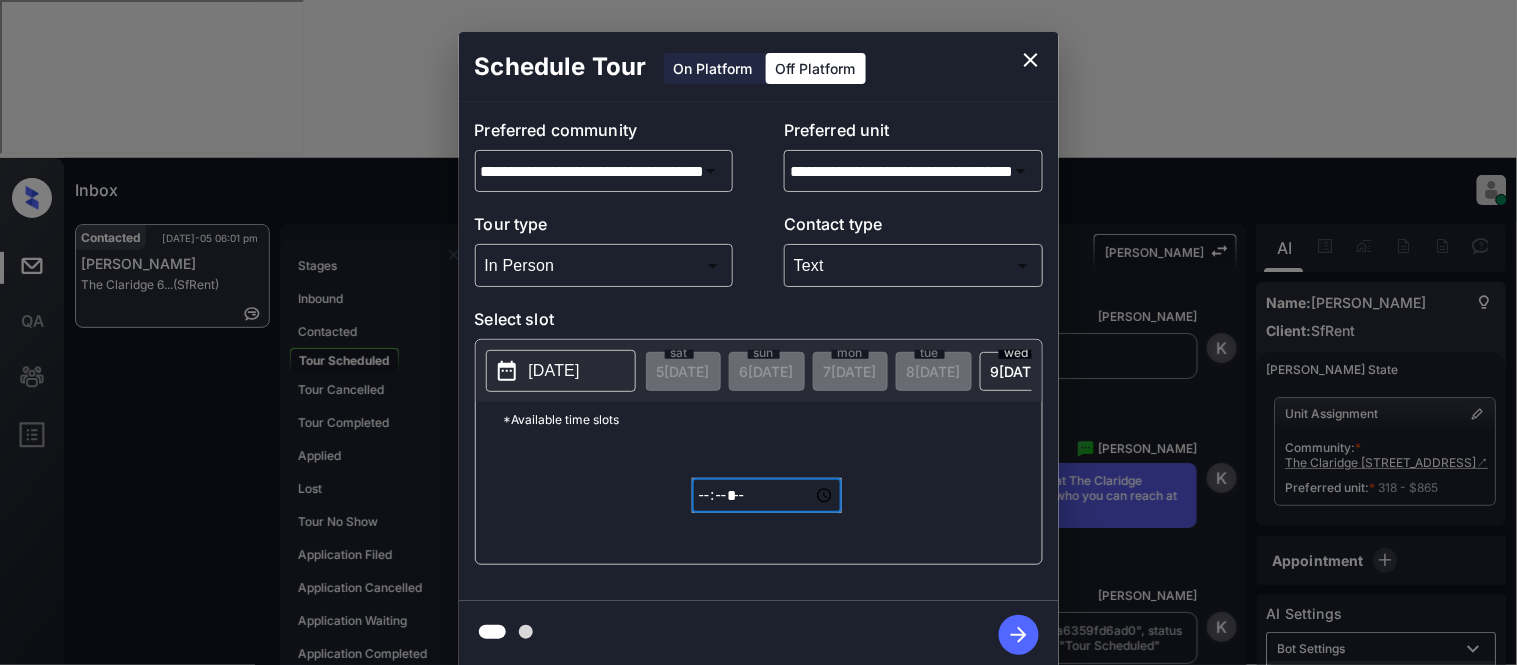 click on "*****" at bounding box center [767, 495] 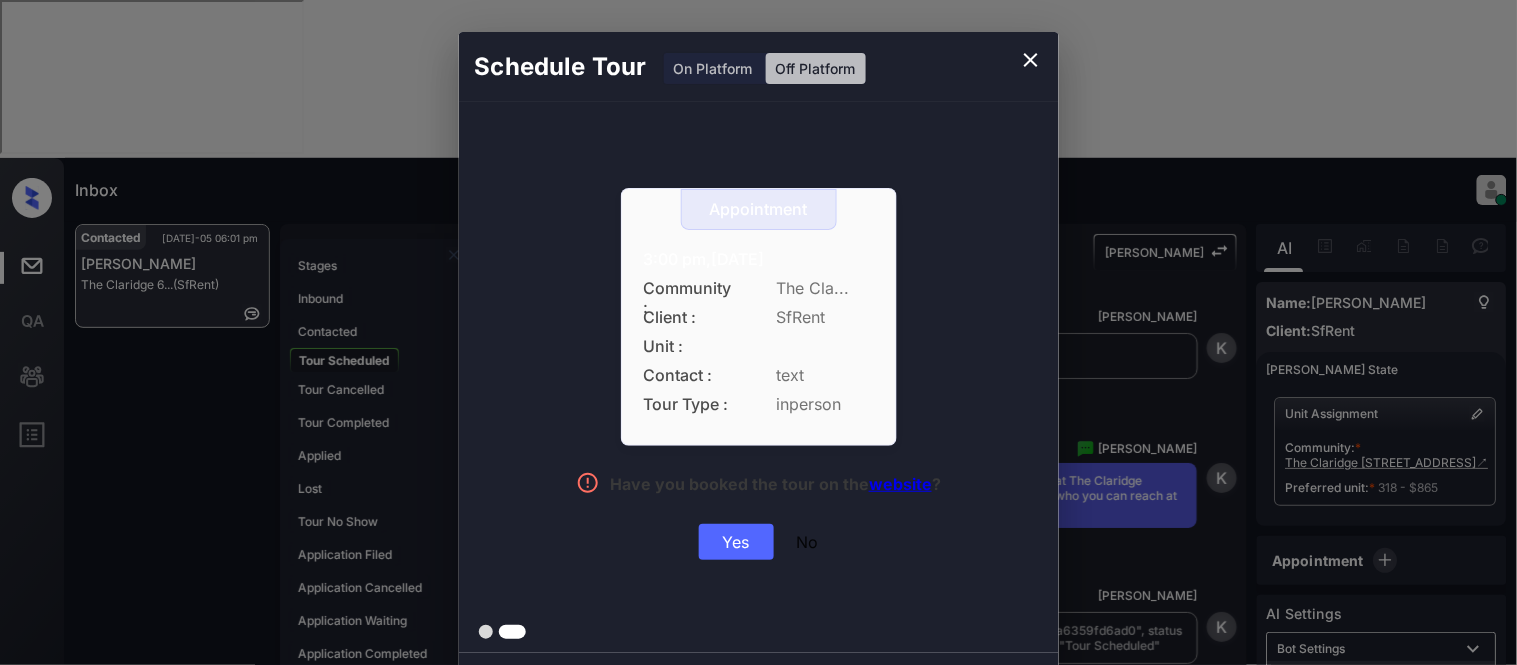 drag, startPoint x: 648, startPoint y: 246, endPoint x: 872, endPoint y: 255, distance: 224.18073 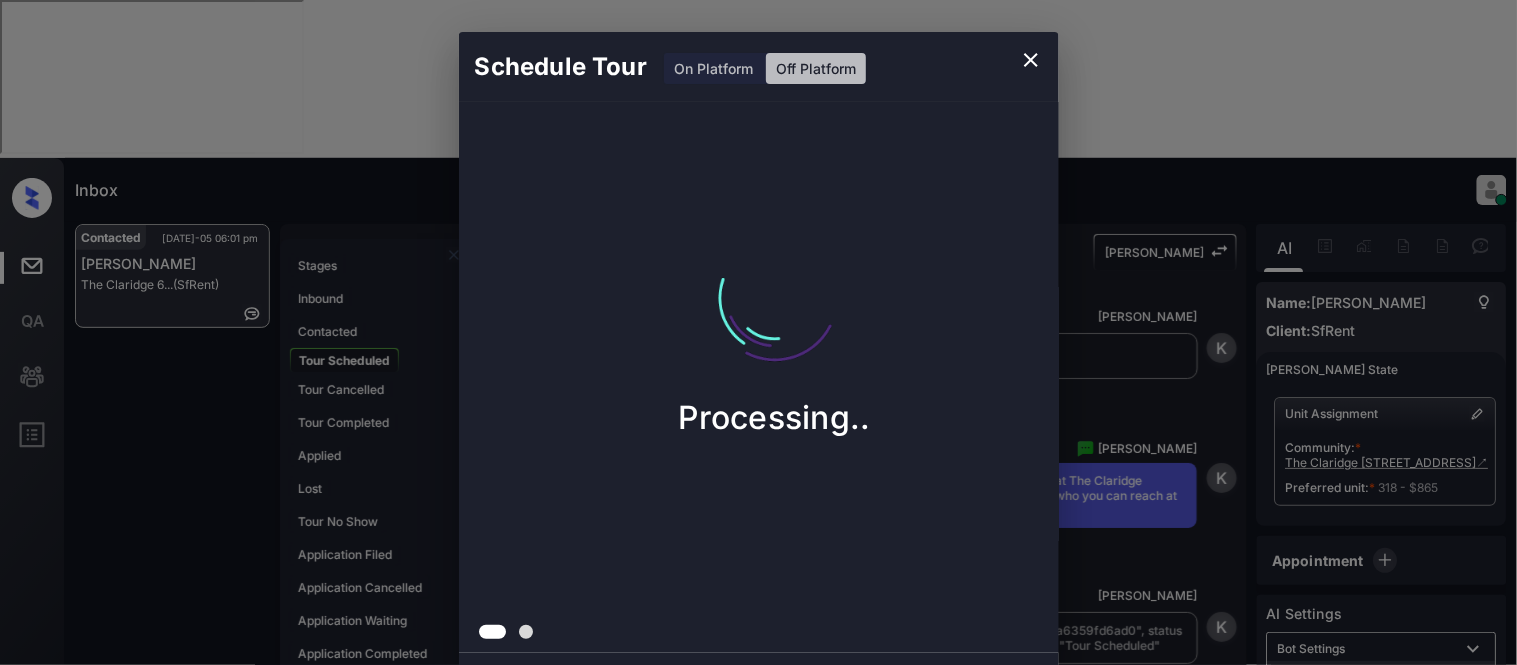 click on "Processing.." at bounding box center [775, 317] 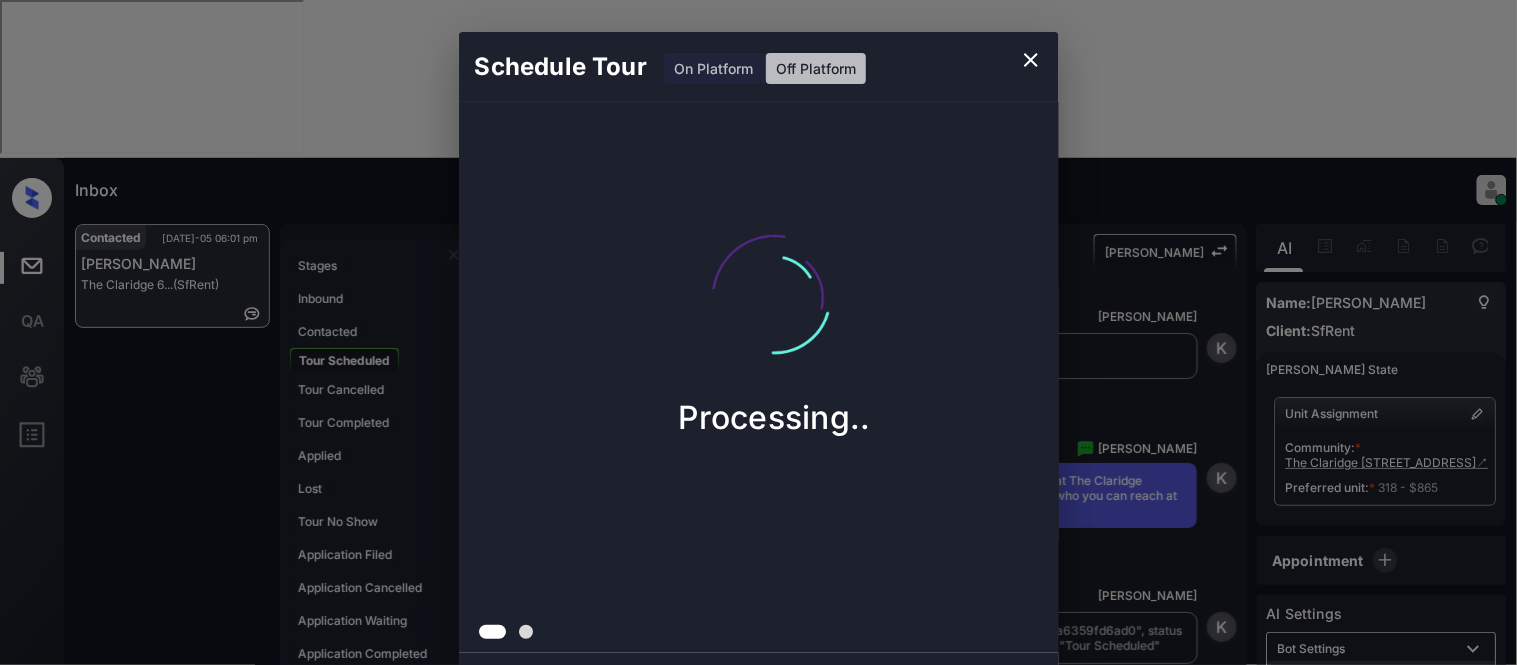 click on "Schedule Tour On Platform Off Platform Processing.." at bounding box center (758, 350) 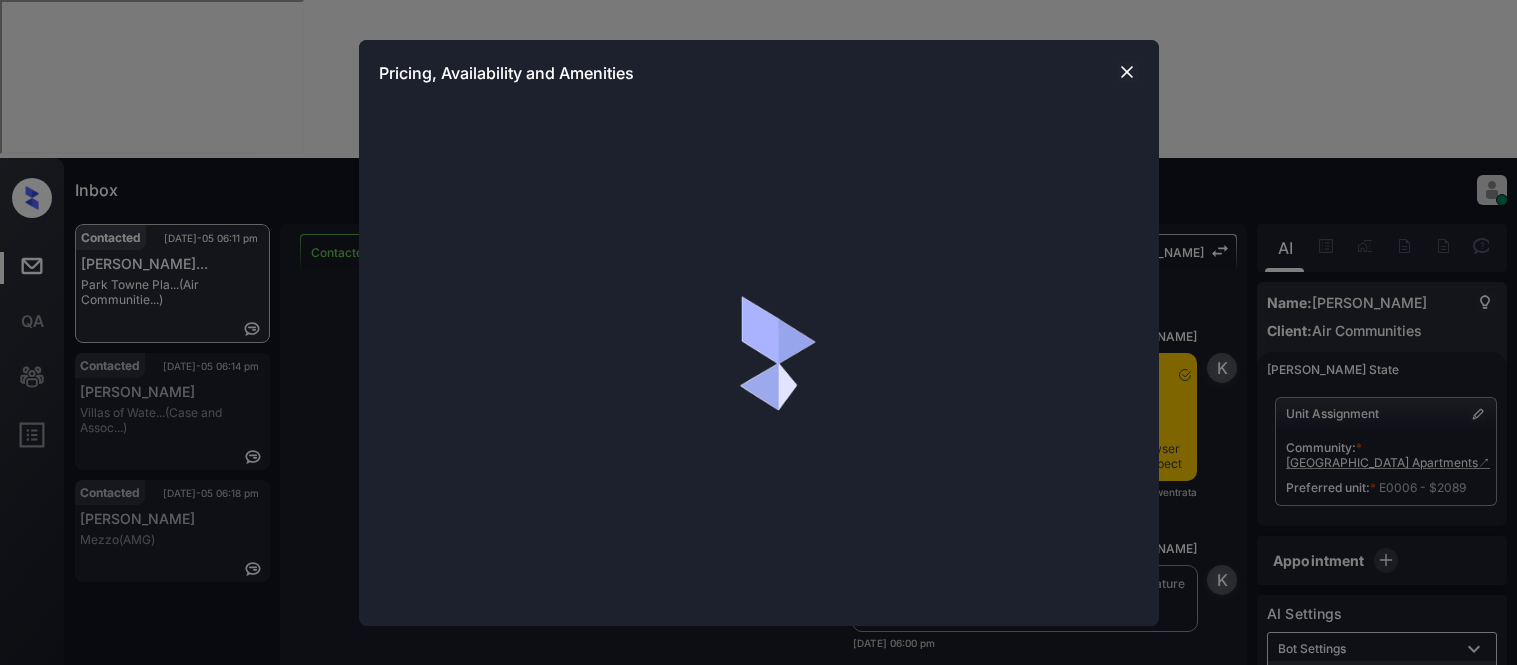 scroll, scrollTop: 0, scrollLeft: 0, axis: both 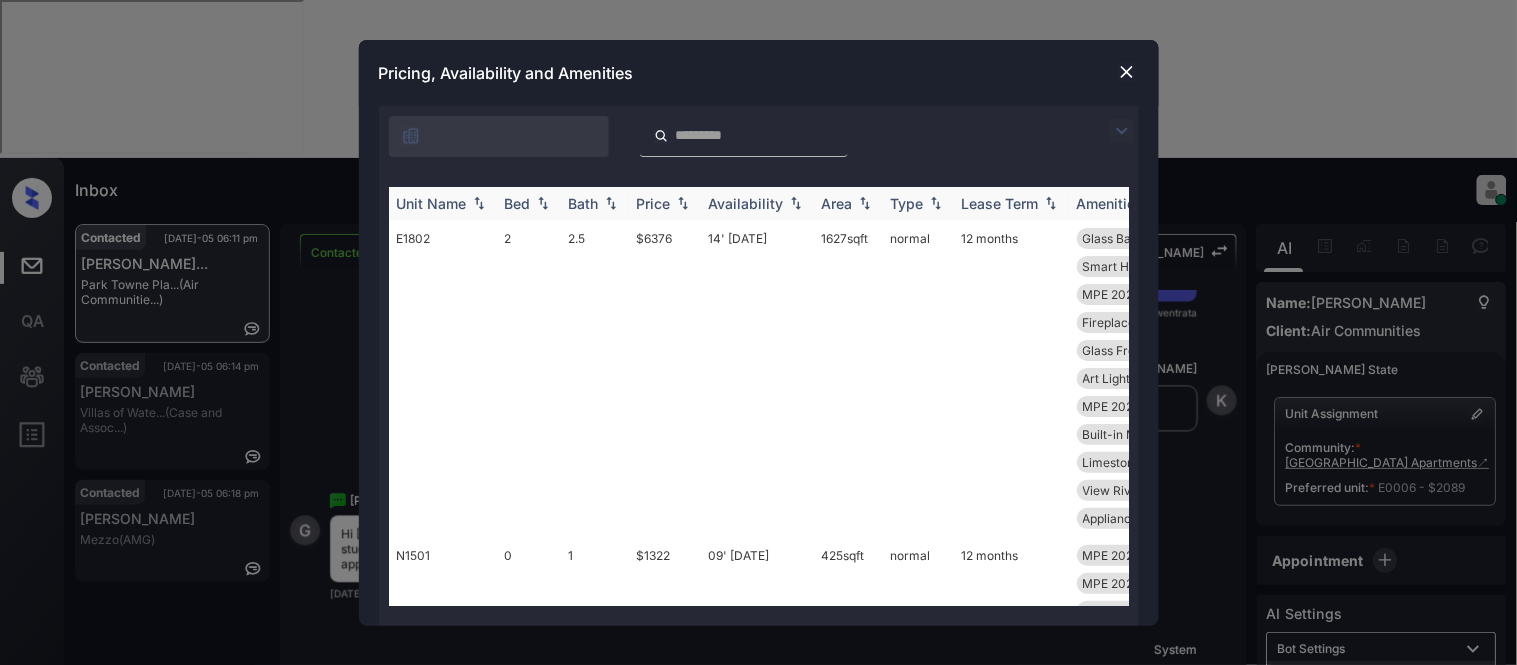 click on "Bed" at bounding box center [518, 203] 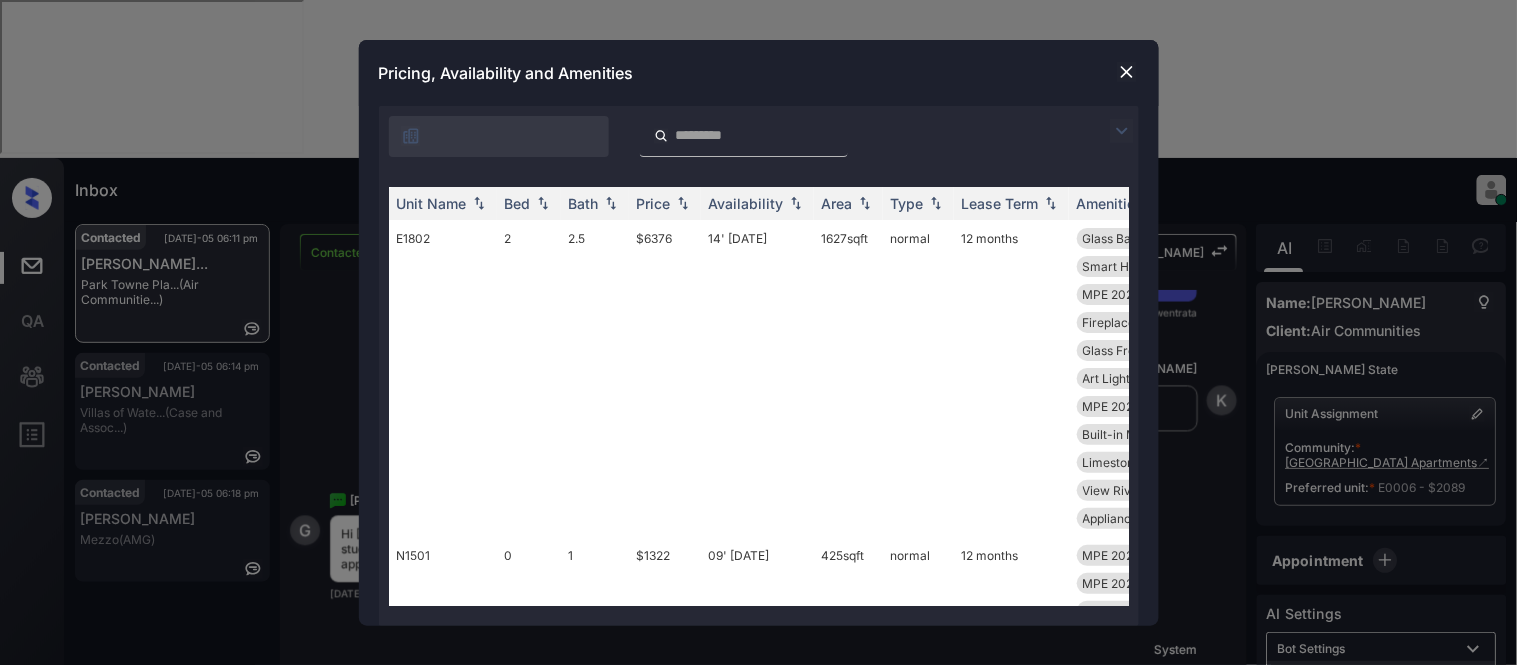 click at bounding box center [1122, 131] 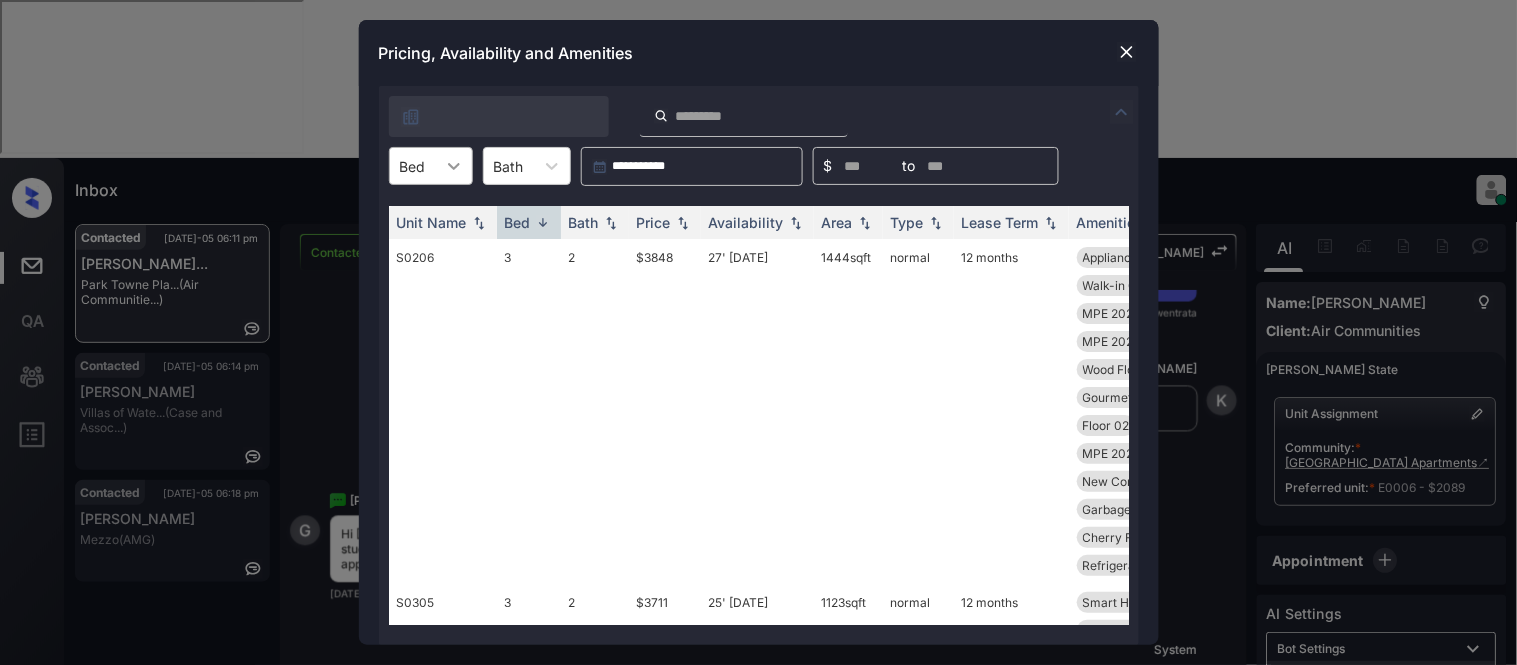 click at bounding box center [454, 166] 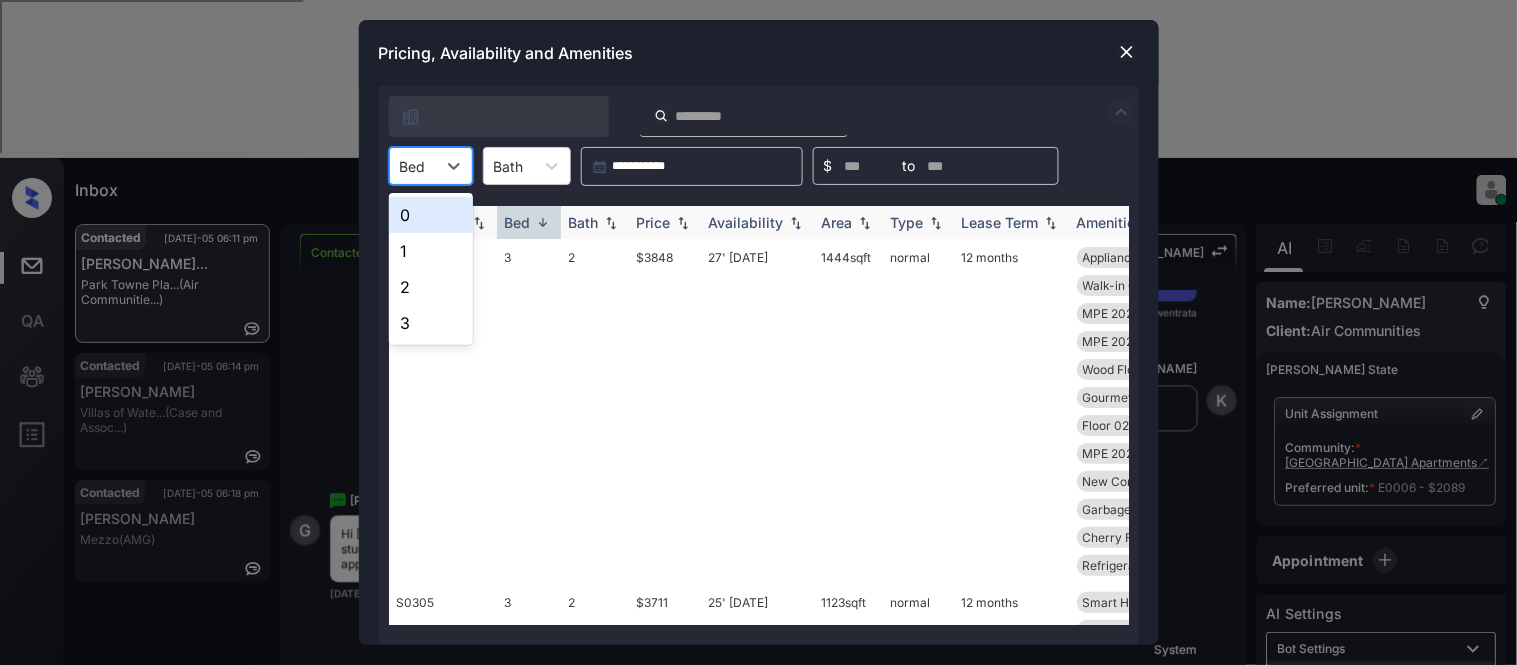 click on "0" at bounding box center [431, 215] 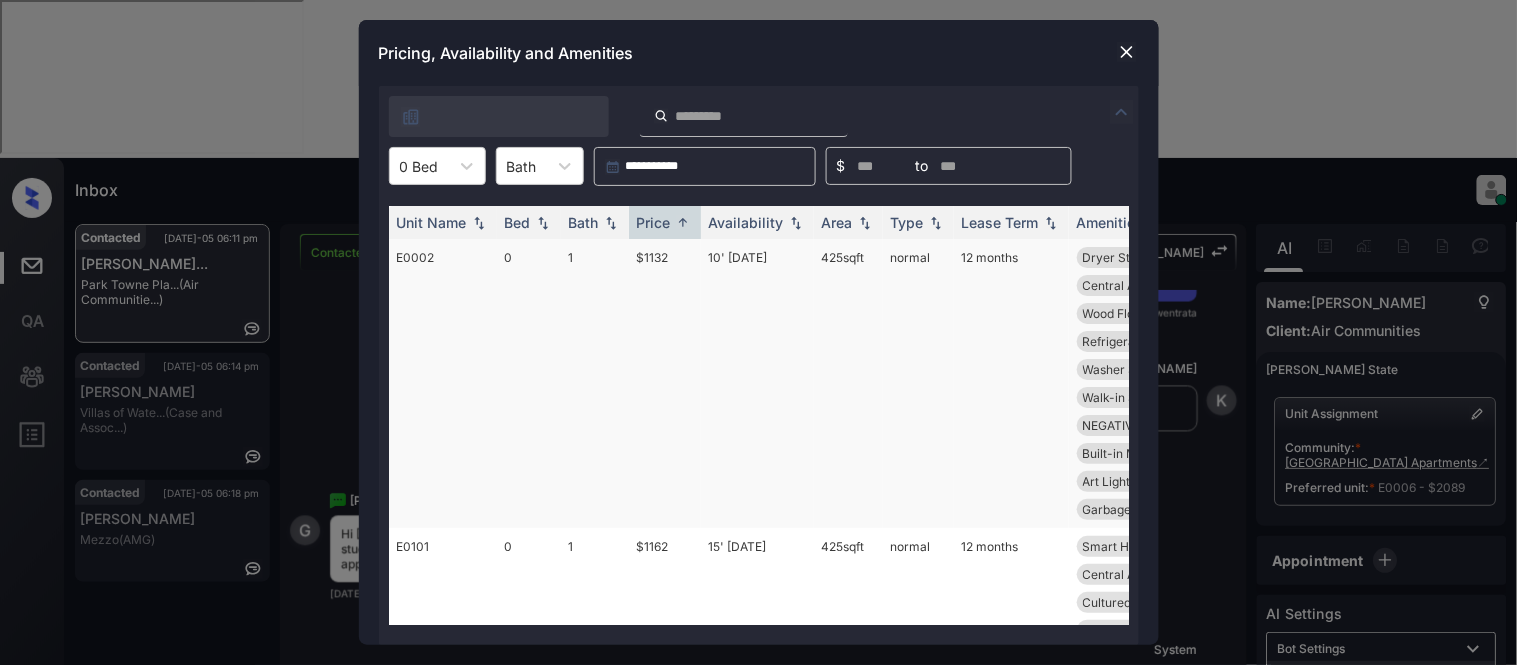 click on "$1132" at bounding box center [665, 383] 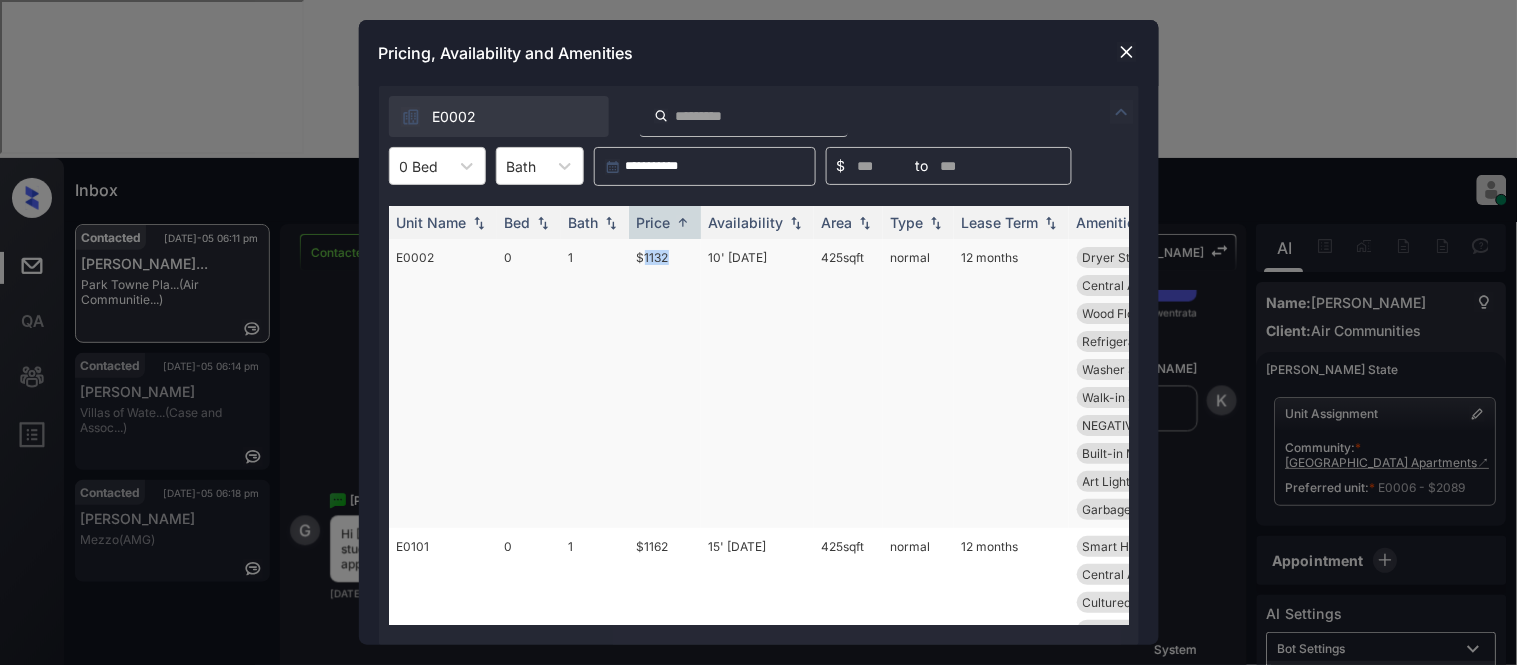 scroll, scrollTop: 0, scrollLeft: 112, axis: horizontal 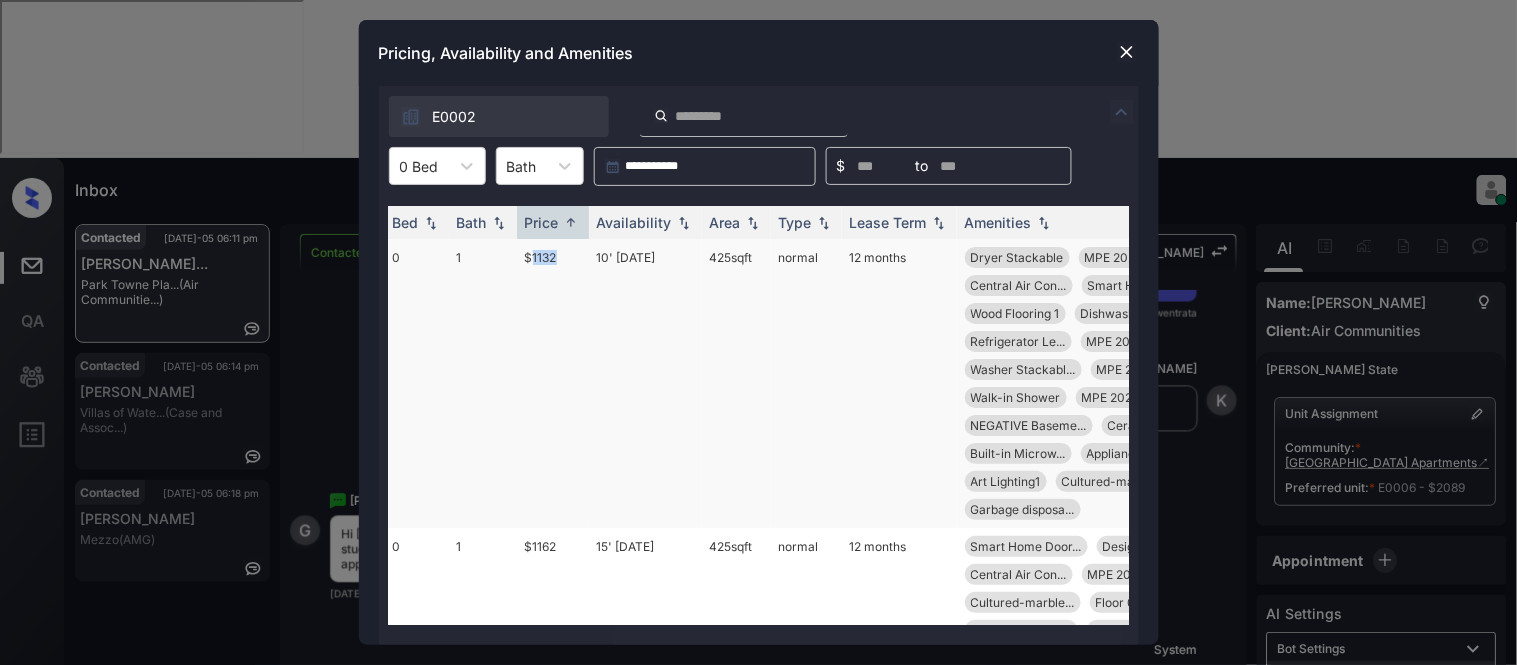 drag, startPoint x: 703, startPoint y: 246, endPoint x: 767, endPoint y: 252, distance: 64.28063 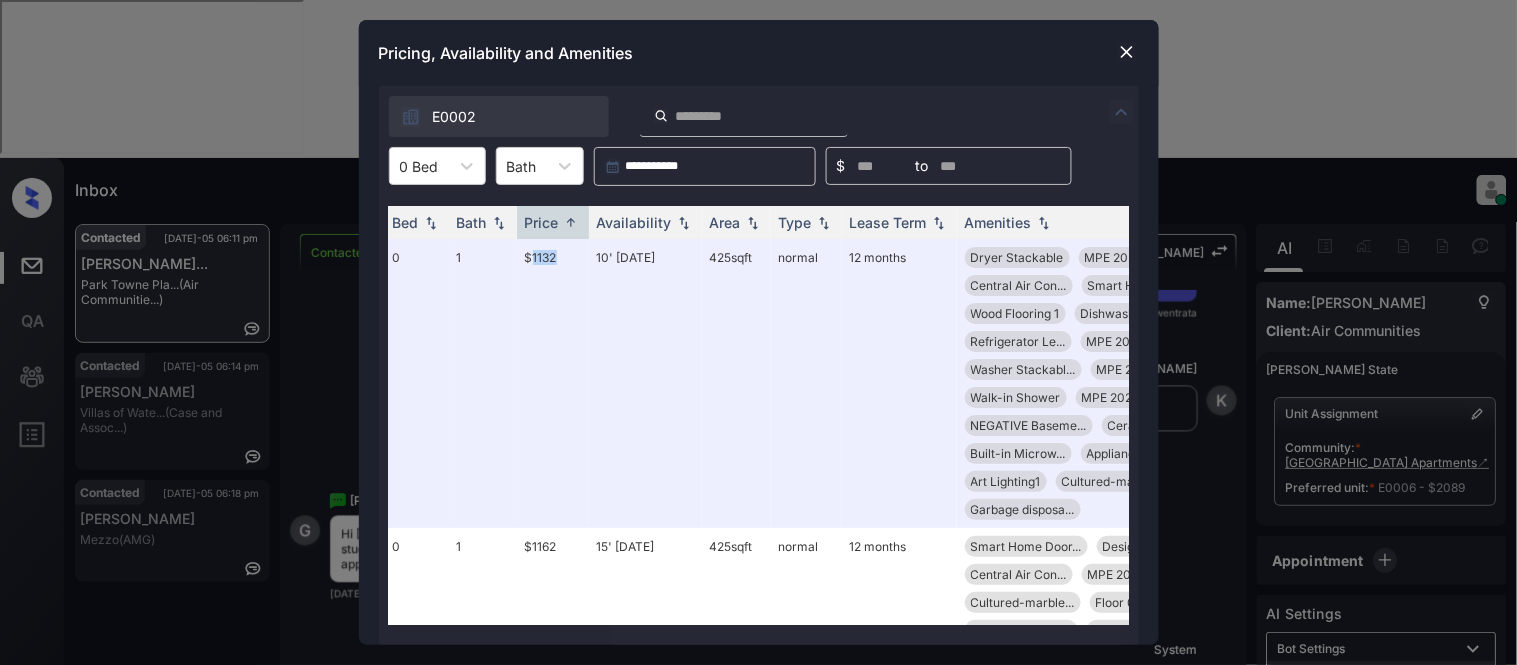 copy on "425  sqft" 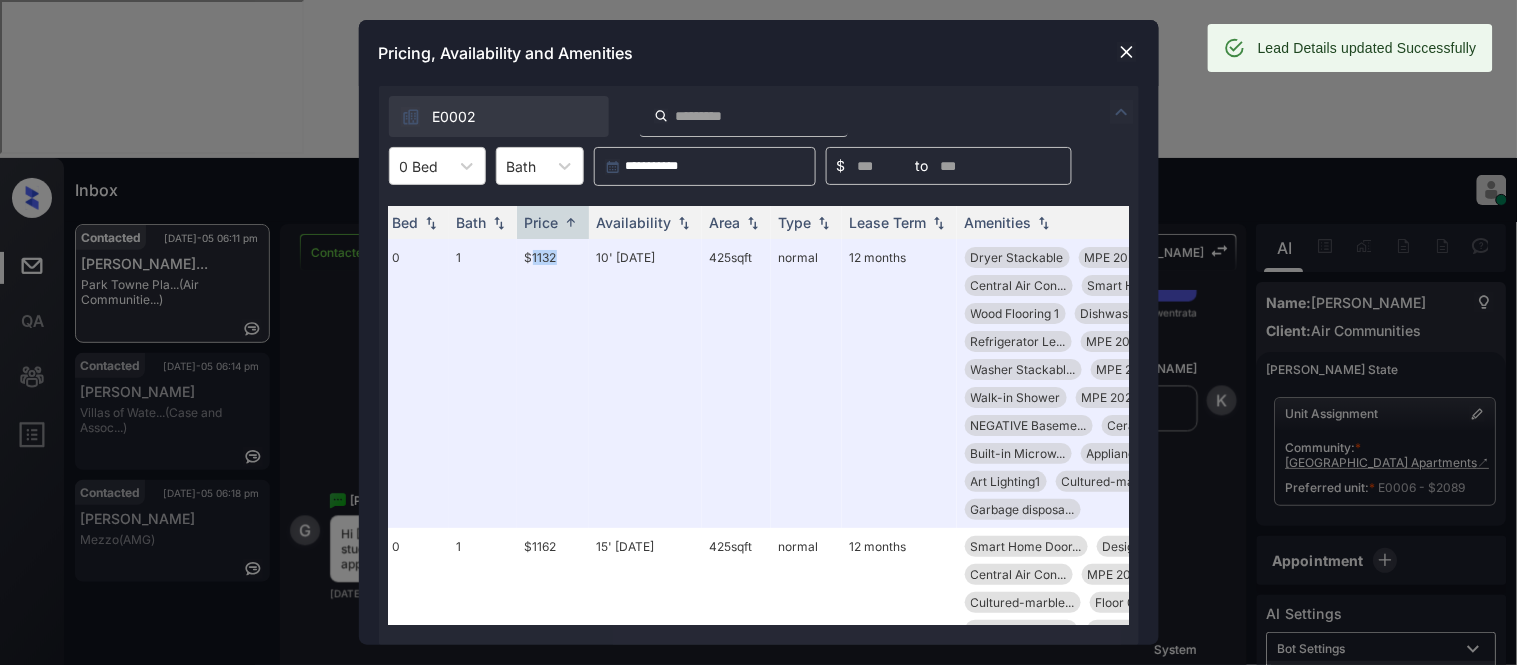click at bounding box center [1127, 52] 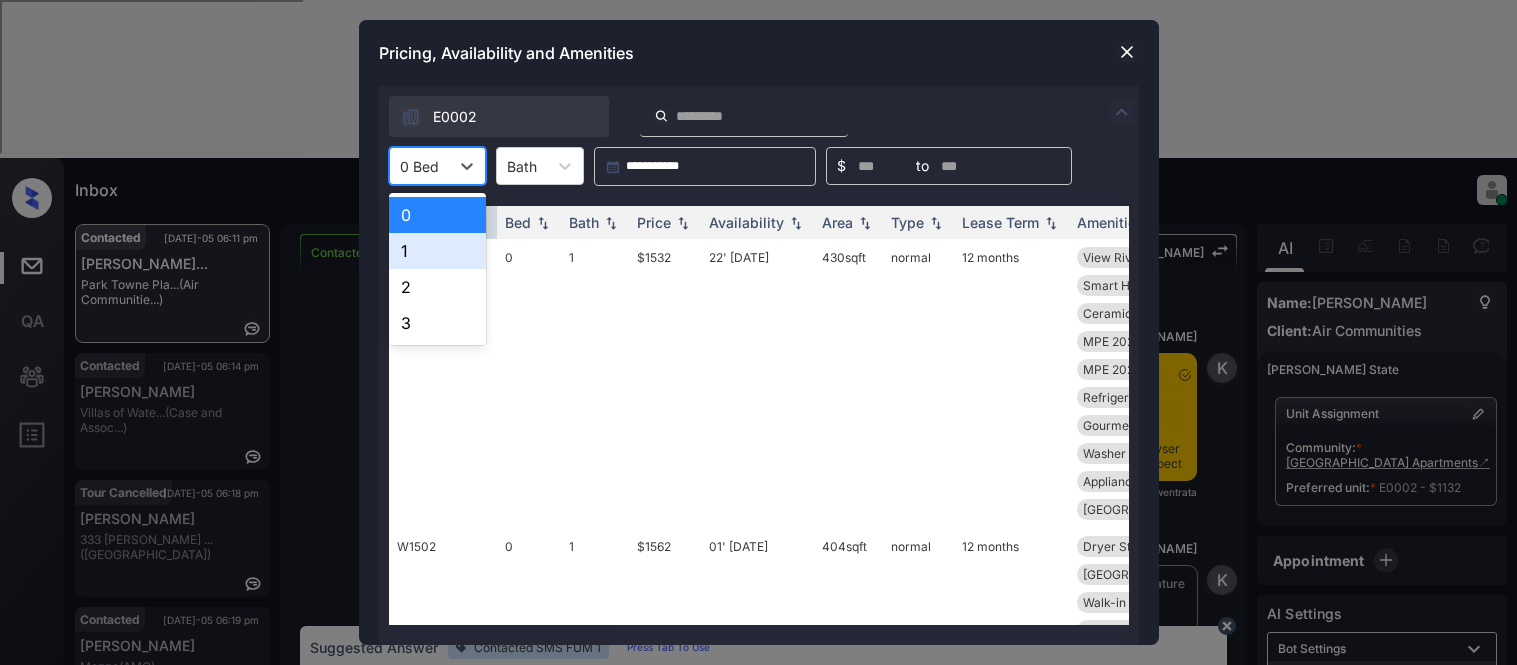 scroll, scrollTop: 0, scrollLeft: 0, axis: both 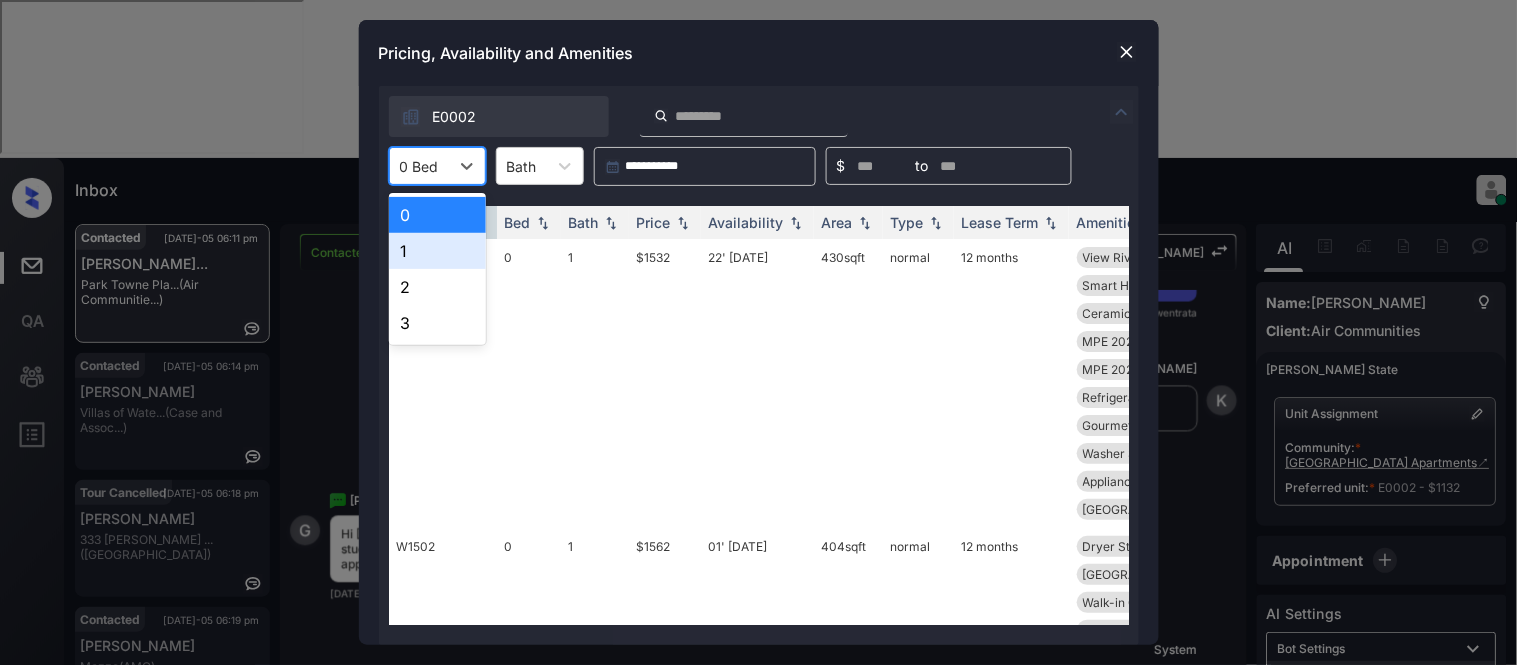 click on "1" at bounding box center (437, 251) 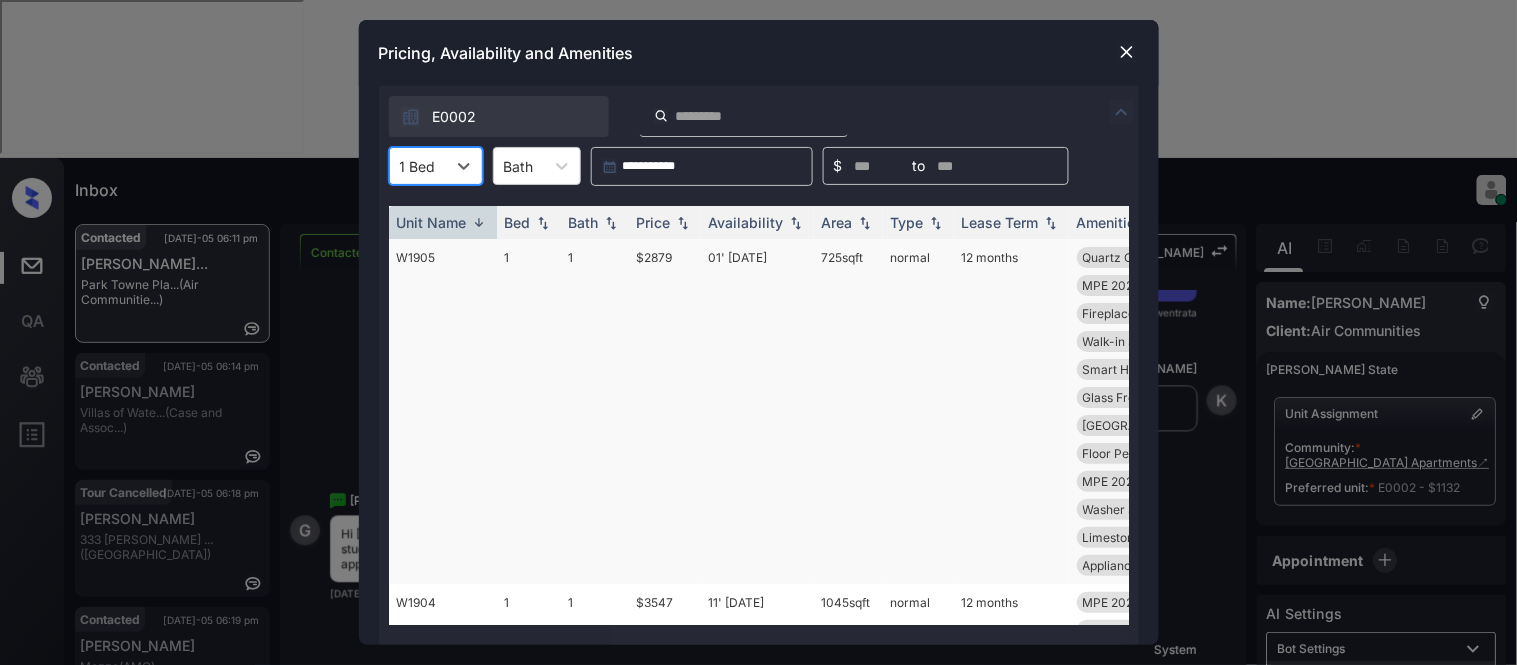 click at bounding box center (683, 223) 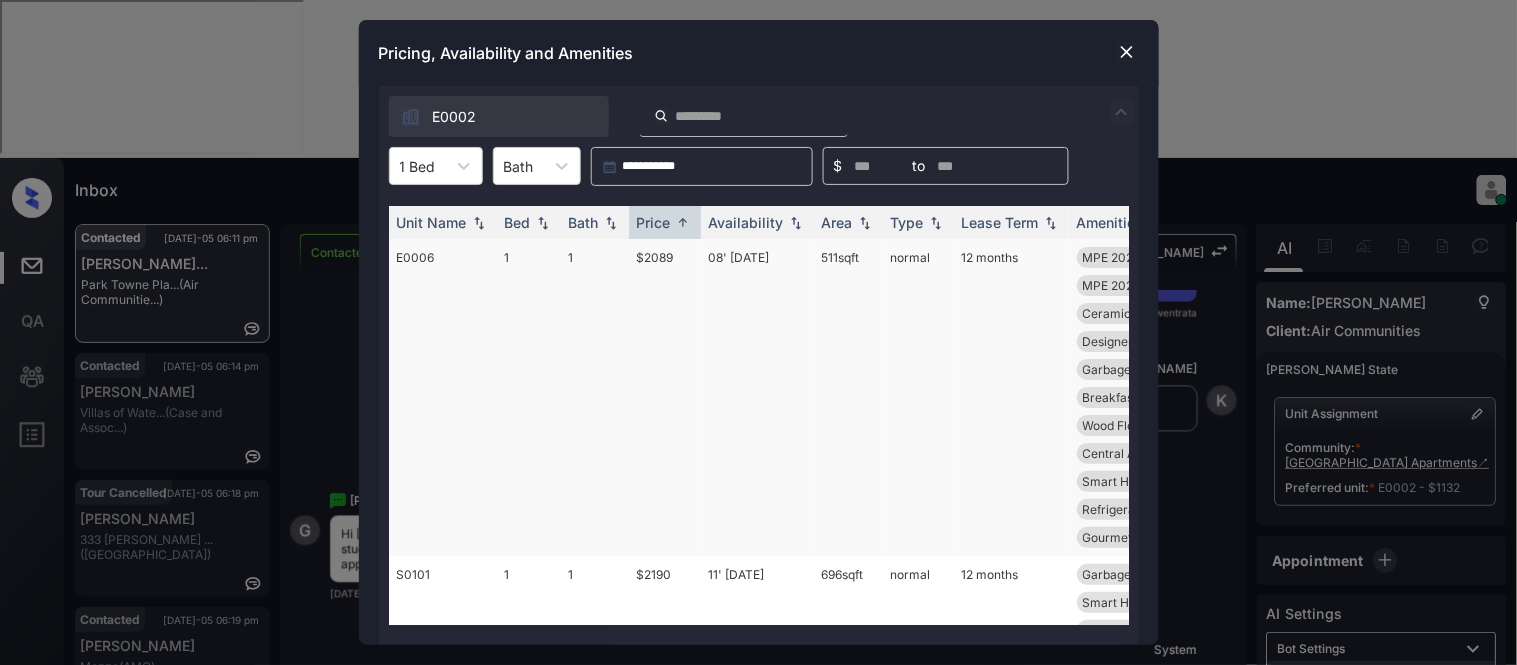 drag, startPoint x: 616, startPoint y: 257, endPoint x: 703, endPoint y: 257, distance: 87 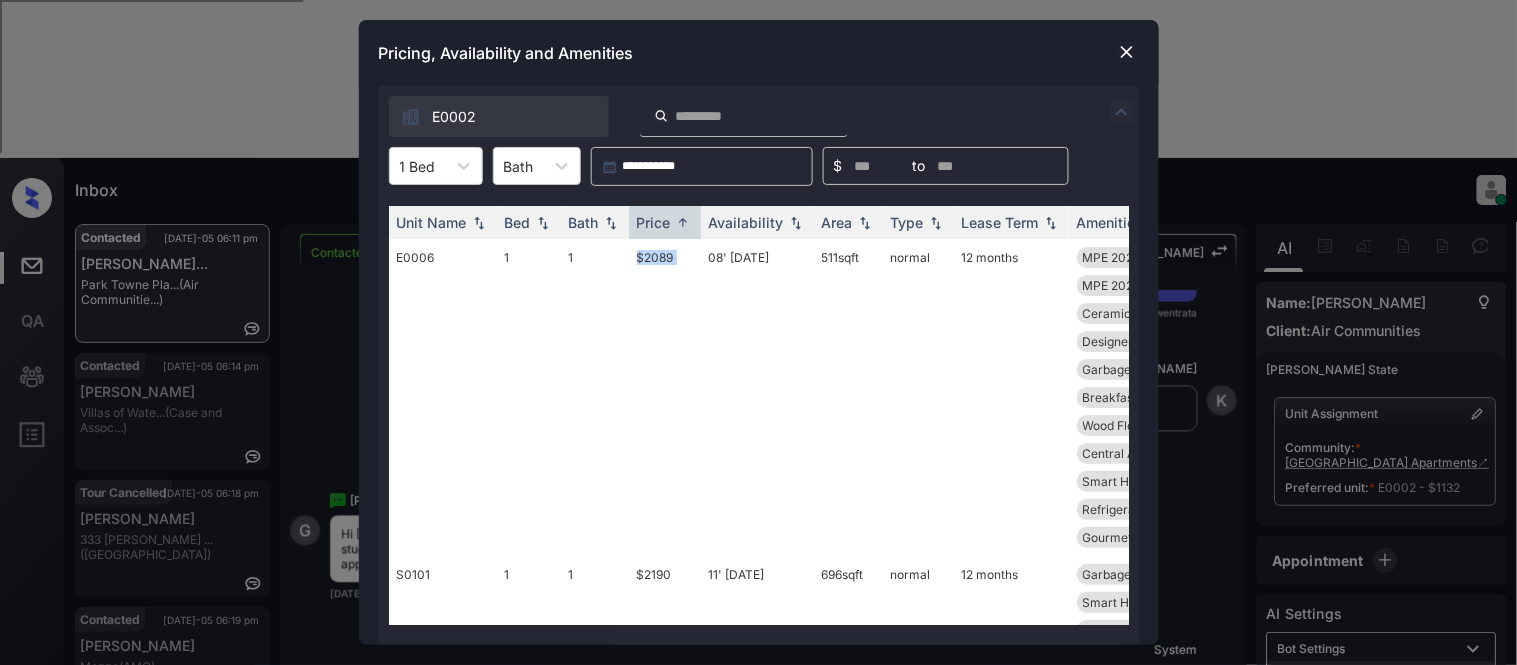click at bounding box center [1127, 52] 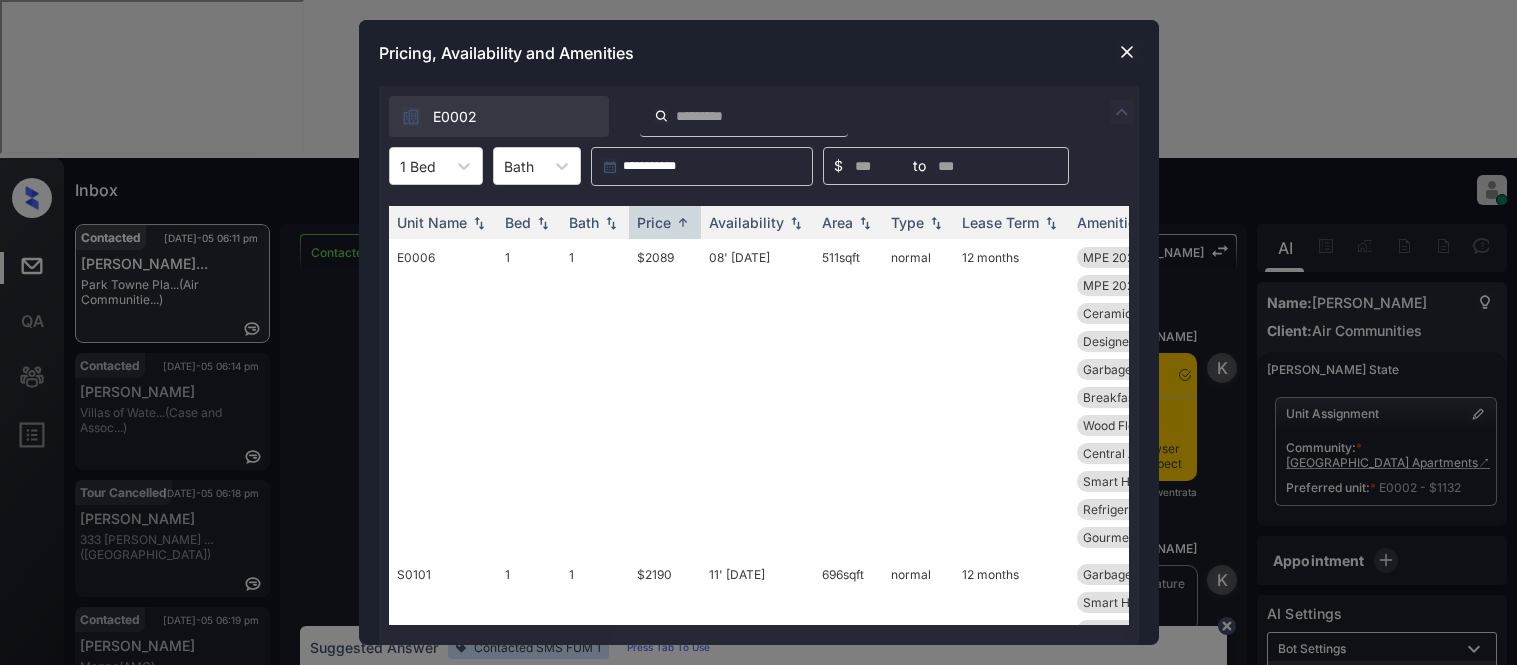 scroll, scrollTop: 0, scrollLeft: 0, axis: both 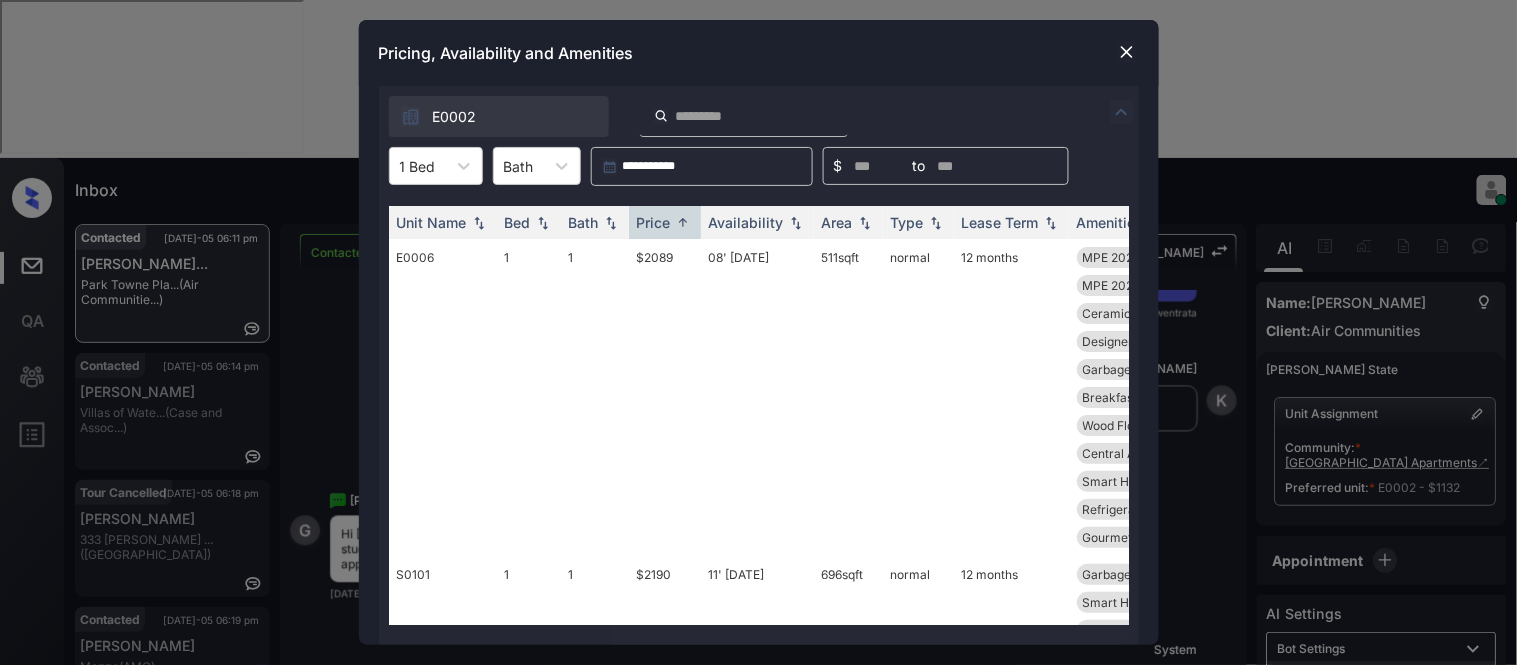 click at bounding box center [1127, 52] 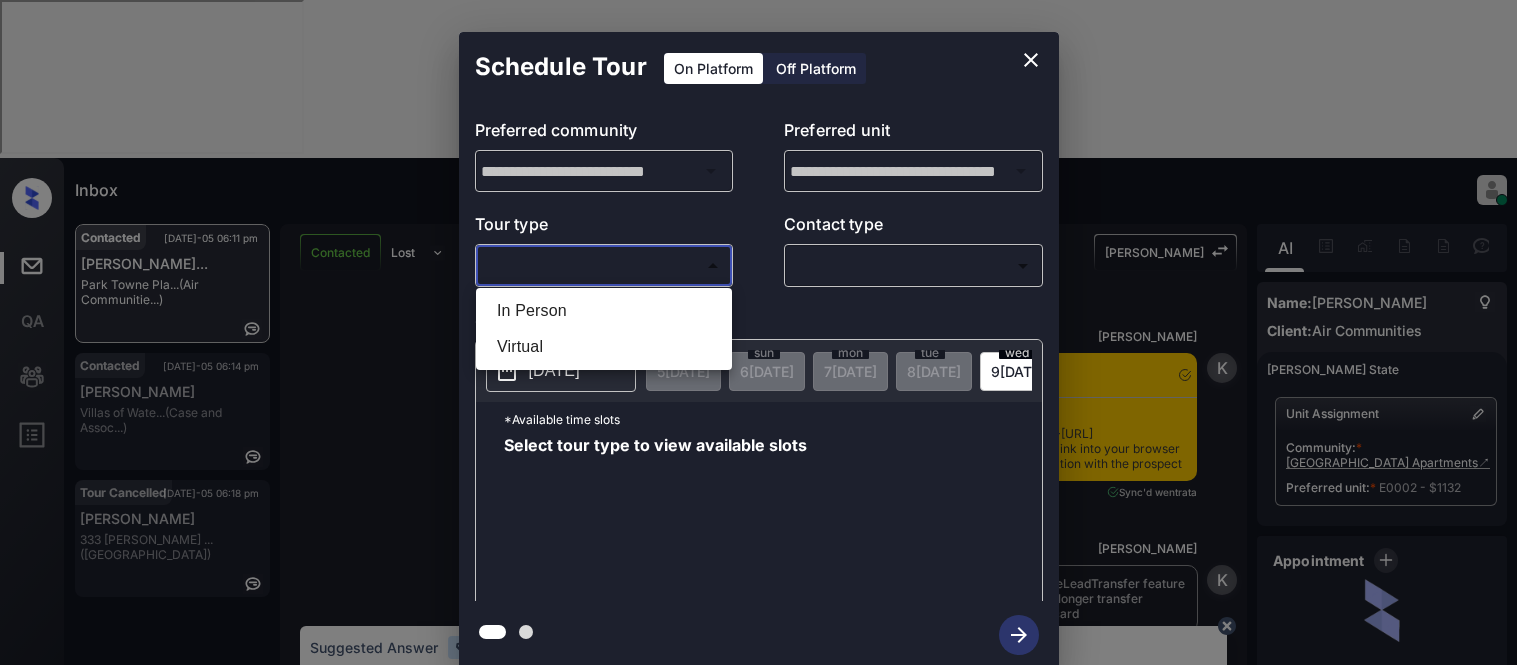 click on "Inbox [PERSON_NAME] Cataag Online Set yourself   offline Set yourself   on break Profile Switch to  light  mode Sign out Contacted [DATE]-05 06:11 pm   [PERSON_NAME]... [GEOGRAPHIC_DATA]...  (Air Communitie...) Contacted [DATE]-05 06:14 pm   [PERSON_NAME] Villas of Wate...  (Case and Assoc...) Tour Cancelled [DATE]-05 06:18 pm   [PERSON_NAME] 333 [PERSON_NAME] ...  ([GEOGRAPHIC_DATA]) Contacted Lost Lead Sentiment: Angry Upon sliding the acknowledgement:  Lead will move to lost stage. * ​ SMS and call option will be set to opt out. AFM will be turned off for the lead. Kelsey New Message Kelsey Notes Note: <a href="[URL][DOMAIN_NAME]">[URL][DOMAIN_NAME]</a> - Paste this link into your browser to view [PERSON_NAME] conversation with the prospect [DATE] 06:00 pm  Sync'd w  entrata K New Message [PERSON_NAME] Due to the activation of disableLeadTransfer feature flag, [PERSON_NAME] will no longer transfer ownership of this CRM guest card [DATE] 06:00 pm K New Message" at bounding box center [758, 332] 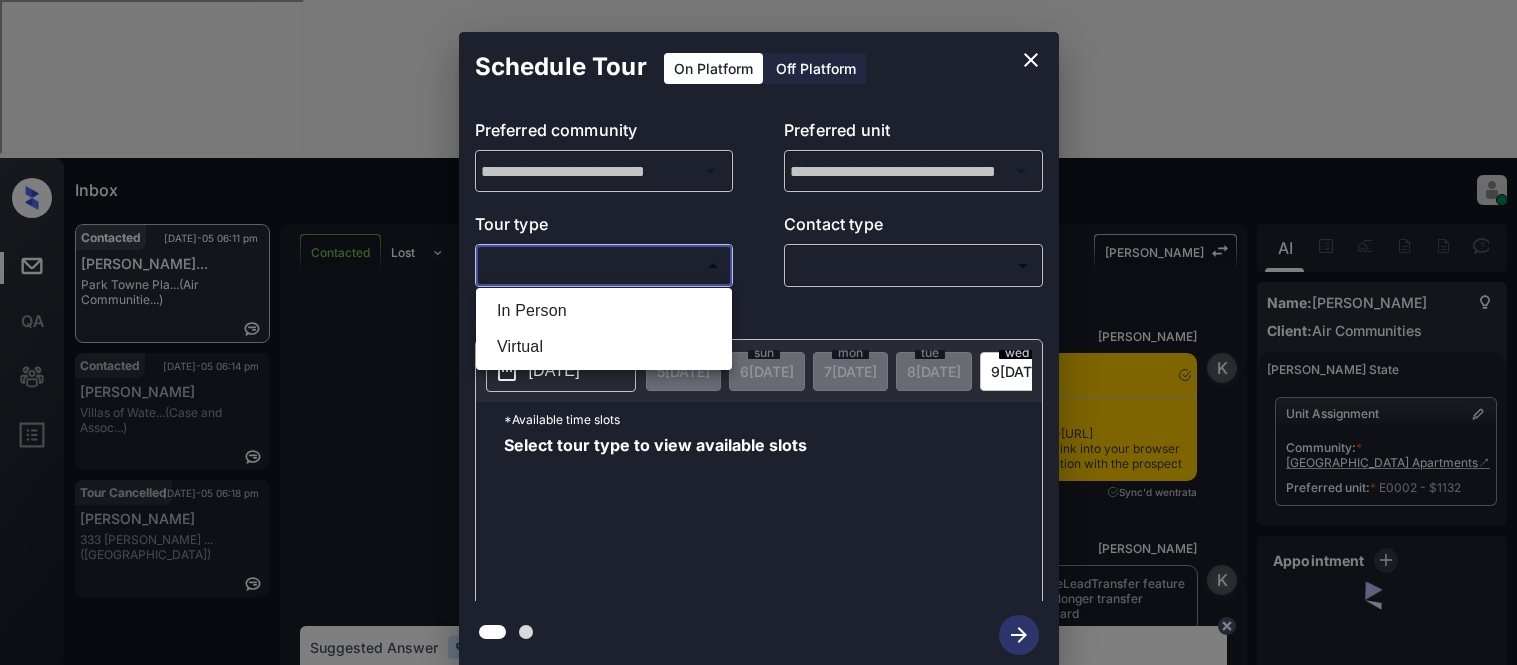 scroll, scrollTop: 0, scrollLeft: 0, axis: both 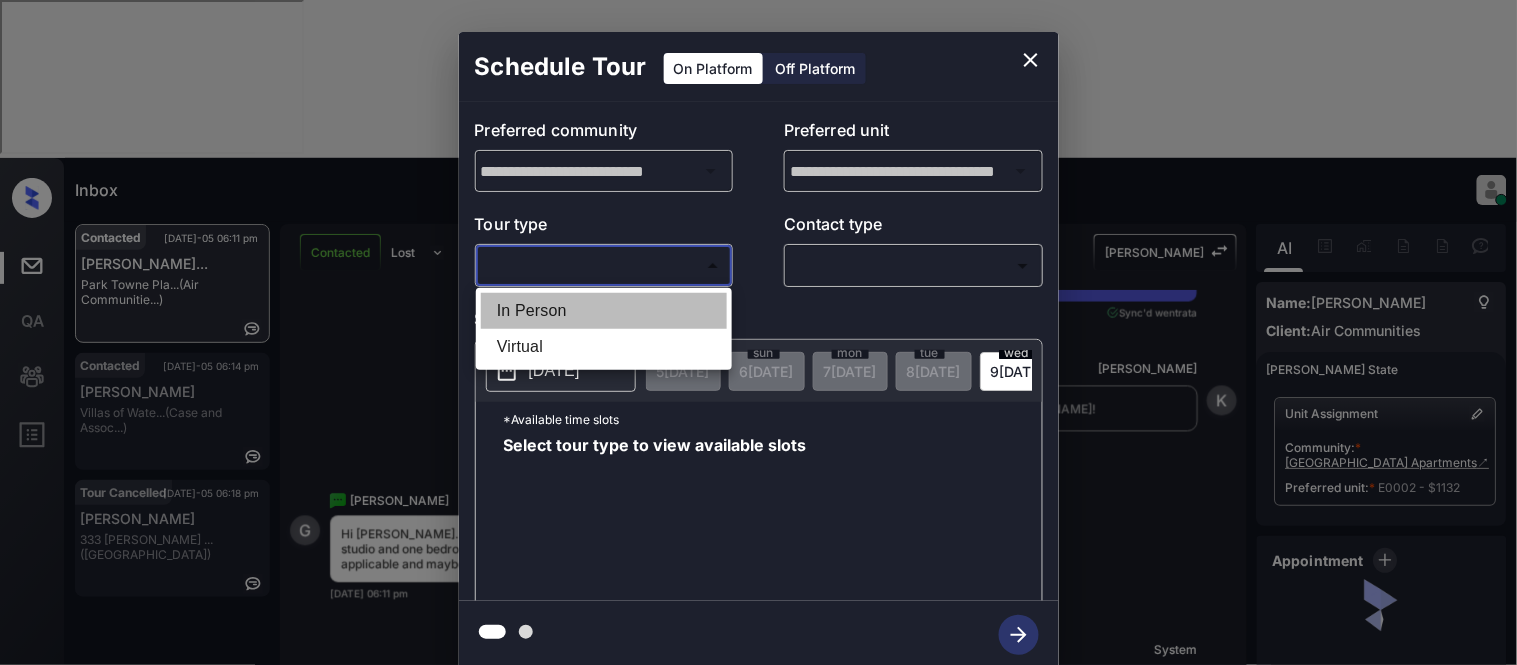 click on "In Person" at bounding box center [604, 311] 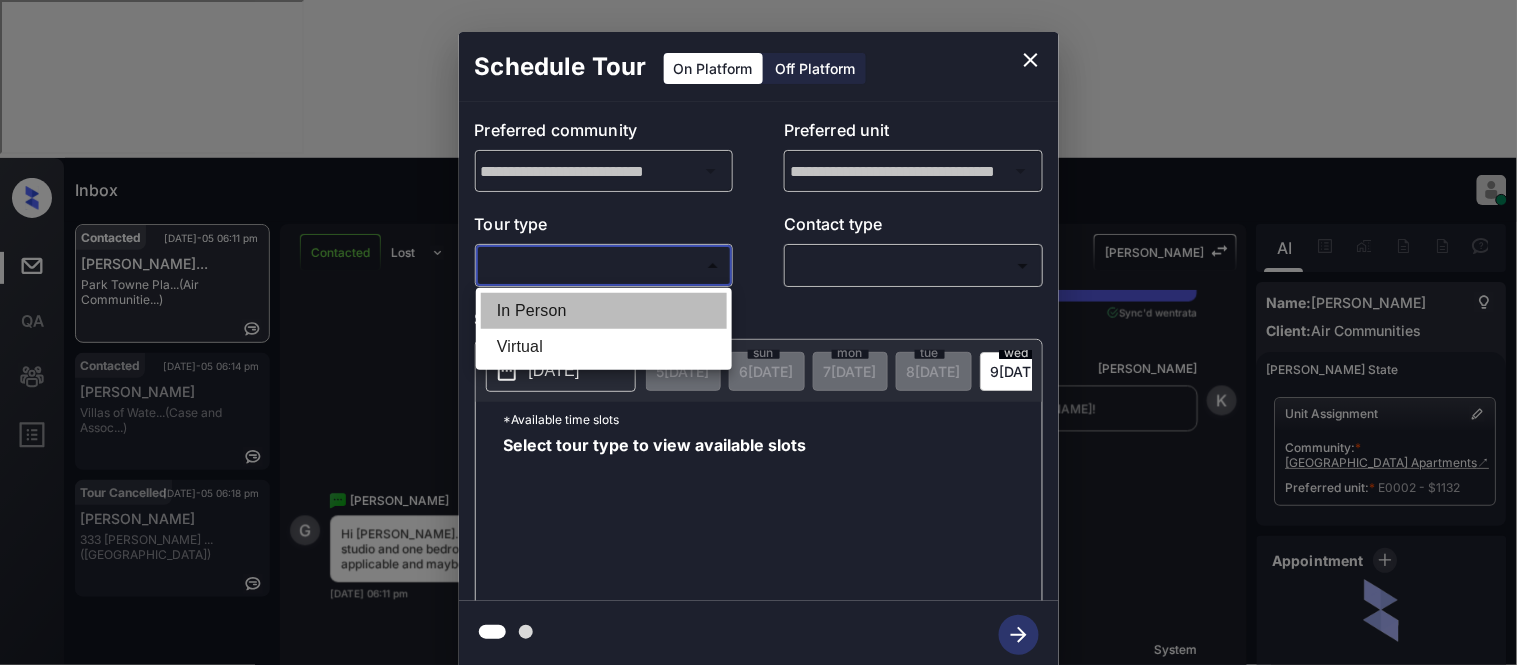 type on "********" 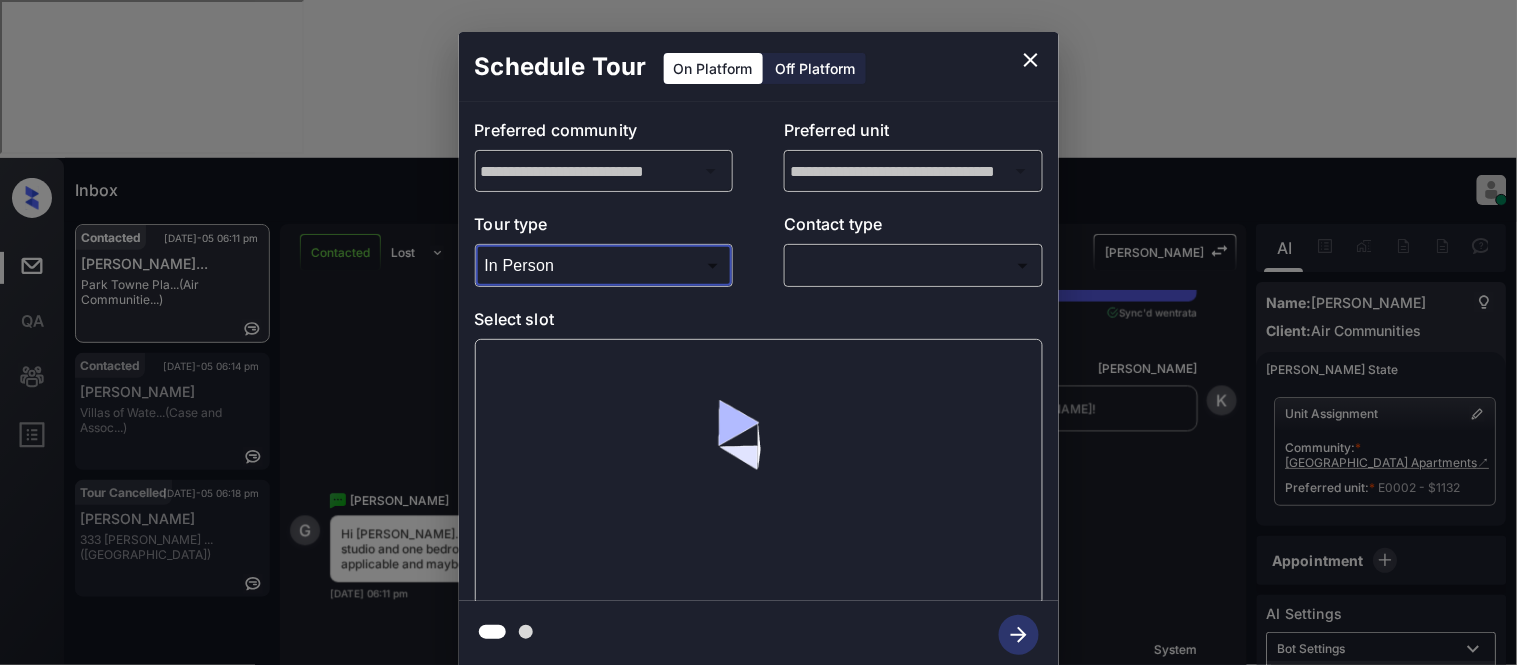 click on "Inbox [PERSON_NAME] Cataag Online Set yourself   offline Set yourself   on break Profile Switch to  light  mode Sign out Contacted [DATE]-05 06:11 pm   [PERSON_NAME]... [GEOGRAPHIC_DATA]...  (Air Communitie...) Contacted [DATE]-05 06:14 pm   [PERSON_NAME] Villas of Wate...  (Case and Assoc...) Tour Cancelled [DATE]-05 06:18 pm   [PERSON_NAME] 333 [PERSON_NAME] ...  ([GEOGRAPHIC_DATA]) Contacted Lost Lead Sentiment: Angry Upon sliding the acknowledgement:  Lead will move to lost stage. * ​ SMS and call option will be set to opt out. AFM will be turned off for the lead. Kelsey New Message Kelsey Notes Note: <a href="[URL][DOMAIN_NAME]">[URL][DOMAIN_NAME]</a> - Paste this link into your browser to view [PERSON_NAME] conversation with the prospect [DATE] 06:00 pm  Sync'd w  entrata K New Message [PERSON_NAME] Due to the activation of disableLeadTransfer feature flag, [PERSON_NAME] will no longer transfer ownership of this CRM guest card [DATE] 06:00 pm K New Message" at bounding box center (758, 332) 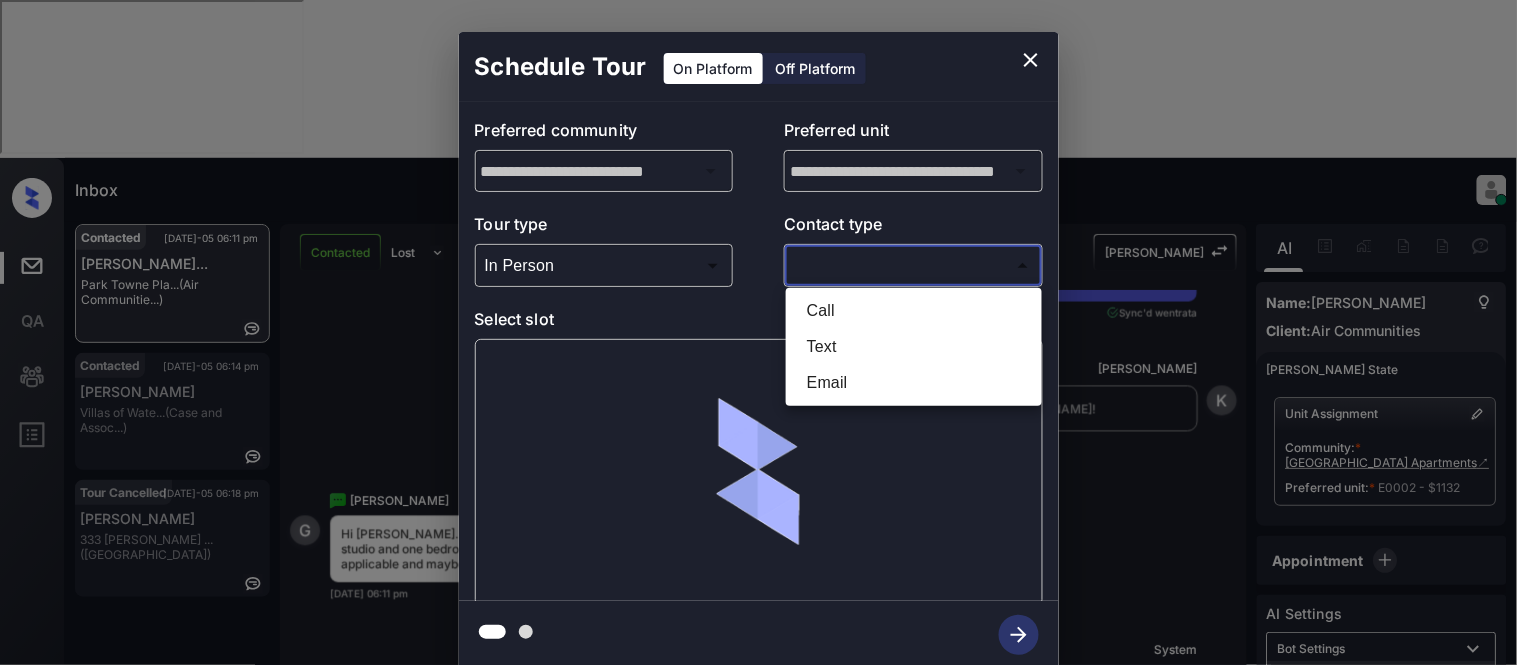 click on "Text" at bounding box center (914, 347) 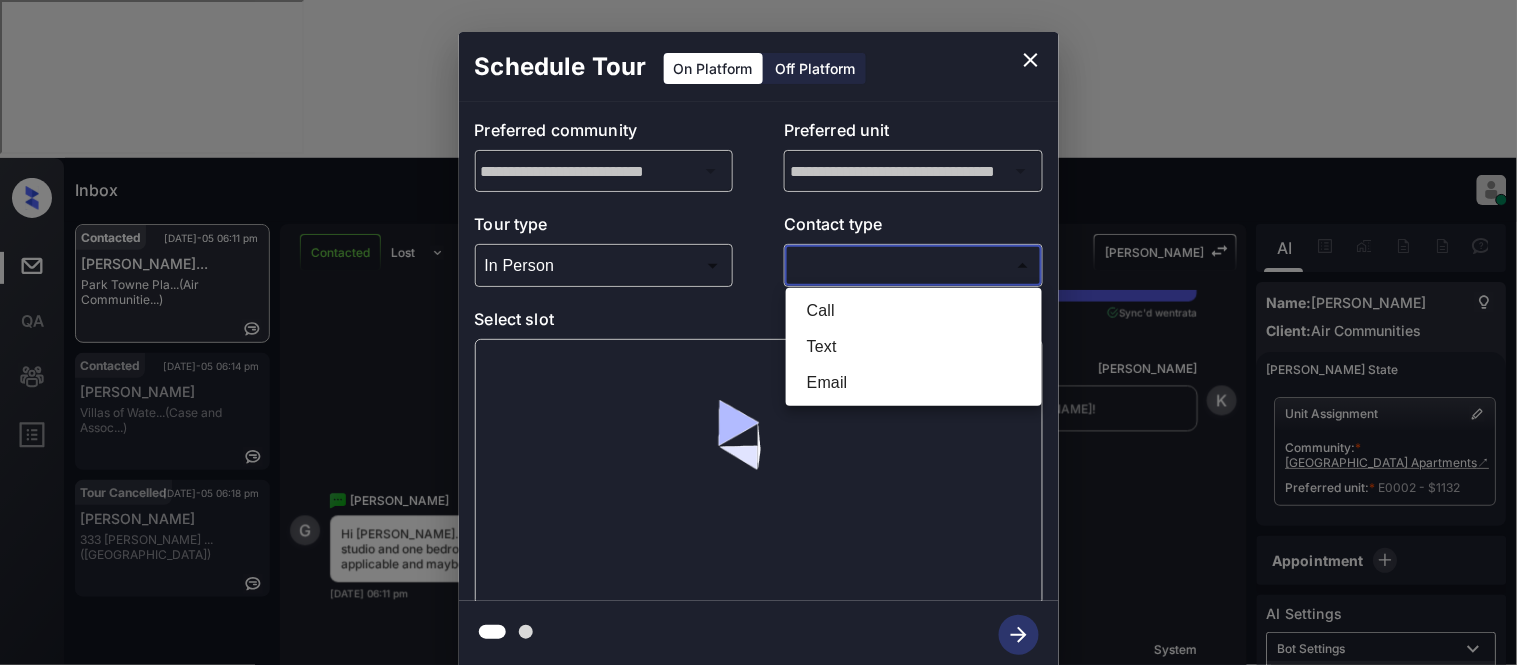 type on "****" 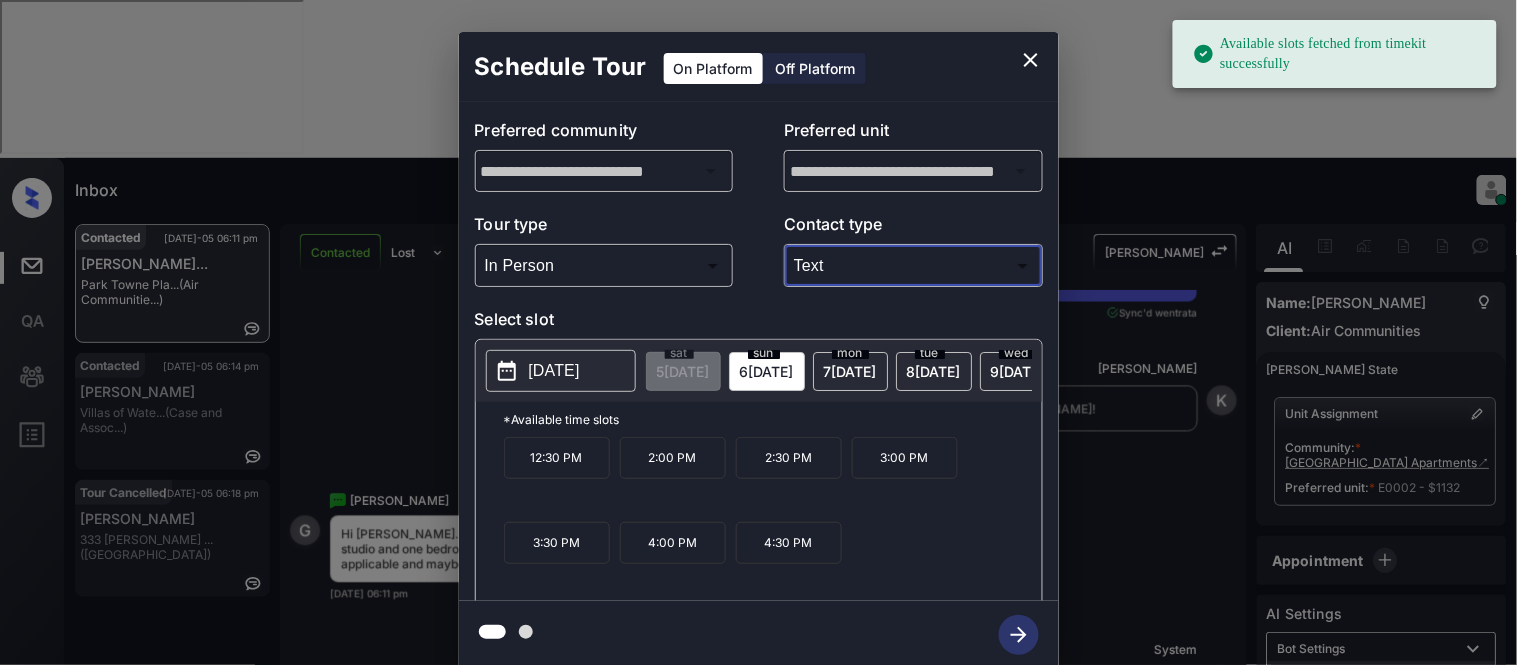 click on "2025-07-06" at bounding box center [554, 371] 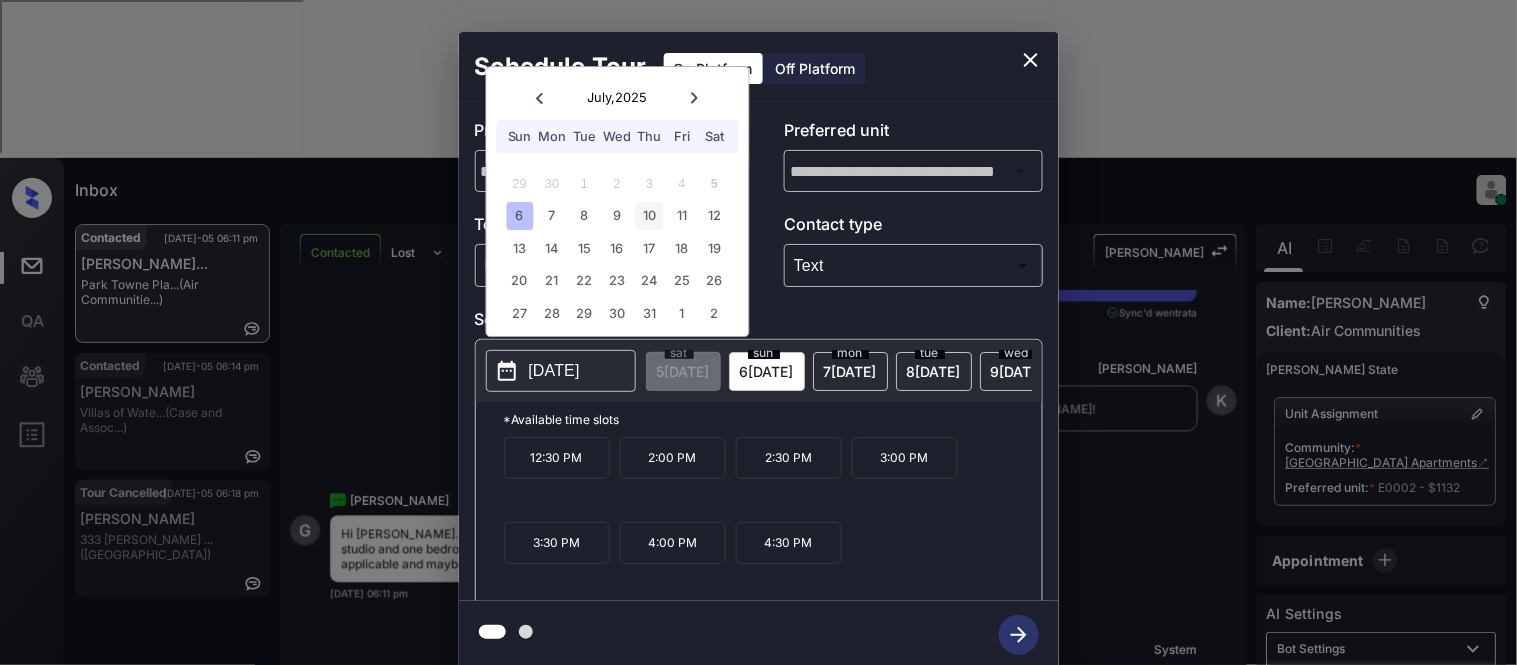 click on "10" at bounding box center (649, 216) 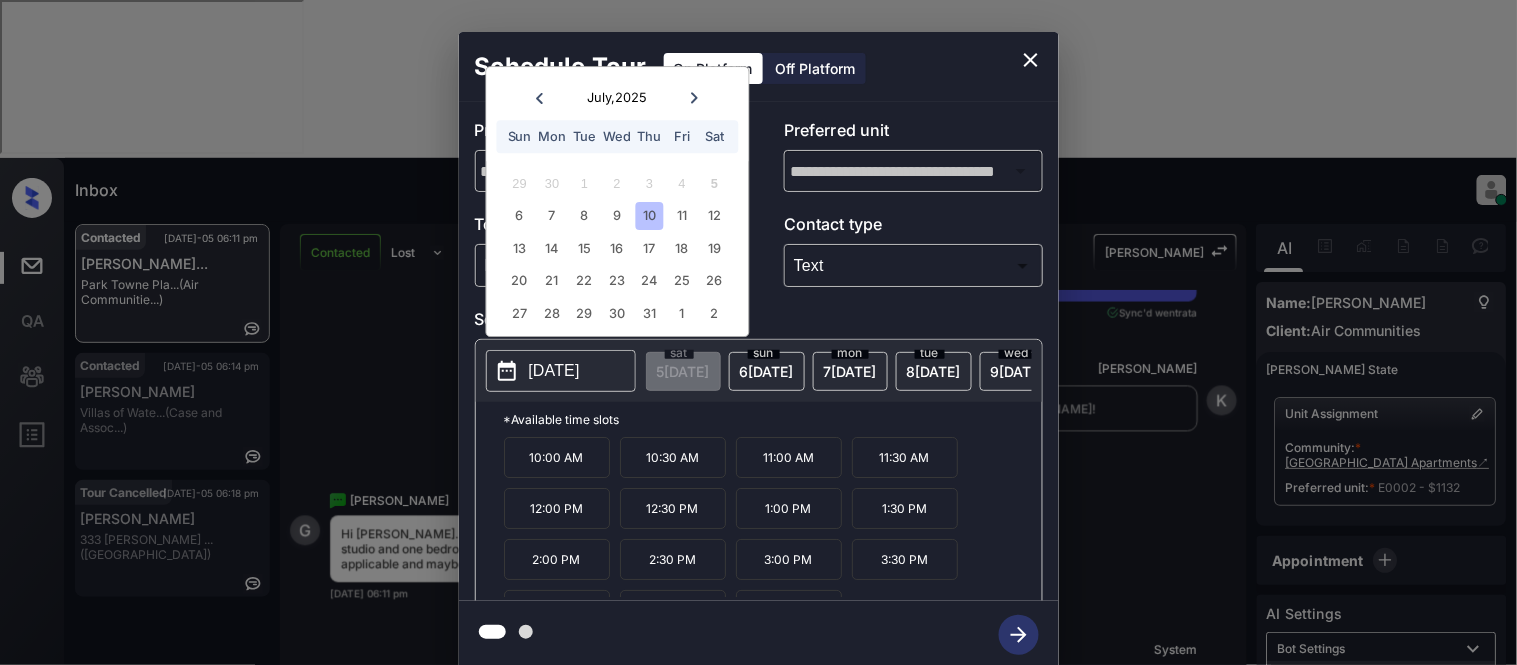 scroll, scrollTop: 34, scrollLeft: 0, axis: vertical 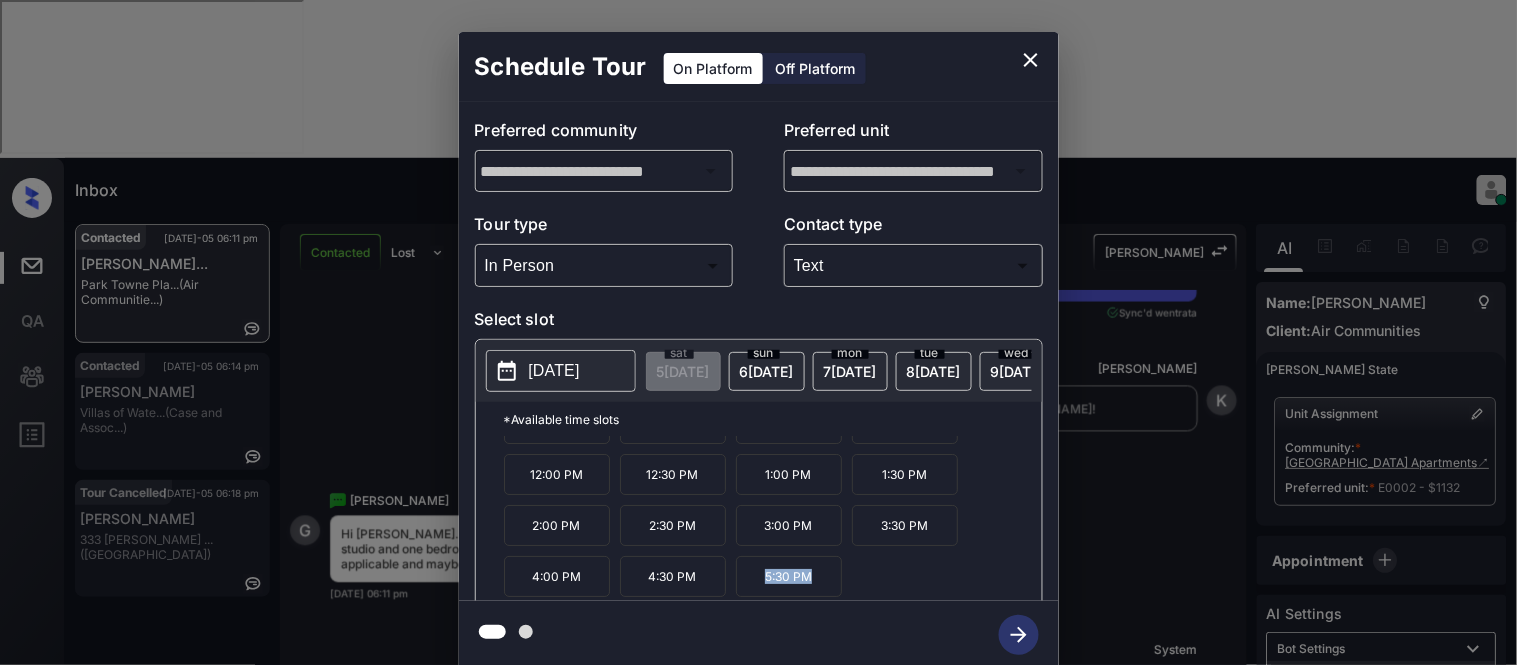 drag, startPoint x: 756, startPoint y: 590, endPoint x: 820, endPoint y: 590, distance: 64 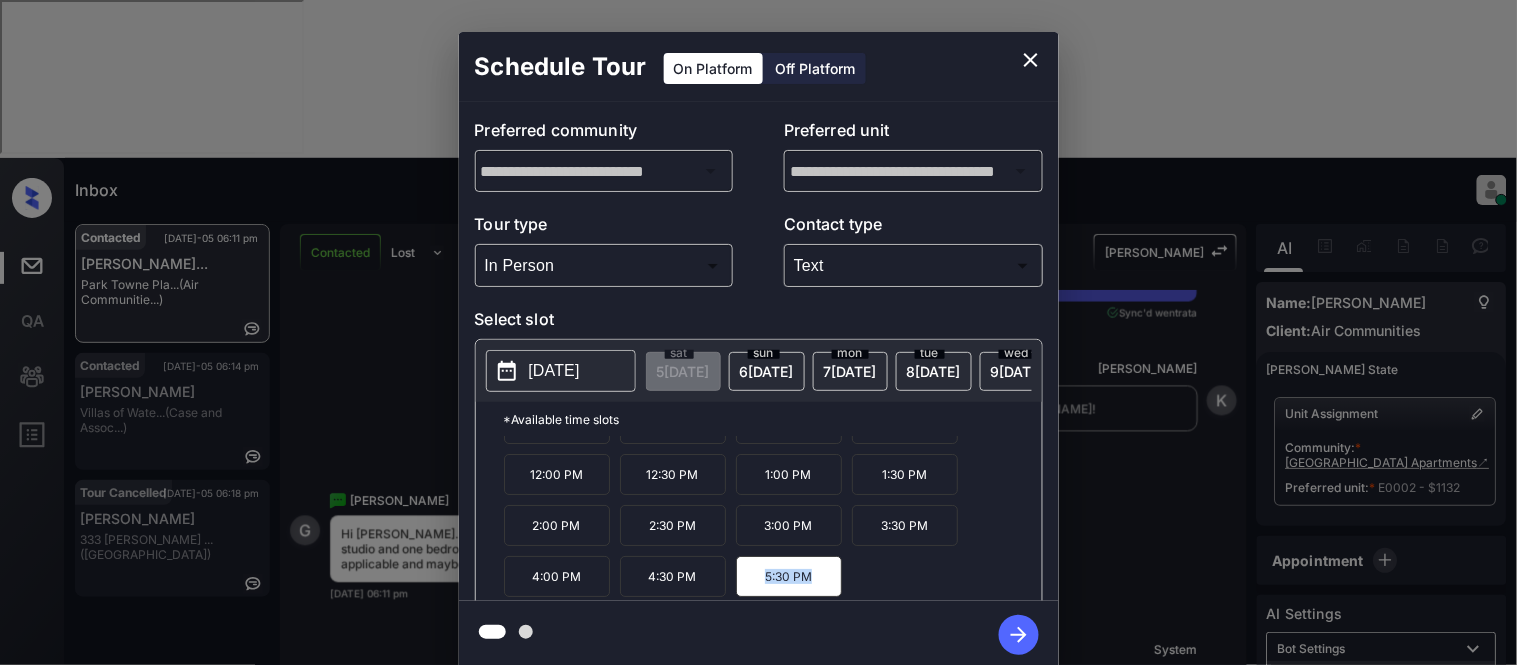 copy on "5:30 PM" 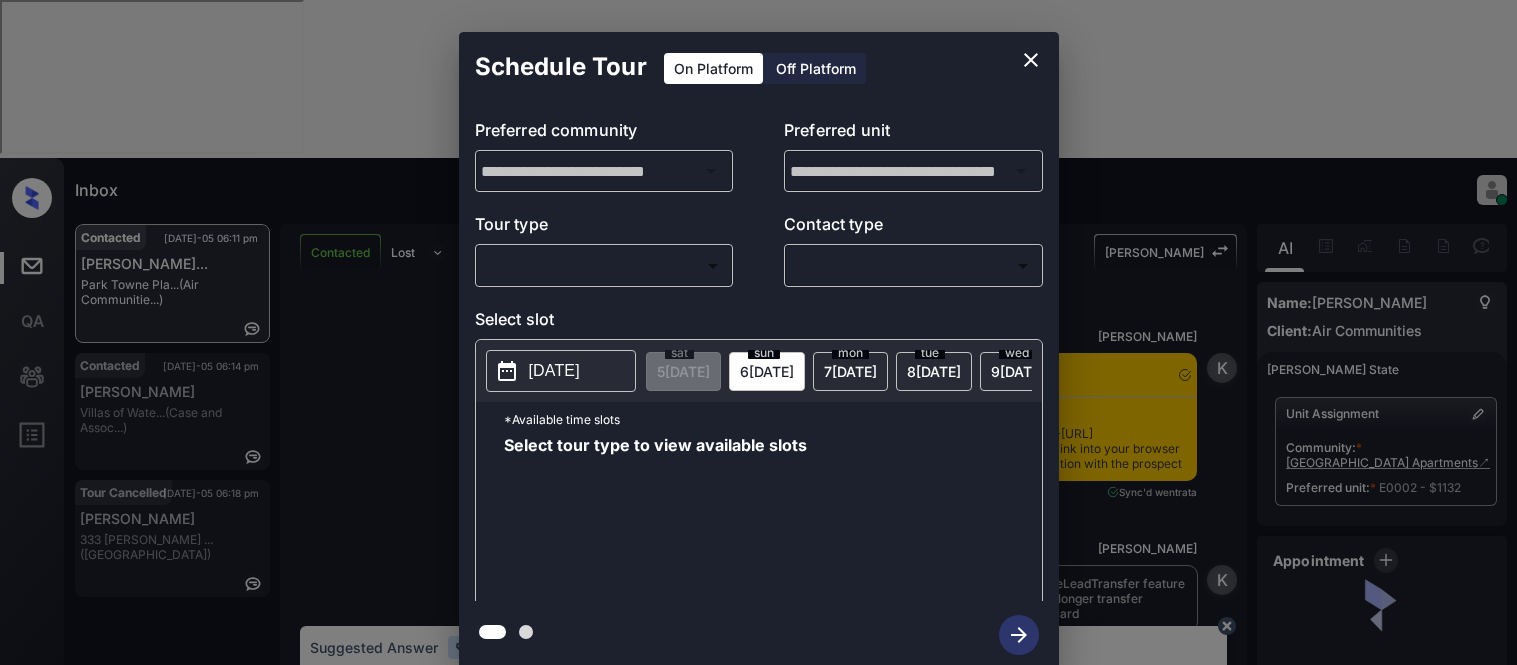 scroll, scrollTop: 0, scrollLeft: 0, axis: both 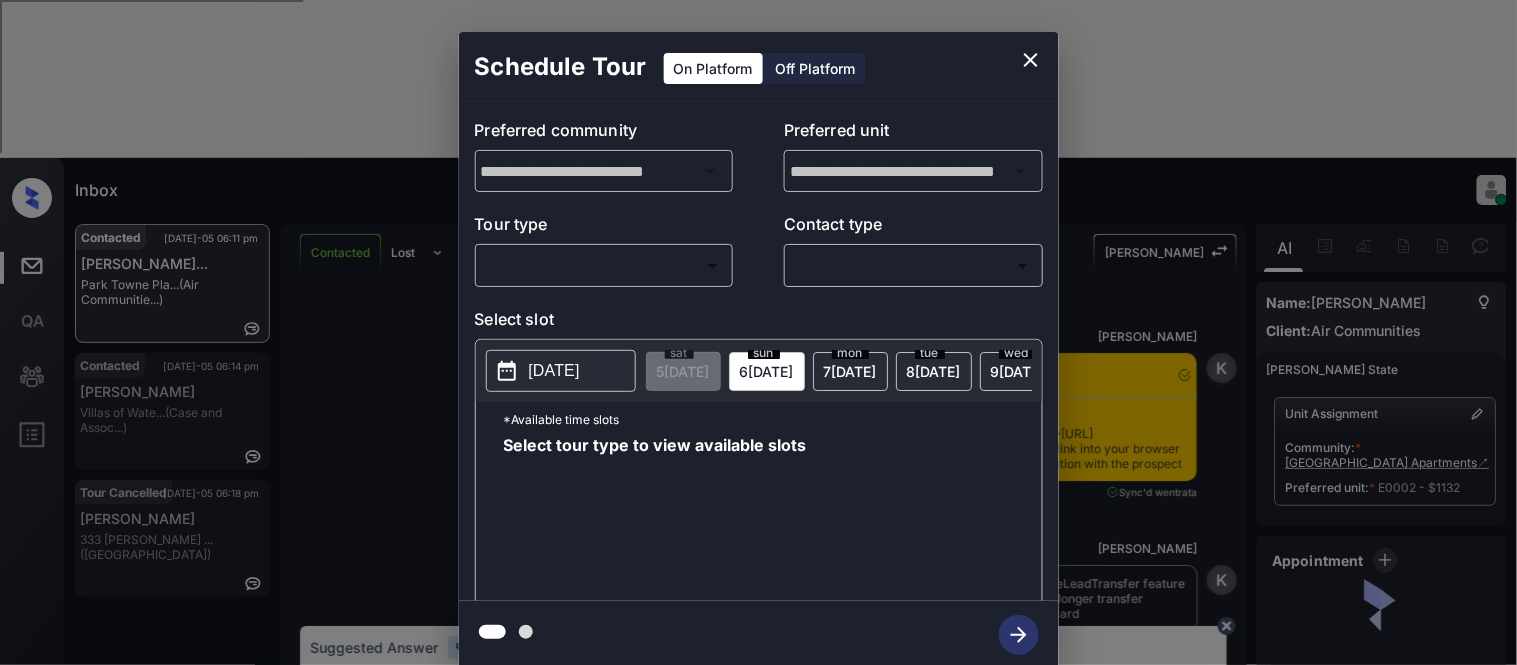 click on "Inbox [PERSON_NAME] Cataag Online Set yourself   offline Set yourself   on break Profile Switch to  light  mode Sign out Contacted [DATE]-05 06:11 pm   [PERSON_NAME]... [GEOGRAPHIC_DATA]...  (Air Communitie...) Contacted [DATE]-05 06:14 pm   [PERSON_NAME] Villas of Wate...  (Case and Assoc...) Tour Cancelled [DATE]-05 06:18 pm   [PERSON_NAME] 333 [PERSON_NAME] ...  ([GEOGRAPHIC_DATA]) Contacted Lost Lead Sentiment: Angry Upon sliding the acknowledgement:  Lead will move to lost stage. * ​ SMS and call option will be set to opt out. AFM will be turned off for the lead. Kelsey New Message Kelsey Notes Note: <a href="[URL][DOMAIN_NAME]">[URL][DOMAIN_NAME]</a> - Paste this link into your browser to view [PERSON_NAME] conversation with the prospect [DATE] 06:00 pm  Sync'd w  entrata K New Message [PERSON_NAME] Due to the activation of disableLeadTransfer feature flag, [PERSON_NAME] will no longer transfer ownership of this CRM guest card [DATE] 06:00 pm K New Message" at bounding box center [758, 332] 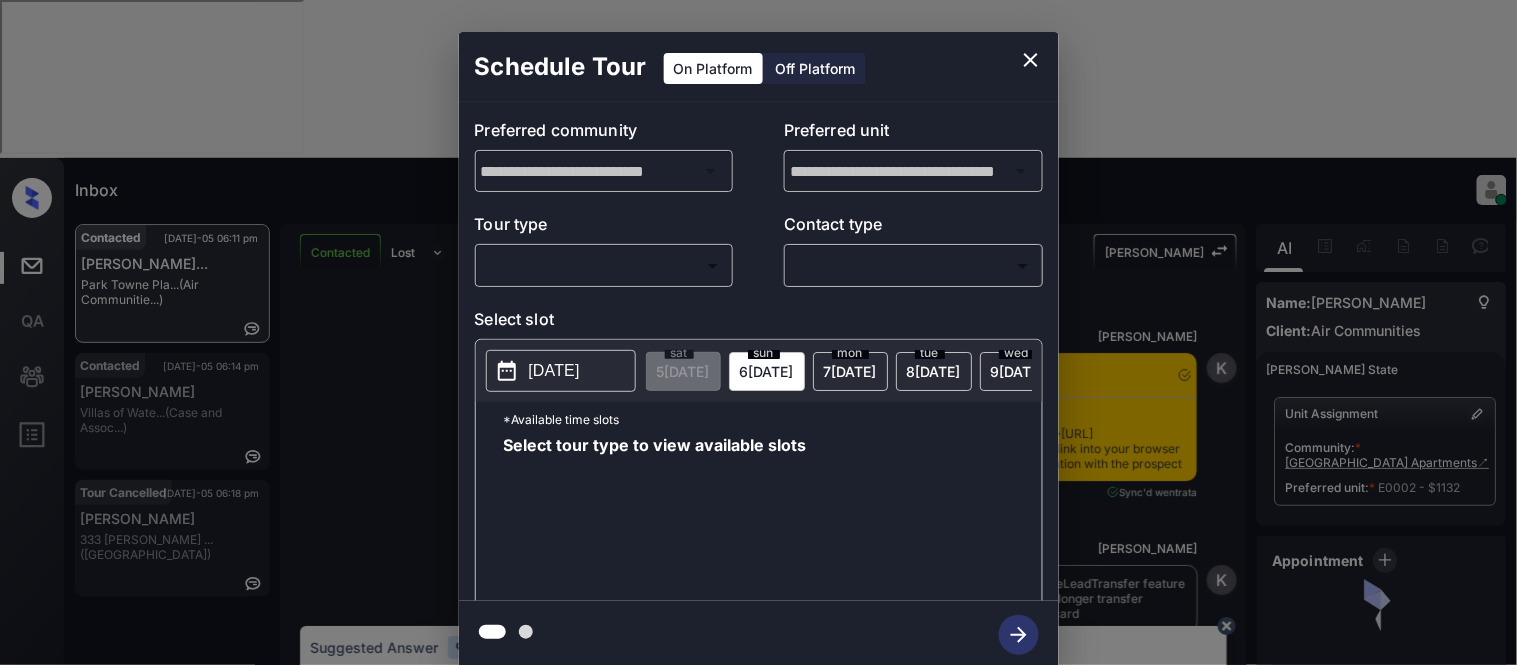 scroll, scrollTop: 1287, scrollLeft: 0, axis: vertical 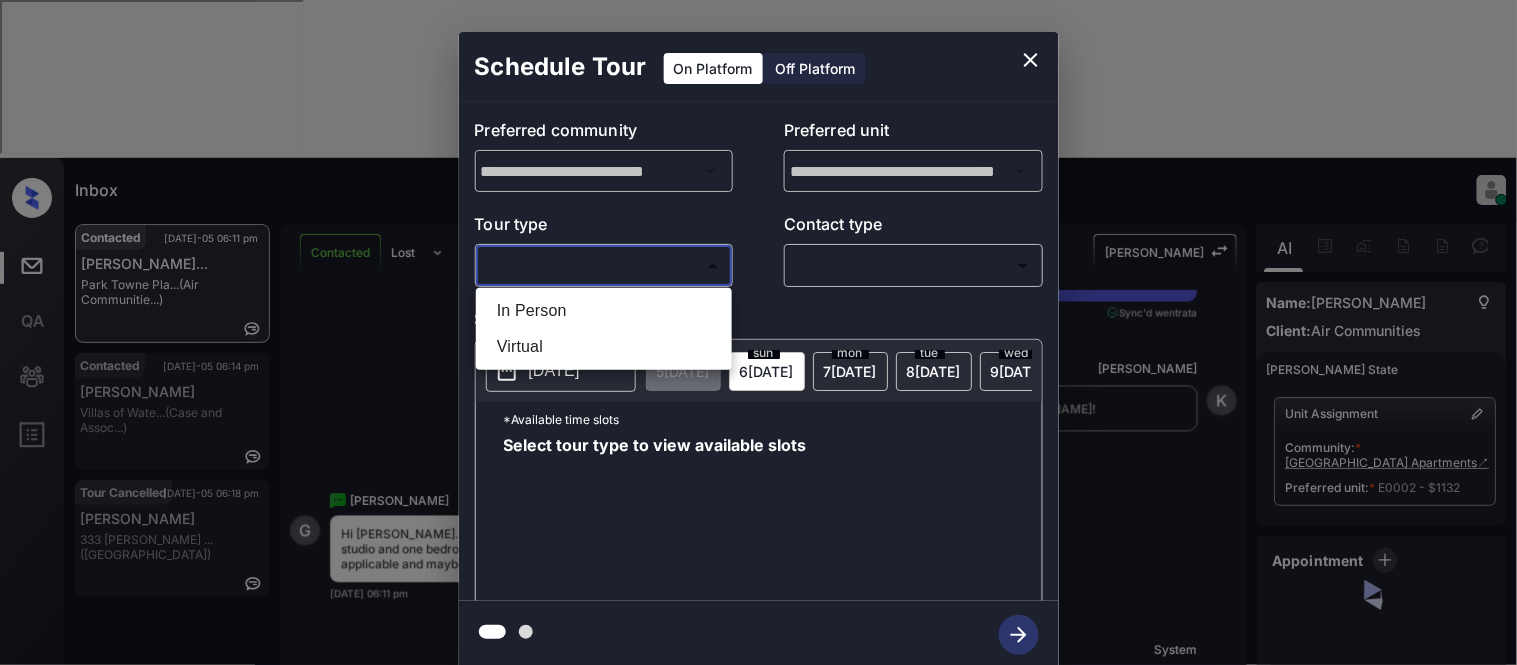 click on "In Person" at bounding box center (604, 311) 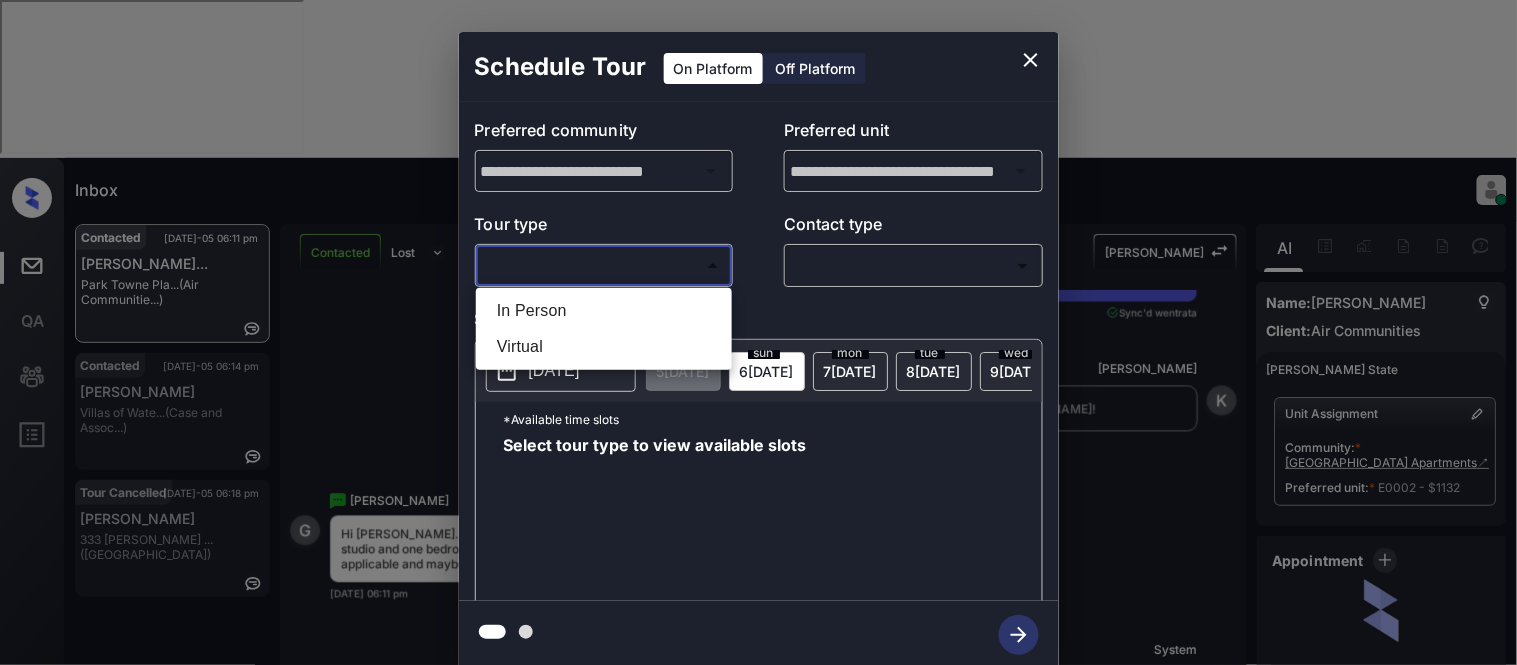 type on "********" 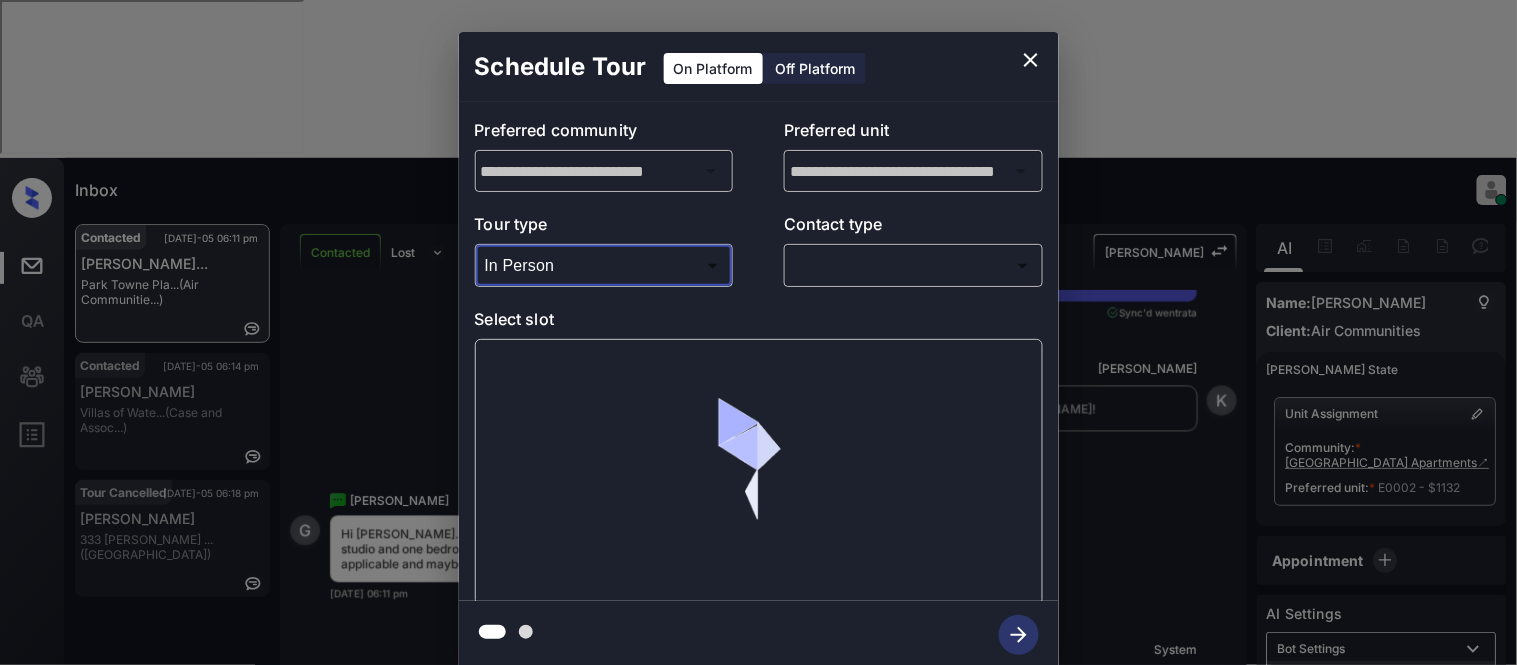click on "Inbox [PERSON_NAME] Cataag Online Set yourself   offline Set yourself   on break Profile Switch to  light  mode Sign out Contacted [DATE]-05 06:11 pm   [PERSON_NAME]... [GEOGRAPHIC_DATA]...  (Air Communitie...) Contacted [DATE]-05 06:14 pm   [PERSON_NAME] Villas of Wate...  (Case and Assoc...) Tour Cancelled [DATE]-05 06:18 pm   [PERSON_NAME] 333 [PERSON_NAME] ...  ([GEOGRAPHIC_DATA]) Contacted Lost Lead Sentiment: Angry Upon sliding the acknowledgement:  Lead will move to lost stage. * ​ SMS and call option will be set to opt out. AFM will be turned off for the lead. Kelsey New Message Kelsey Notes Note: <a href="[URL][DOMAIN_NAME]">[URL][DOMAIN_NAME]</a> - Paste this link into your browser to view [PERSON_NAME] conversation with the prospect [DATE] 06:00 pm  Sync'd w  entrata K New Message [PERSON_NAME] Due to the activation of disableLeadTransfer feature flag, [PERSON_NAME] will no longer transfer ownership of this CRM guest card [DATE] 06:00 pm K New Message" at bounding box center (758, 332) 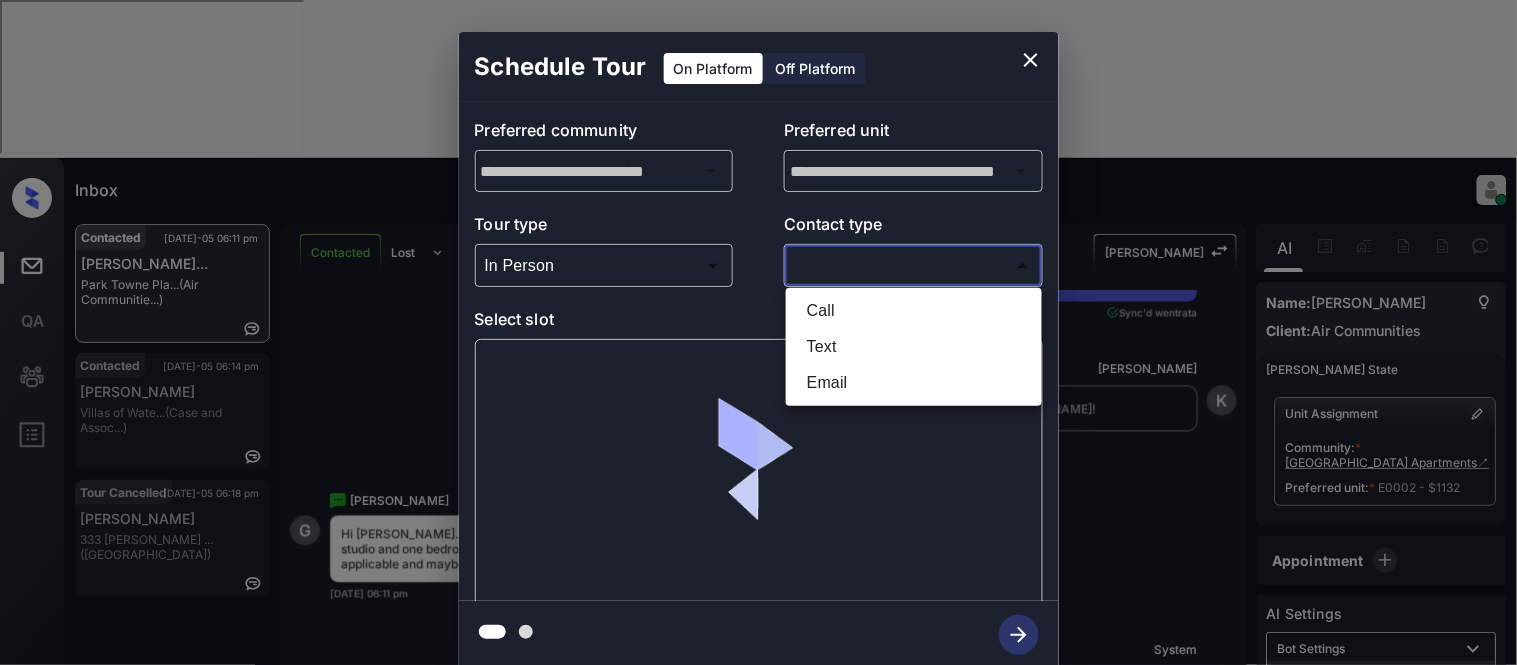 click on "Text" at bounding box center (914, 347) 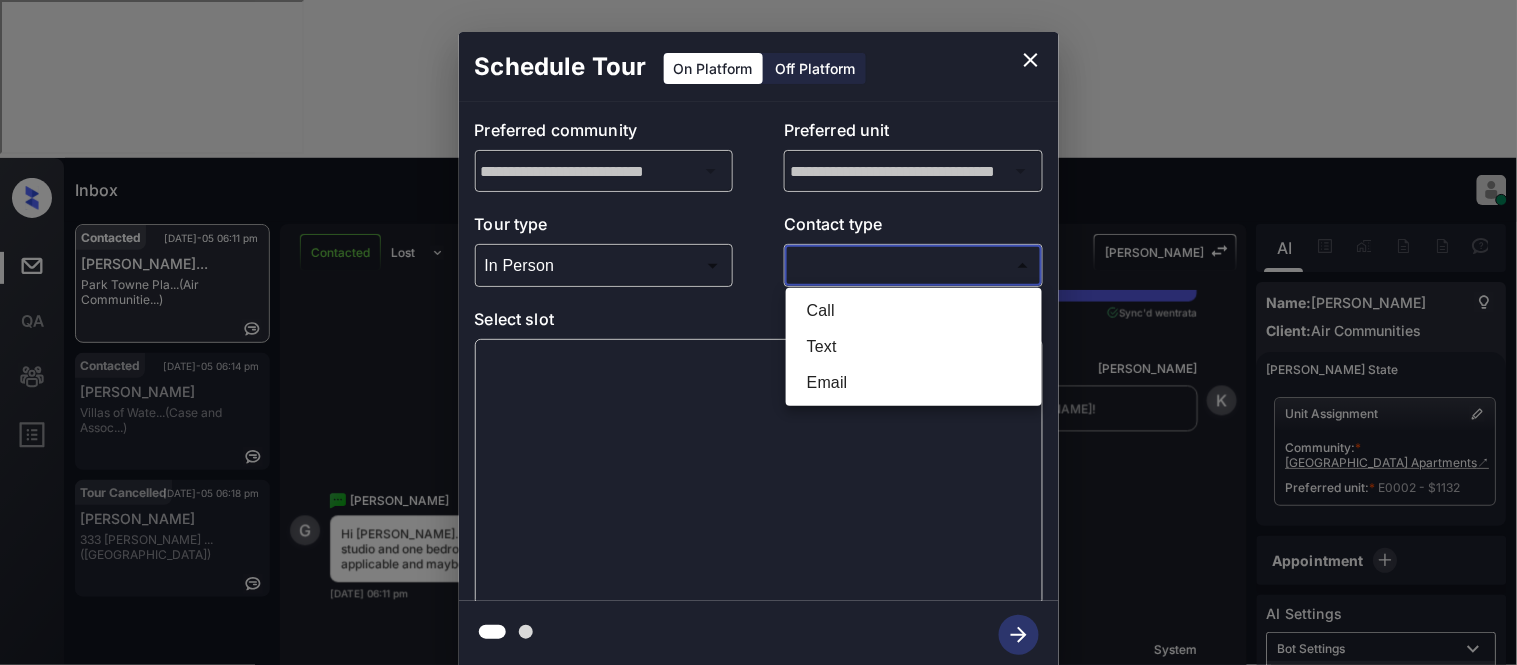 type on "****" 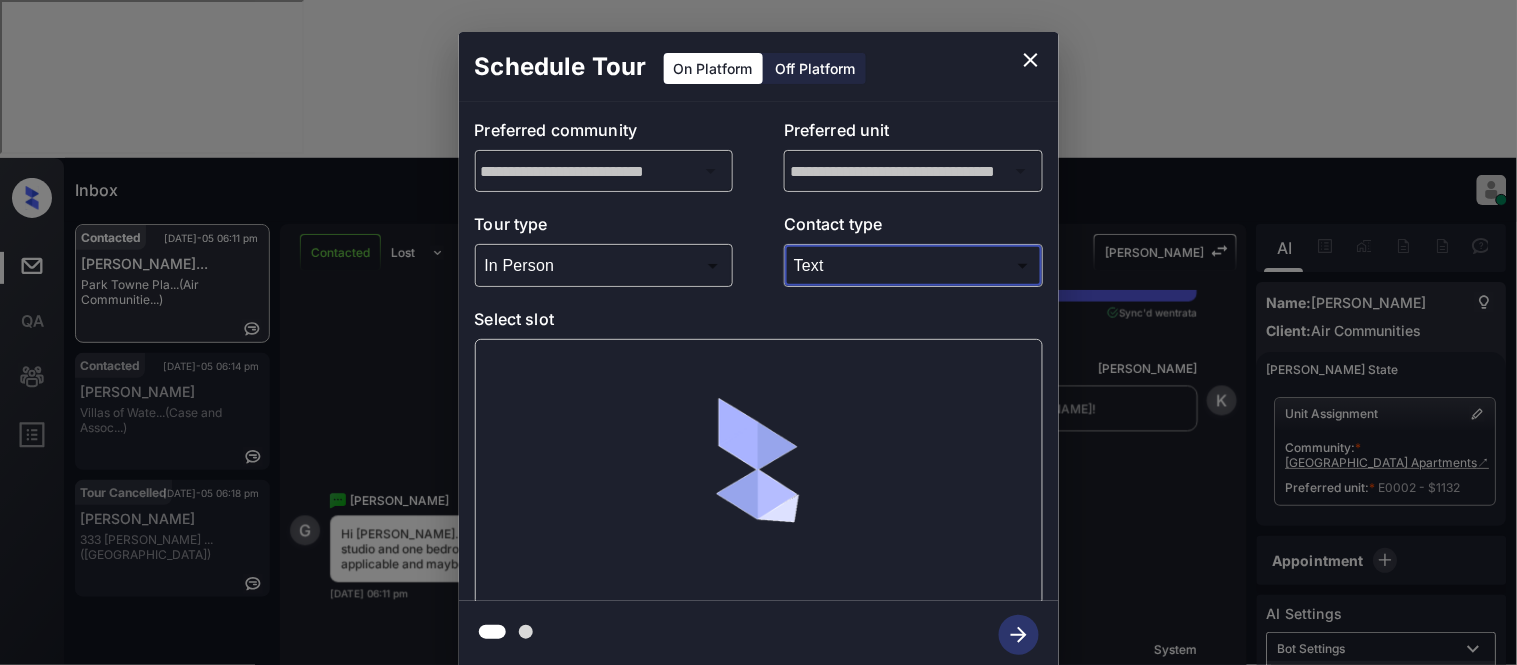 click at bounding box center [759, 472] 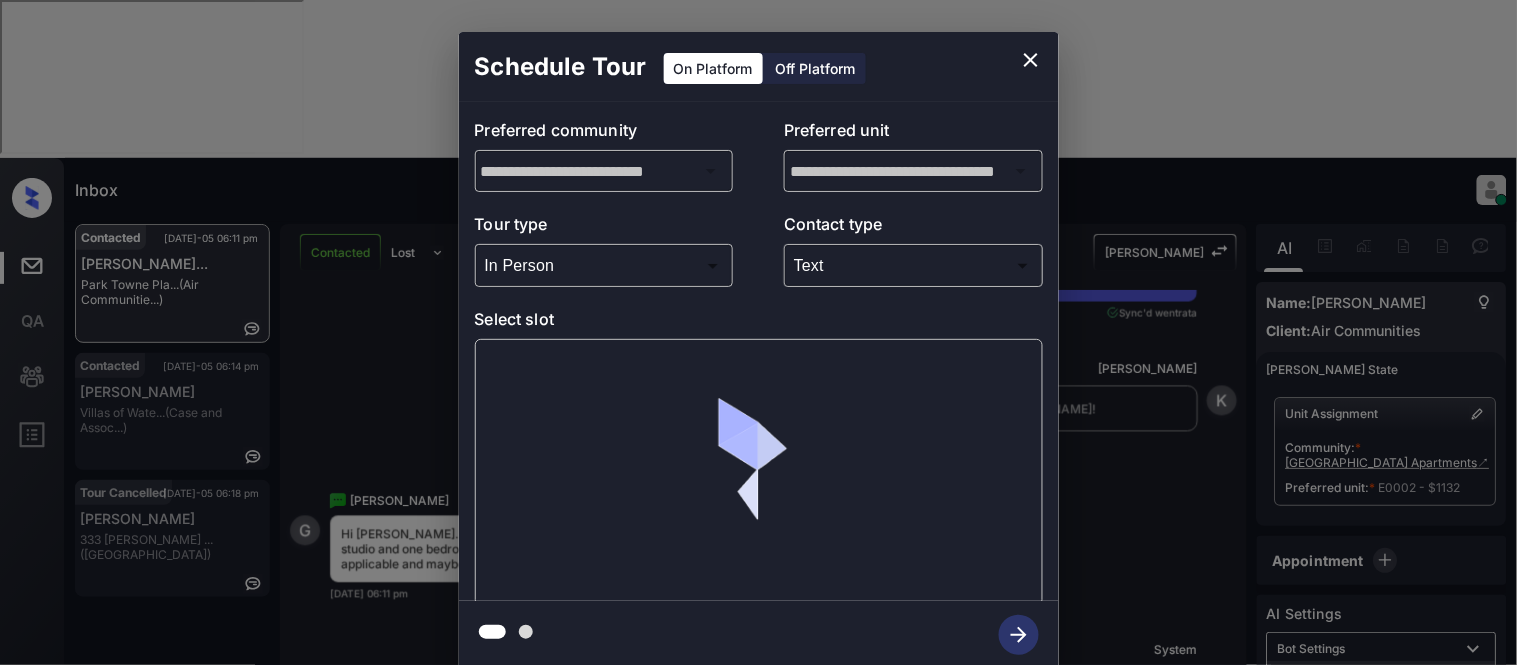 click at bounding box center (759, 472) 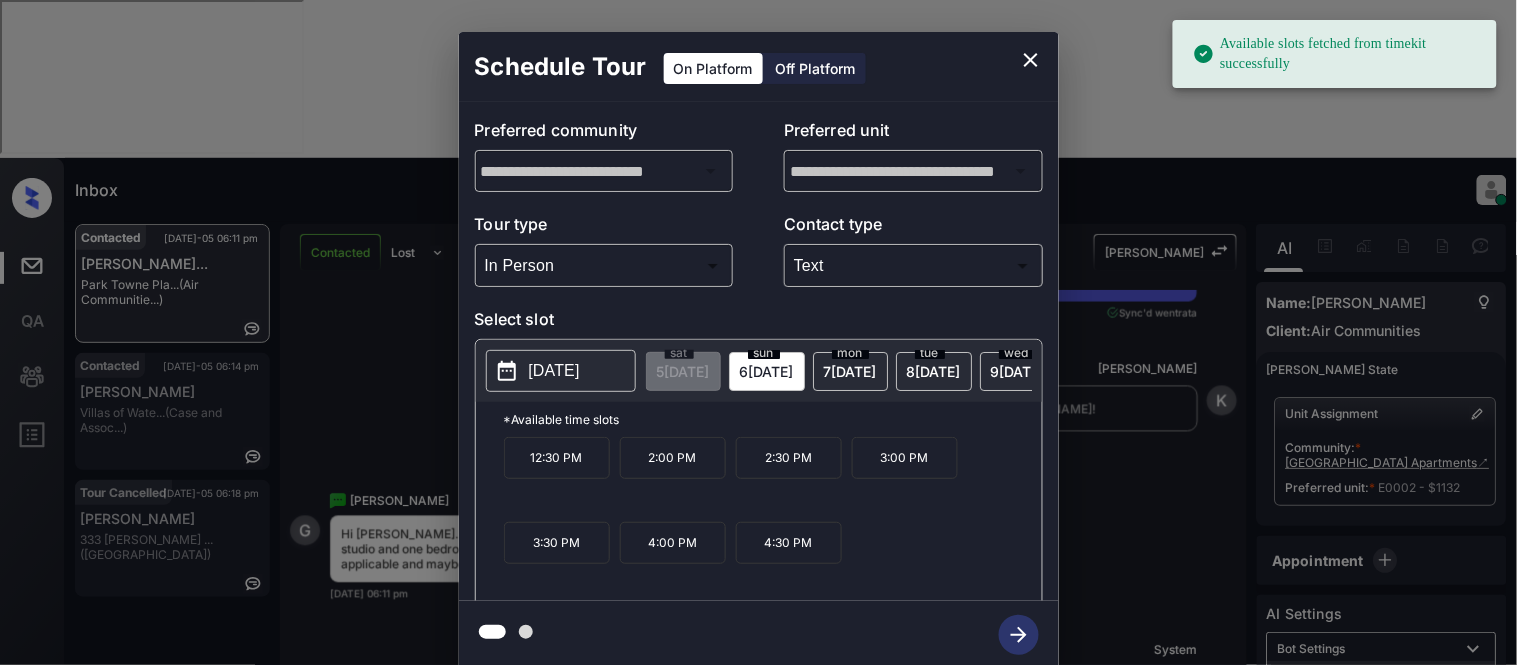 click on "[DATE]" at bounding box center (554, 371) 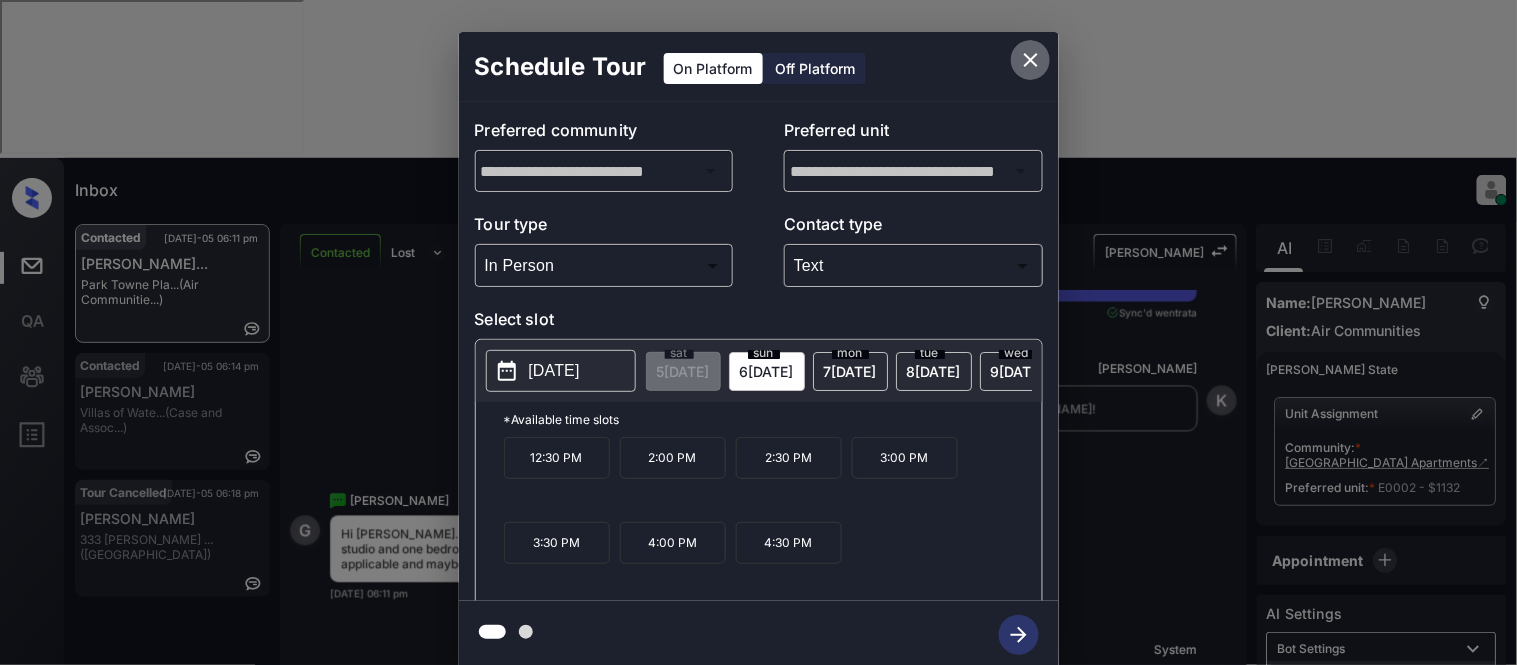 click 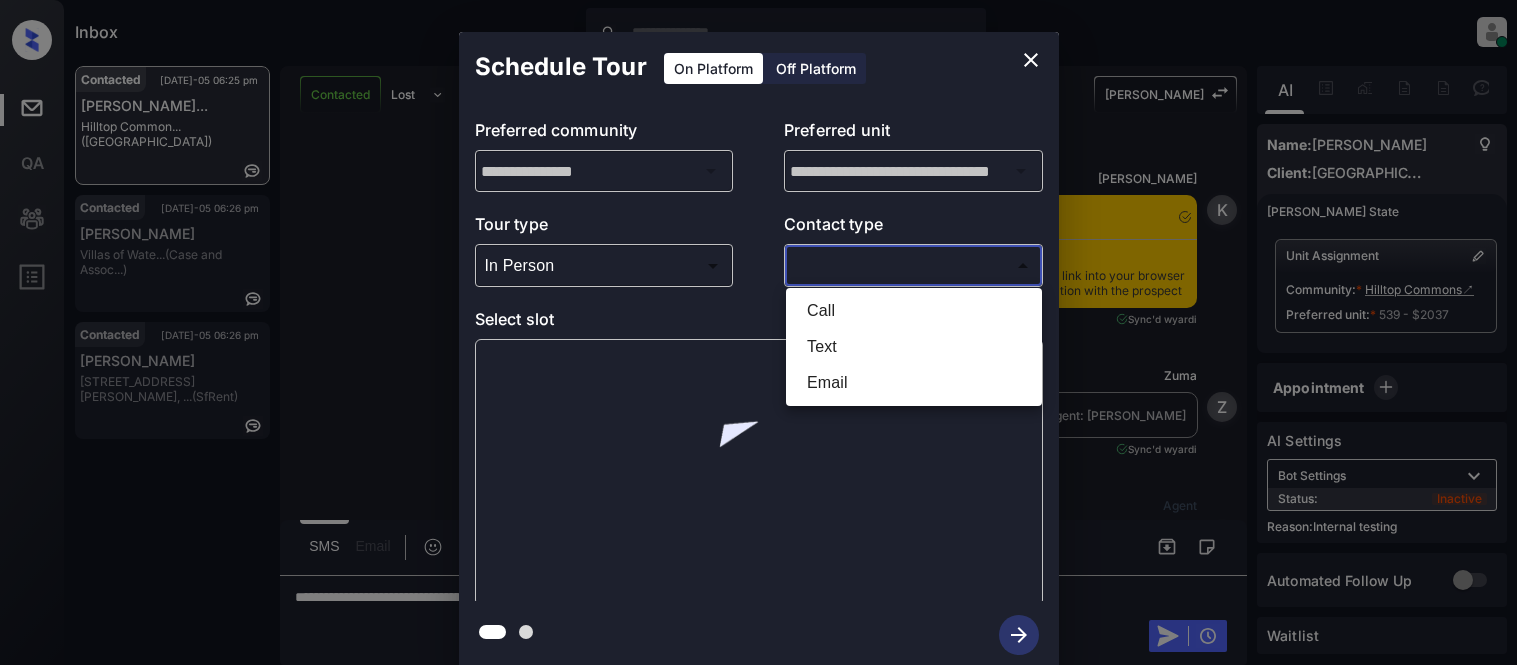 click on "Text" at bounding box center [914, 347] 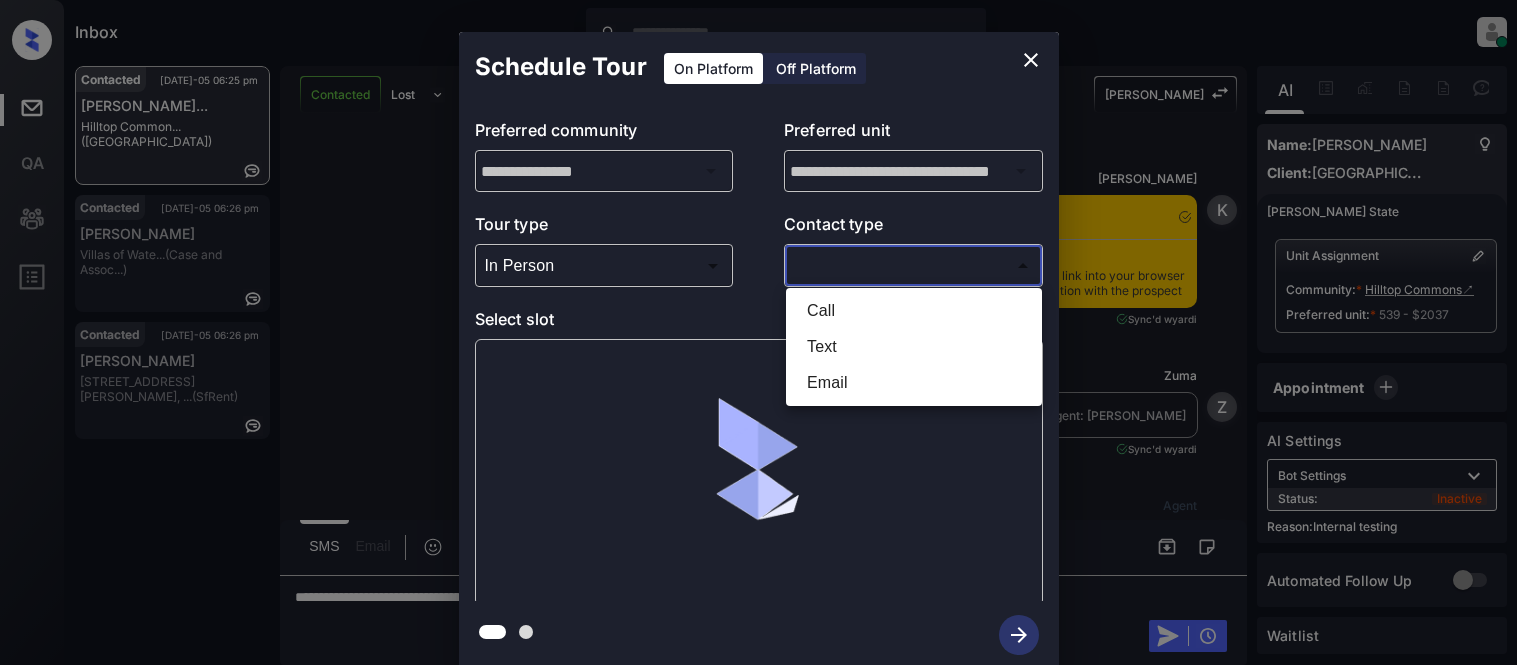 type on "****" 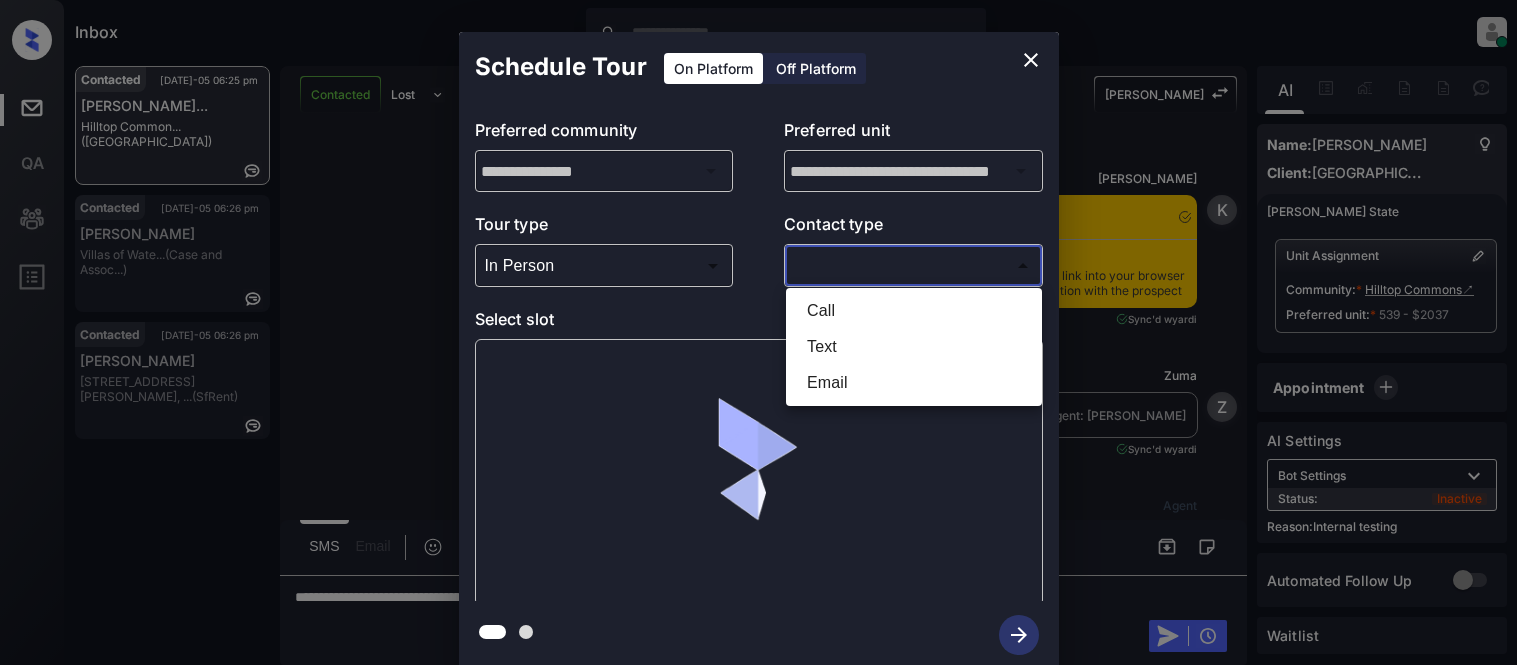 scroll, scrollTop: 0, scrollLeft: 0, axis: both 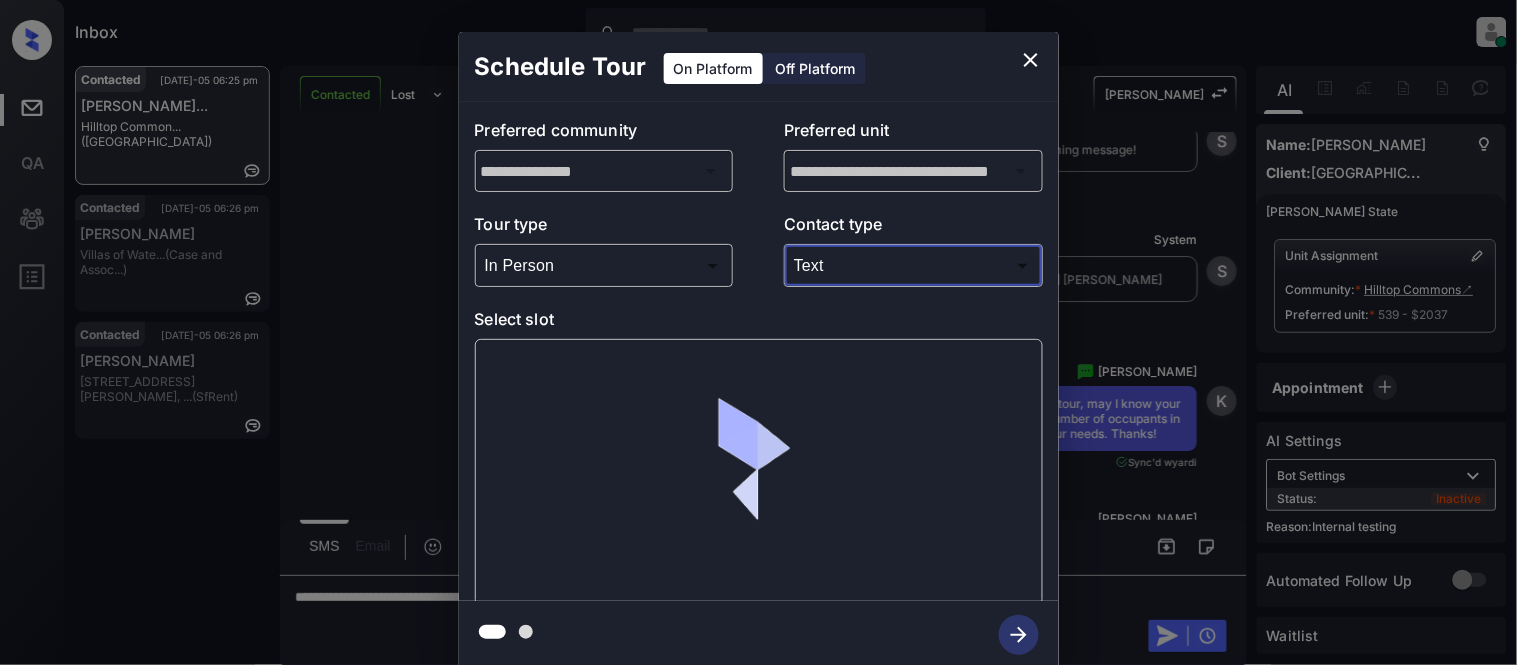 click at bounding box center (759, 472) 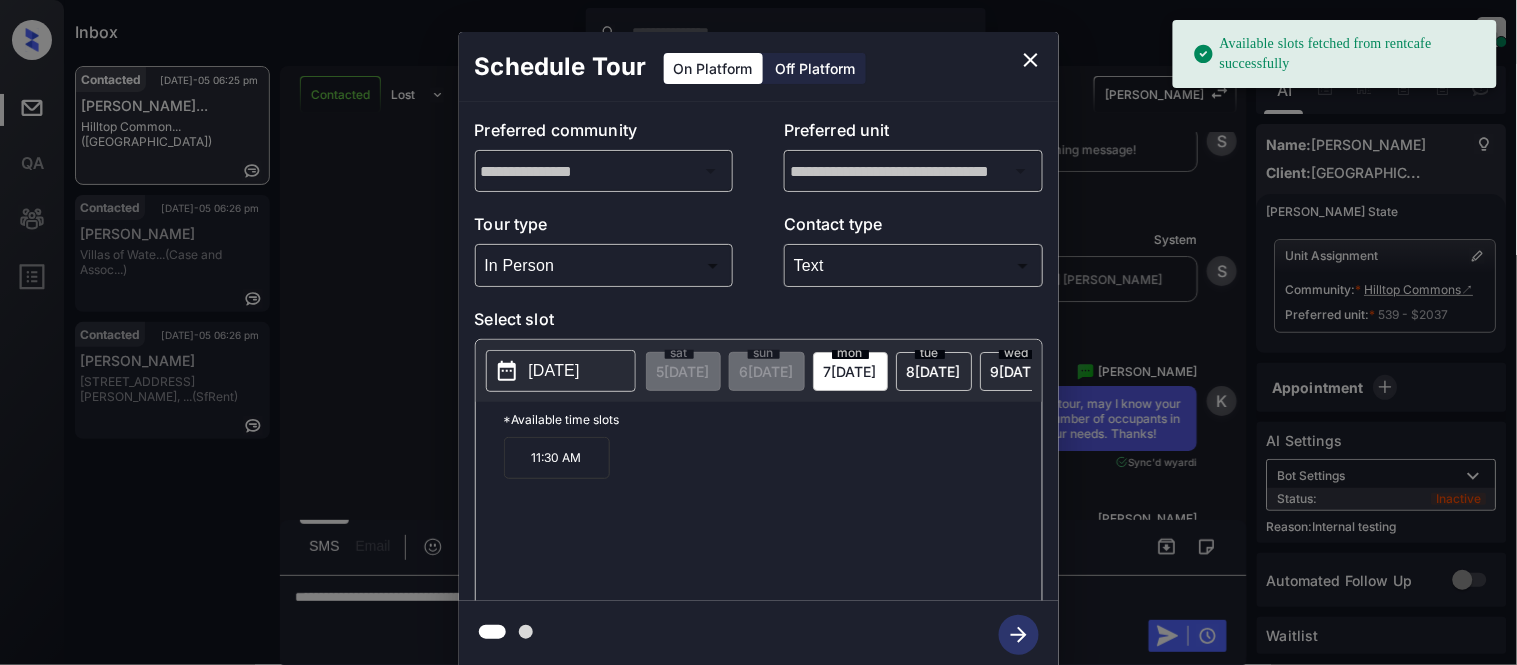 drag, startPoint x: 928, startPoint y: 378, endPoint x: 764, endPoint y: 380, distance: 164.01219 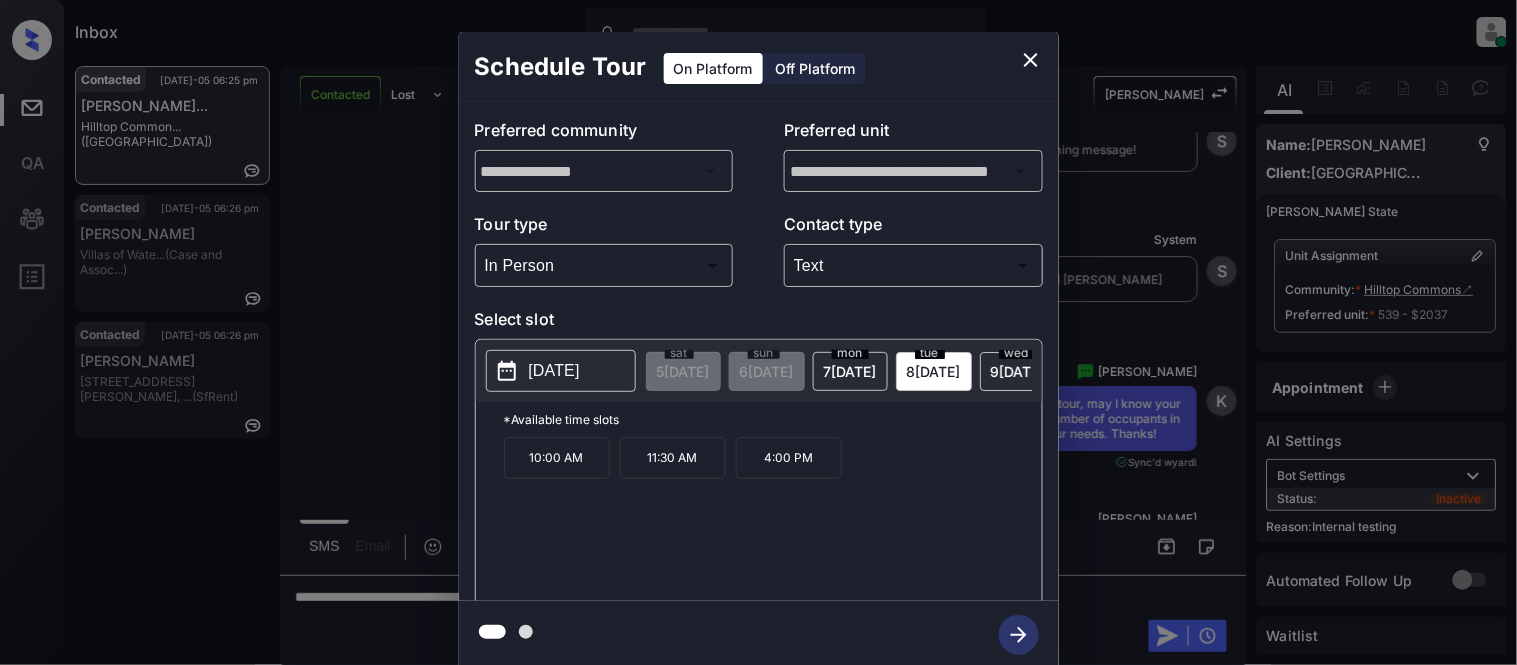 click on "11:30 AM" at bounding box center [673, 458] 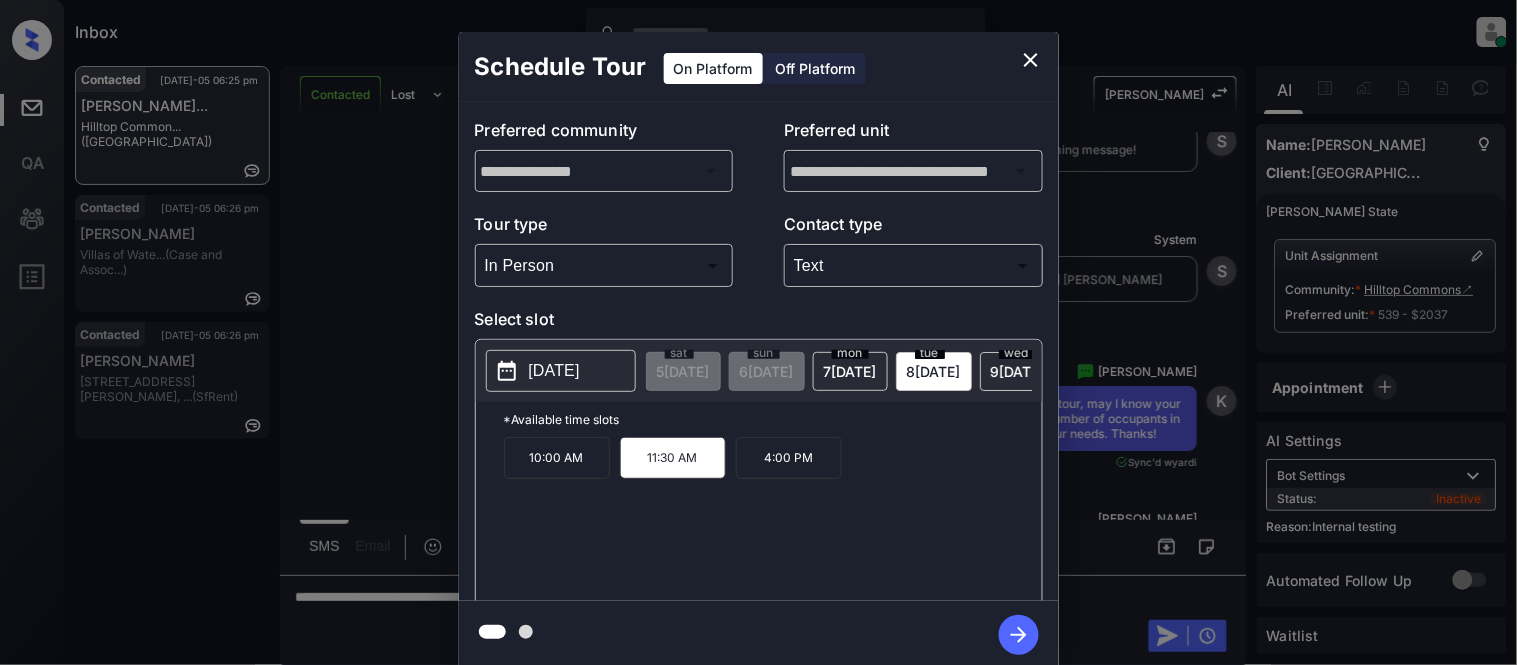 click 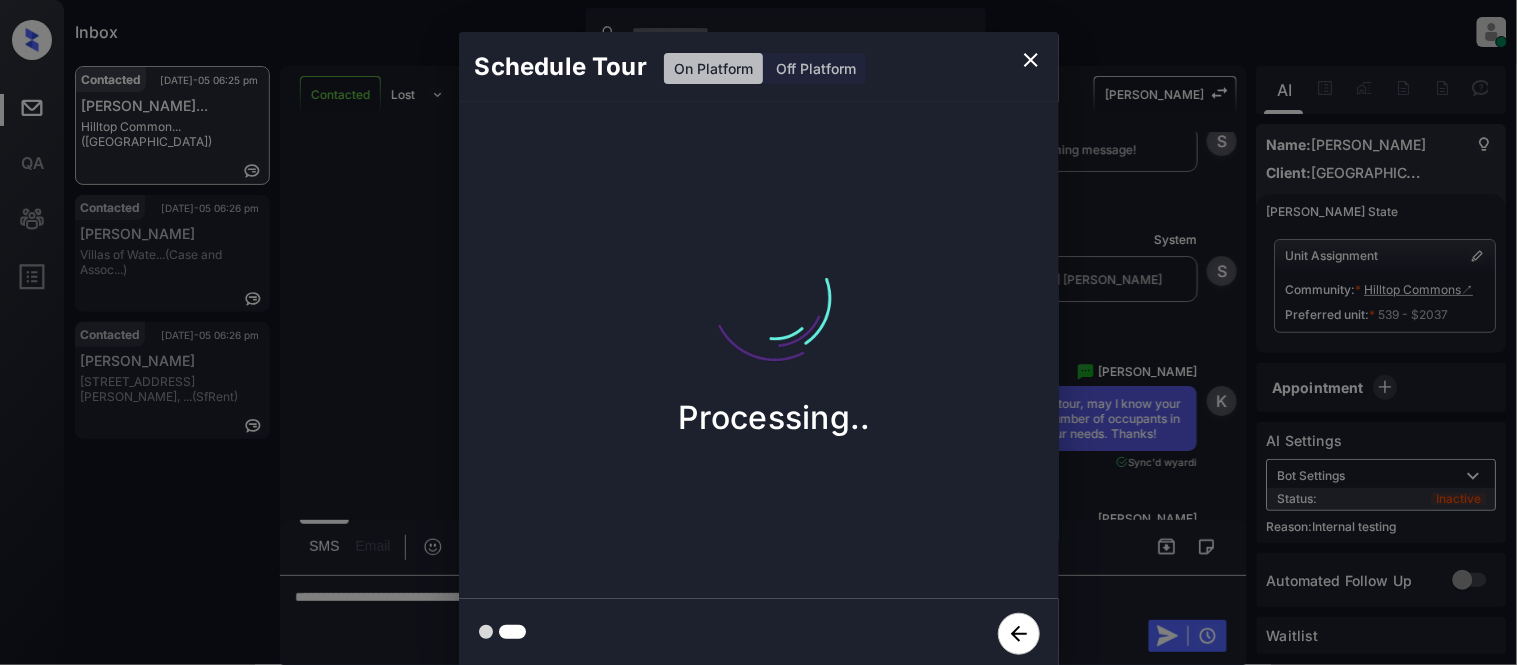 click on "Schedule Tour On Platform Off Platform Processing.." at bounding box center (758, 350) 